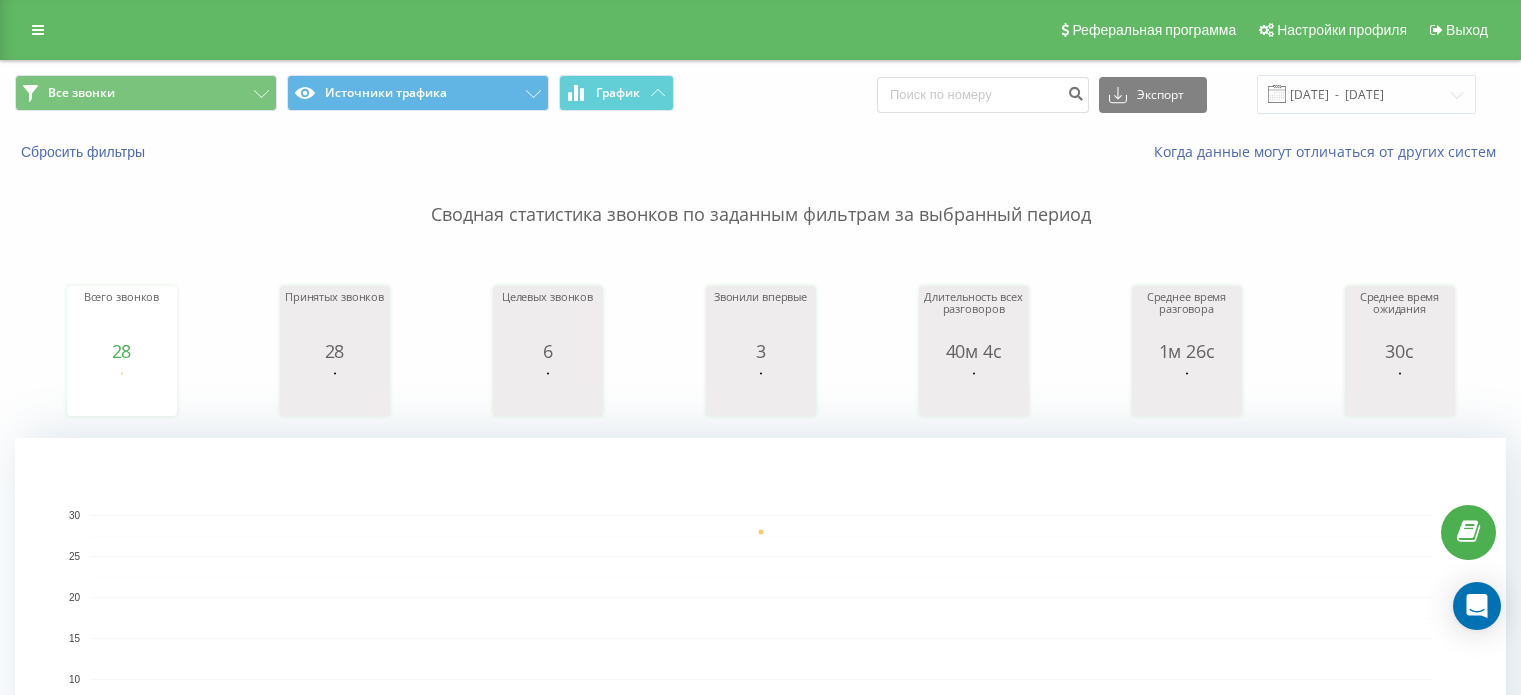 scroll, scrollTop: 0, scrollLeft: 0, axis: both 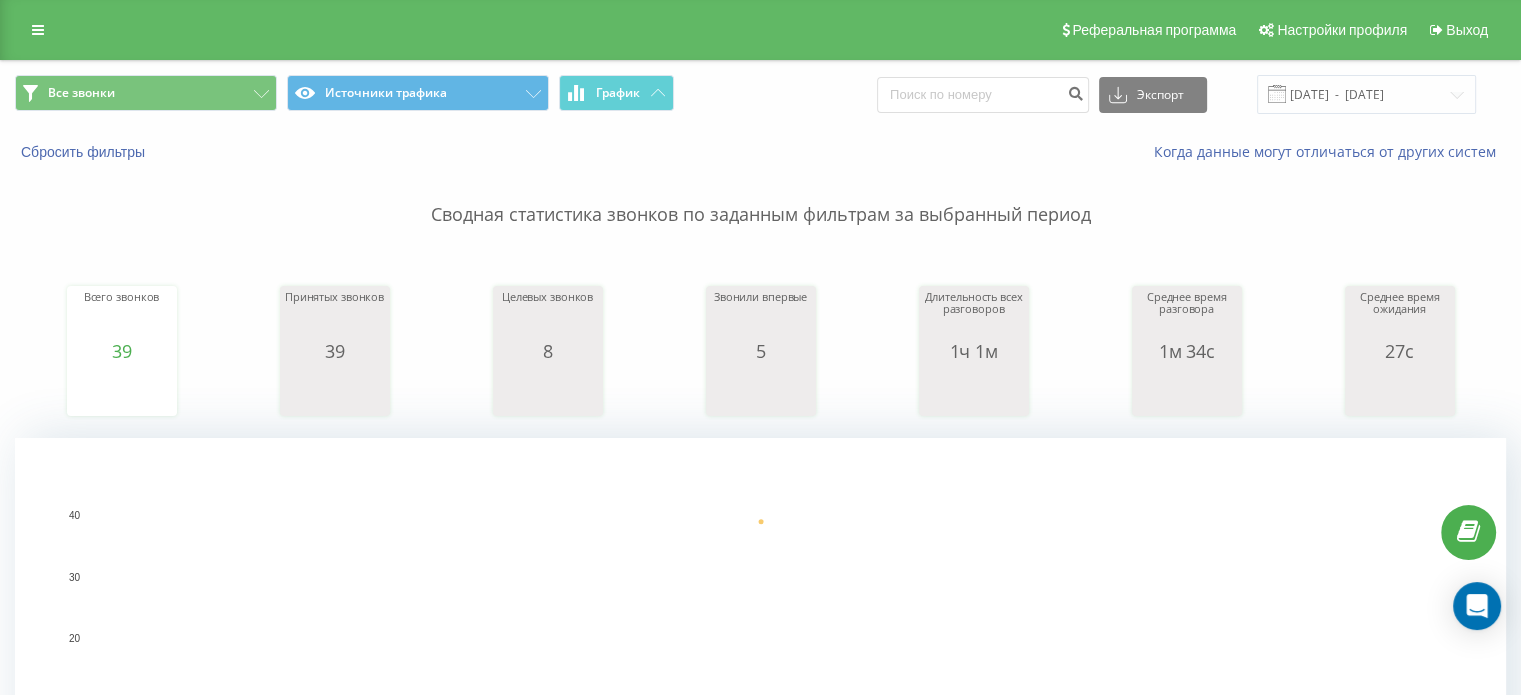 type on "7" 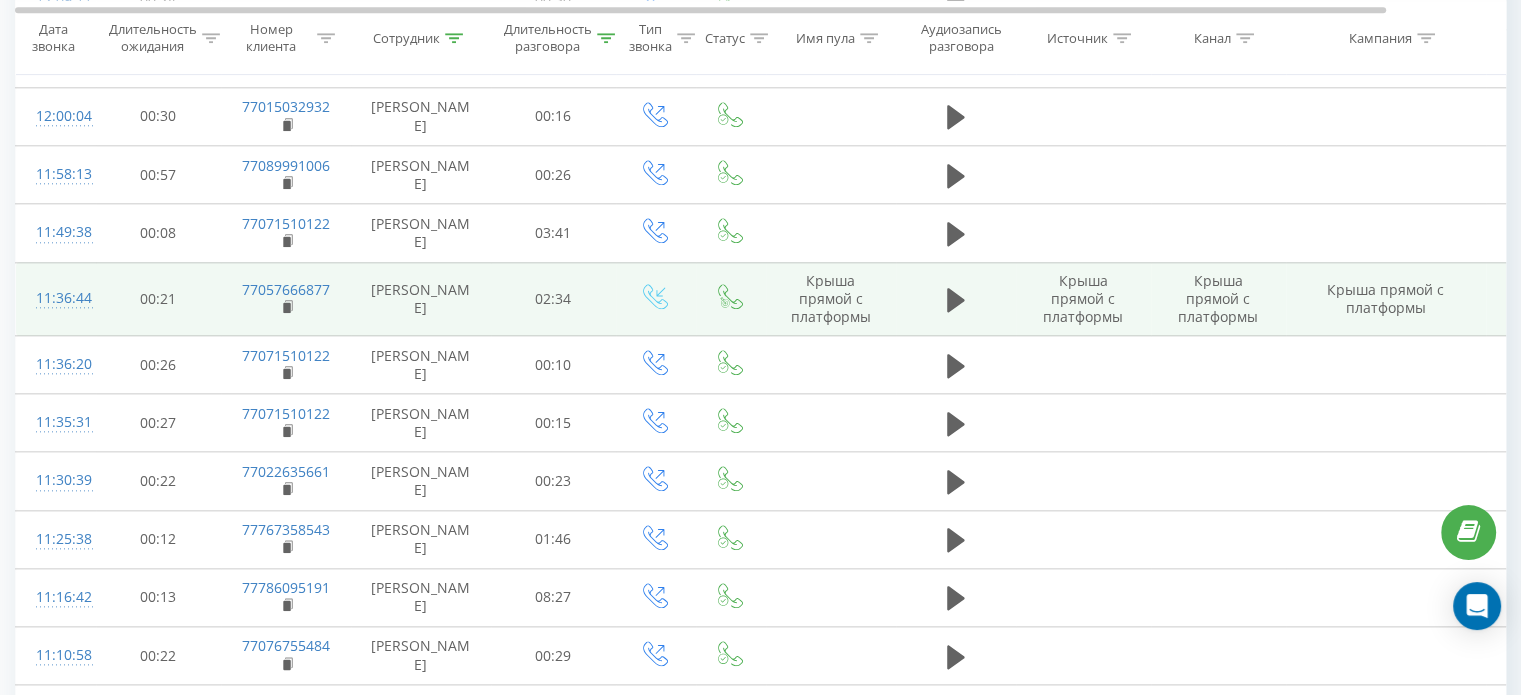 scroll, scrollTop: 2200, scrollLeft: 0, axis: vertical 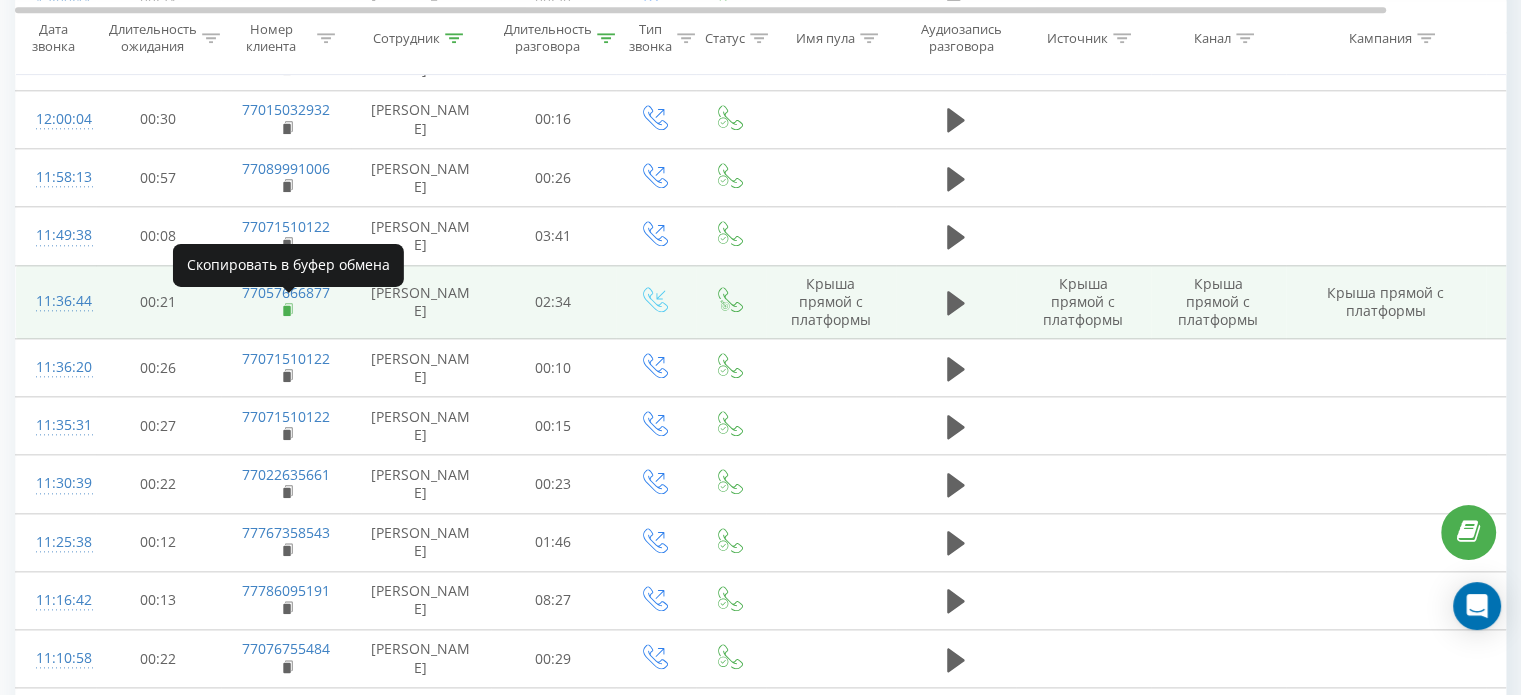 click 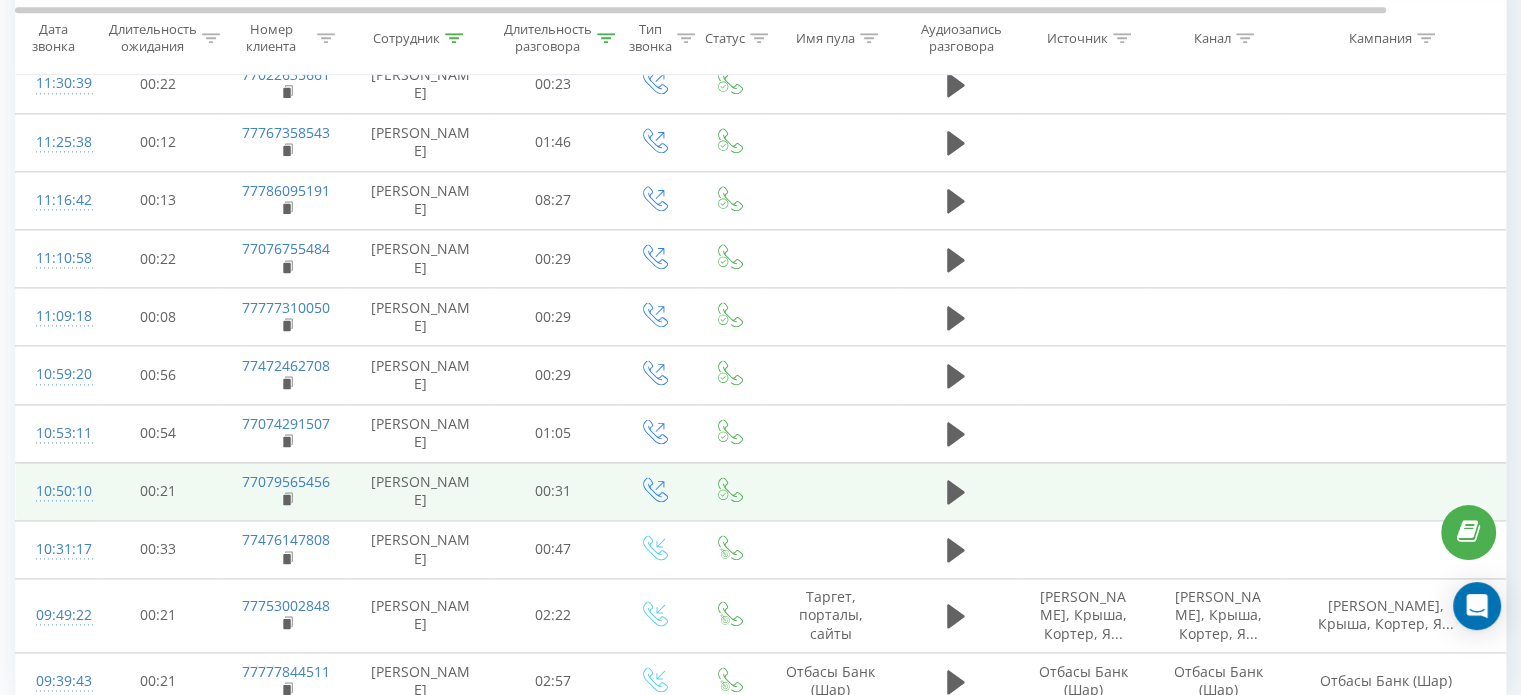 scroll, scrollTop: 2682, scrollLeft: 0, axis: vertical 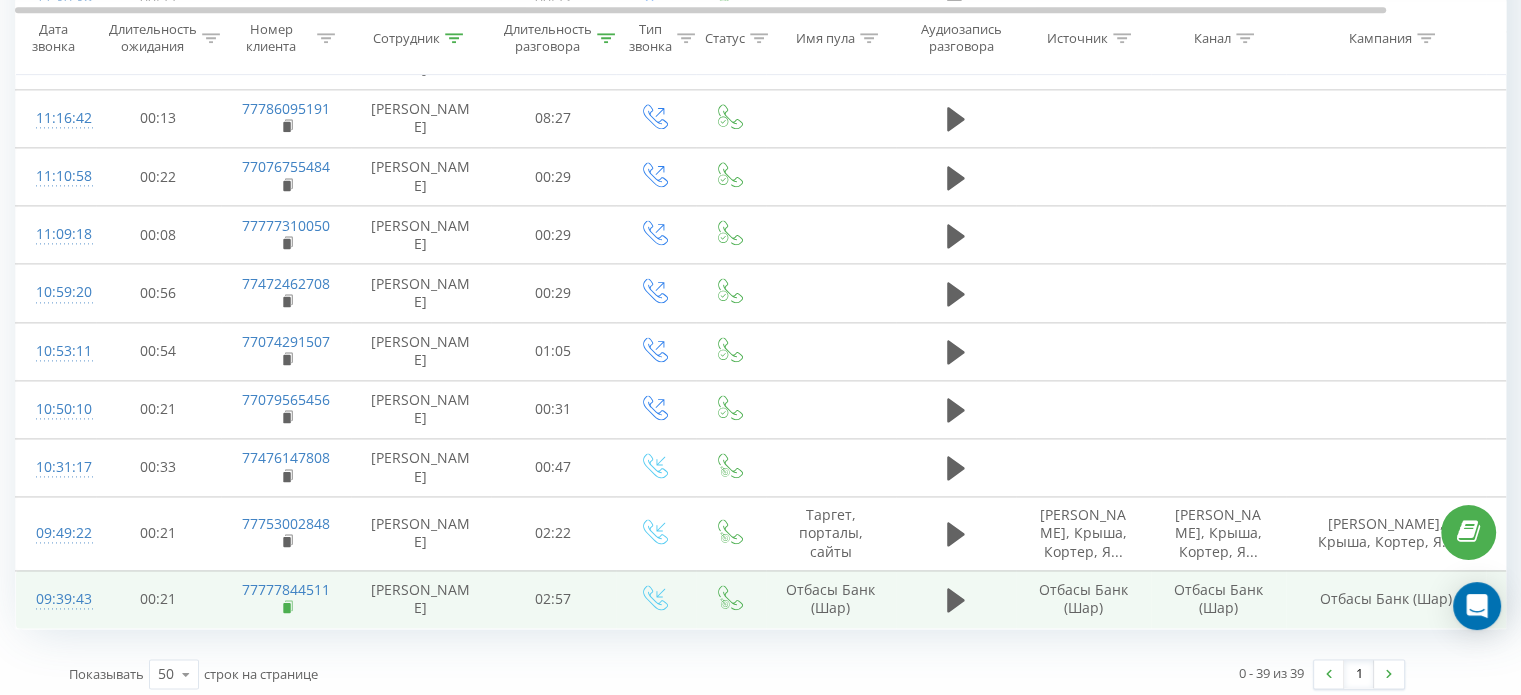click 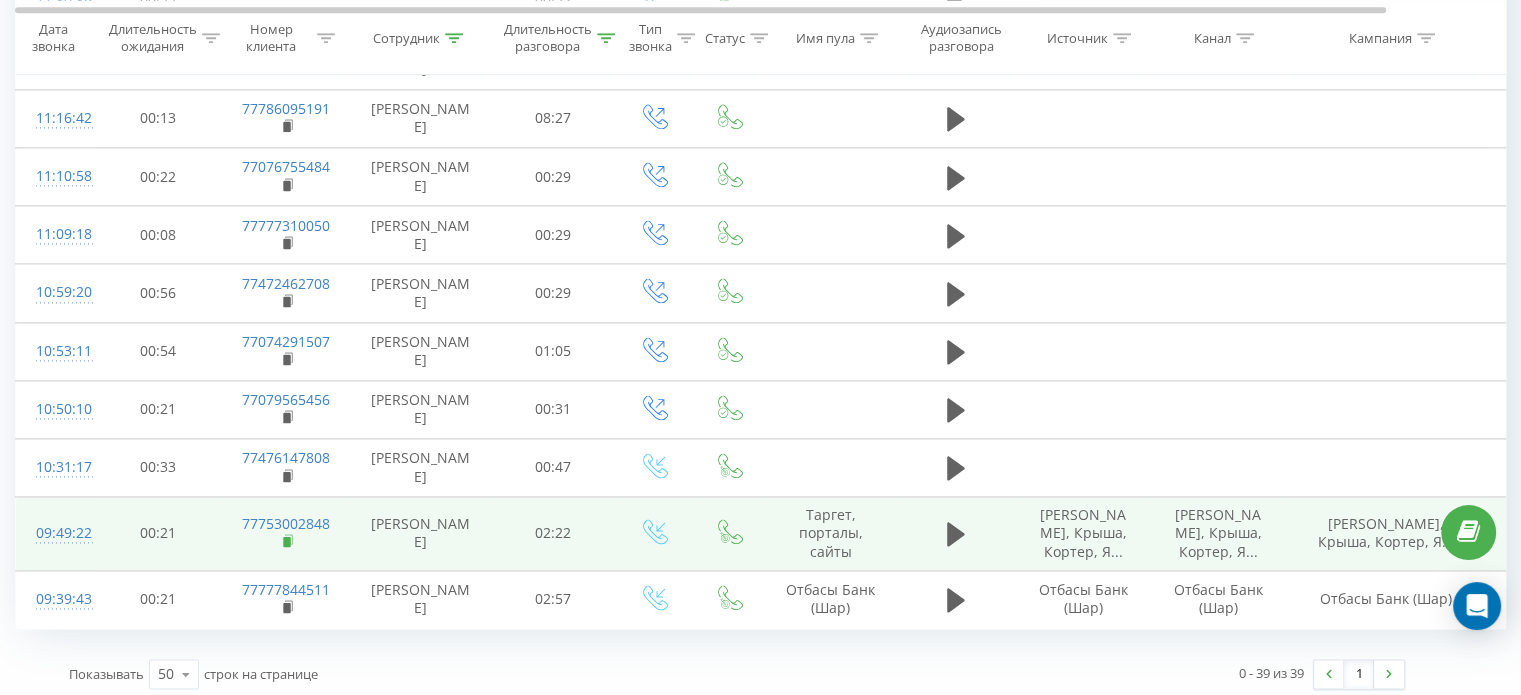 click 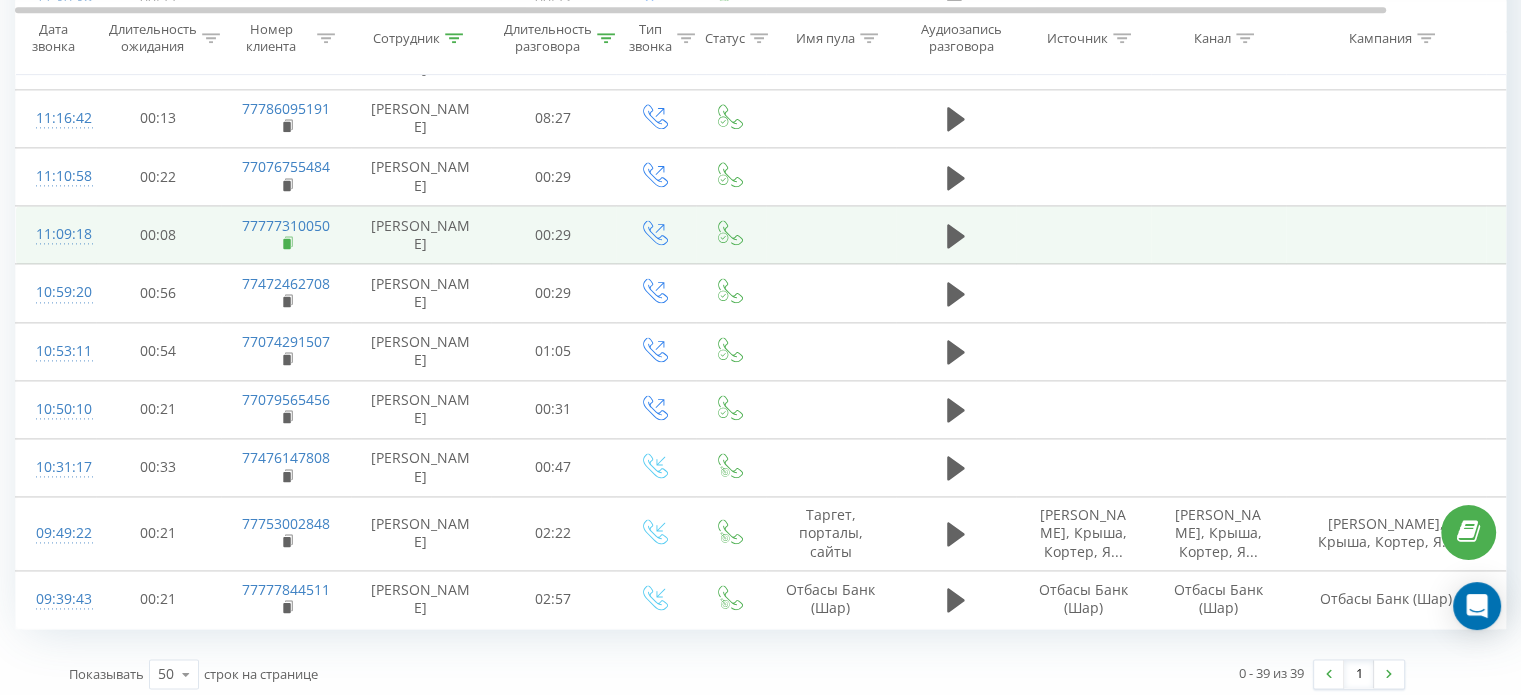 click 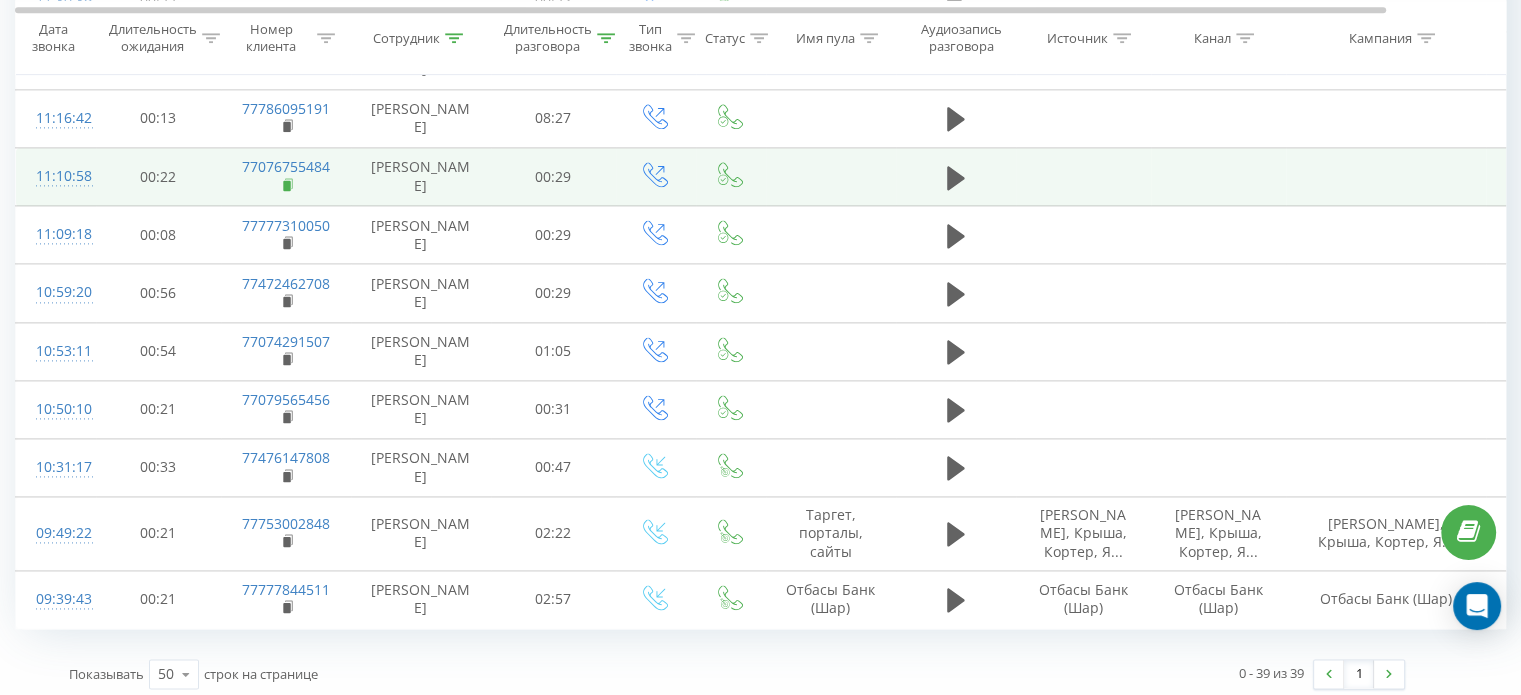 click 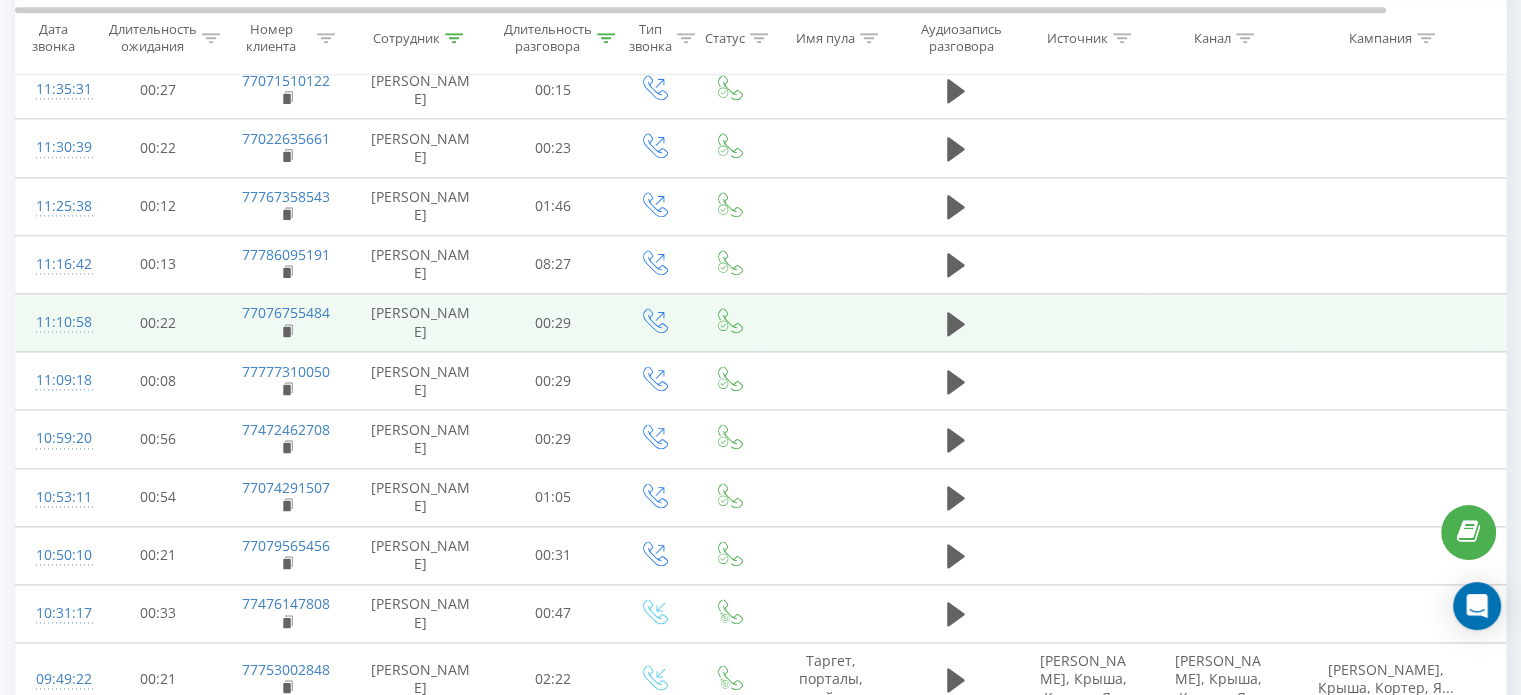 scroll, scrollTop: 2482, scrollLeft: 0, axis: vertical 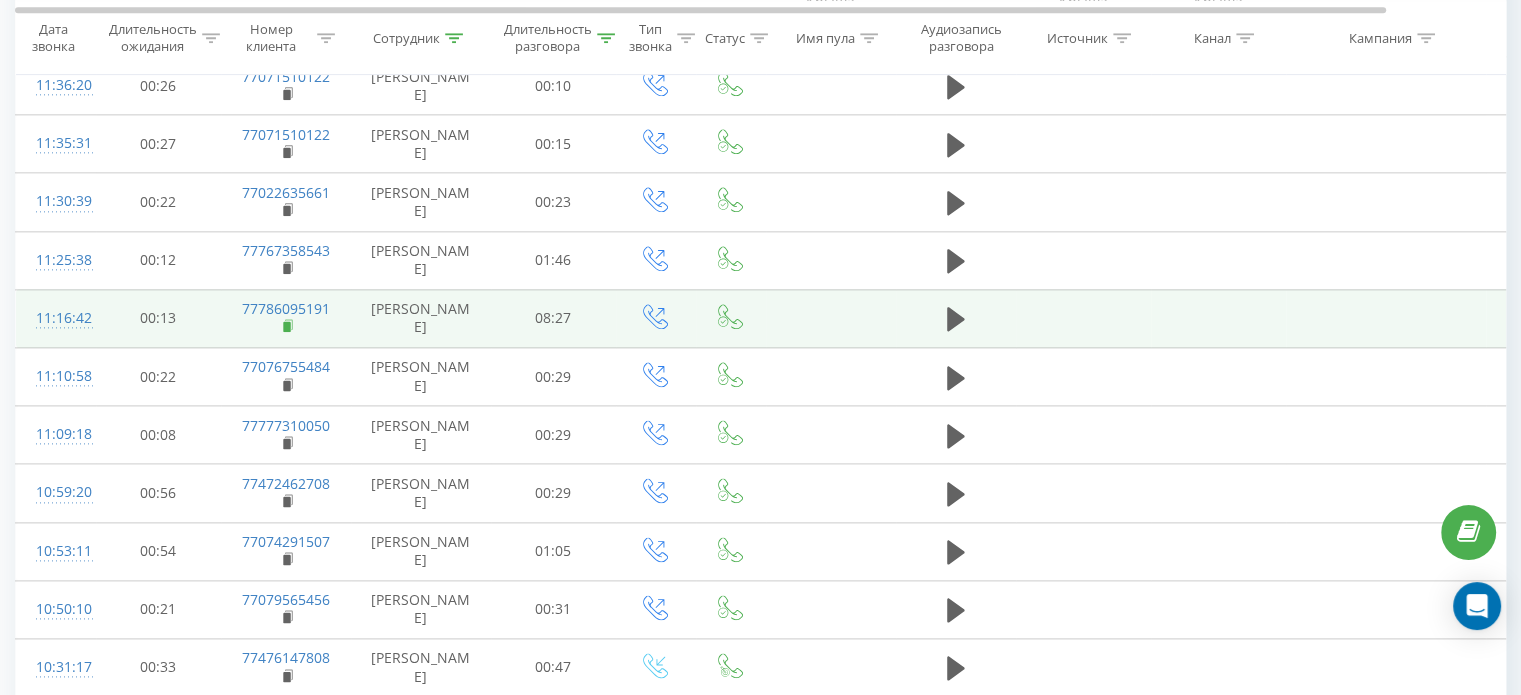 click 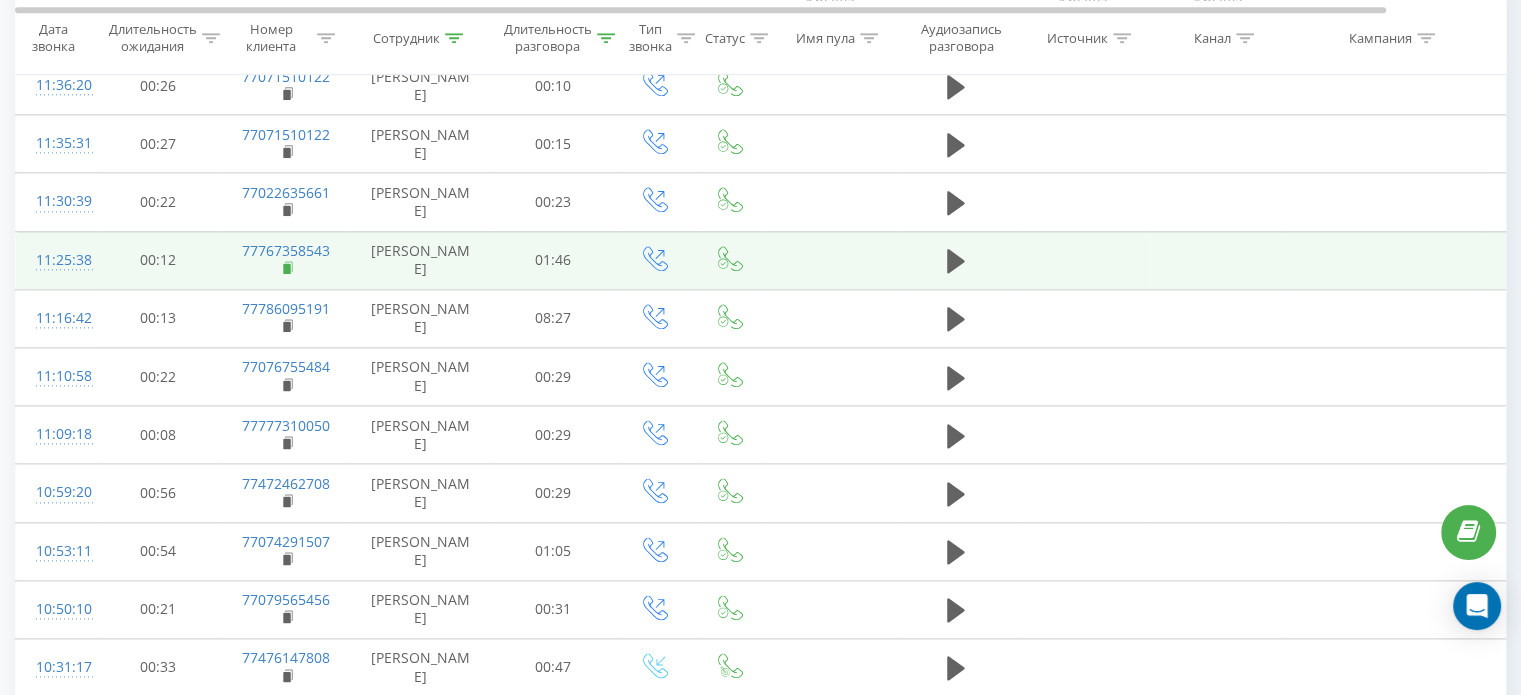 click 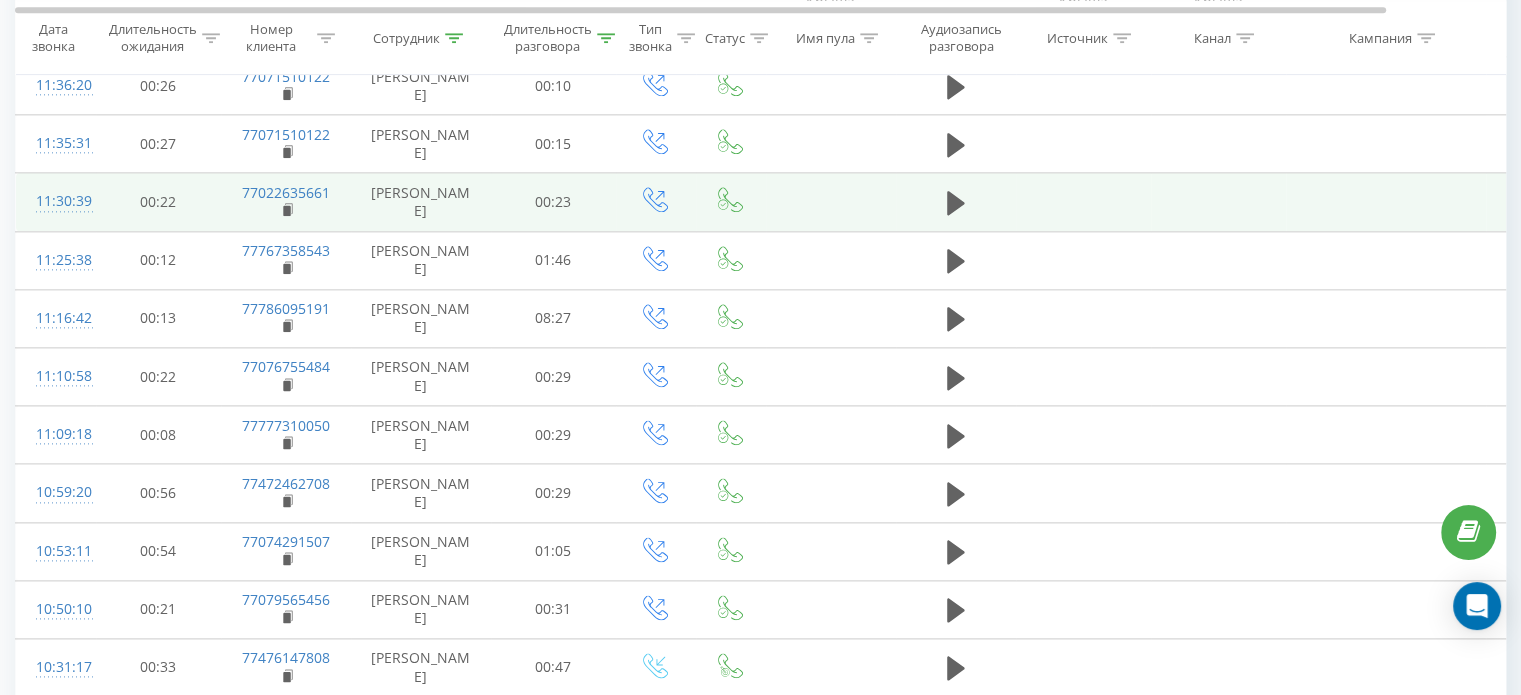 click on "77022635661" at bounding box center (286, 202) 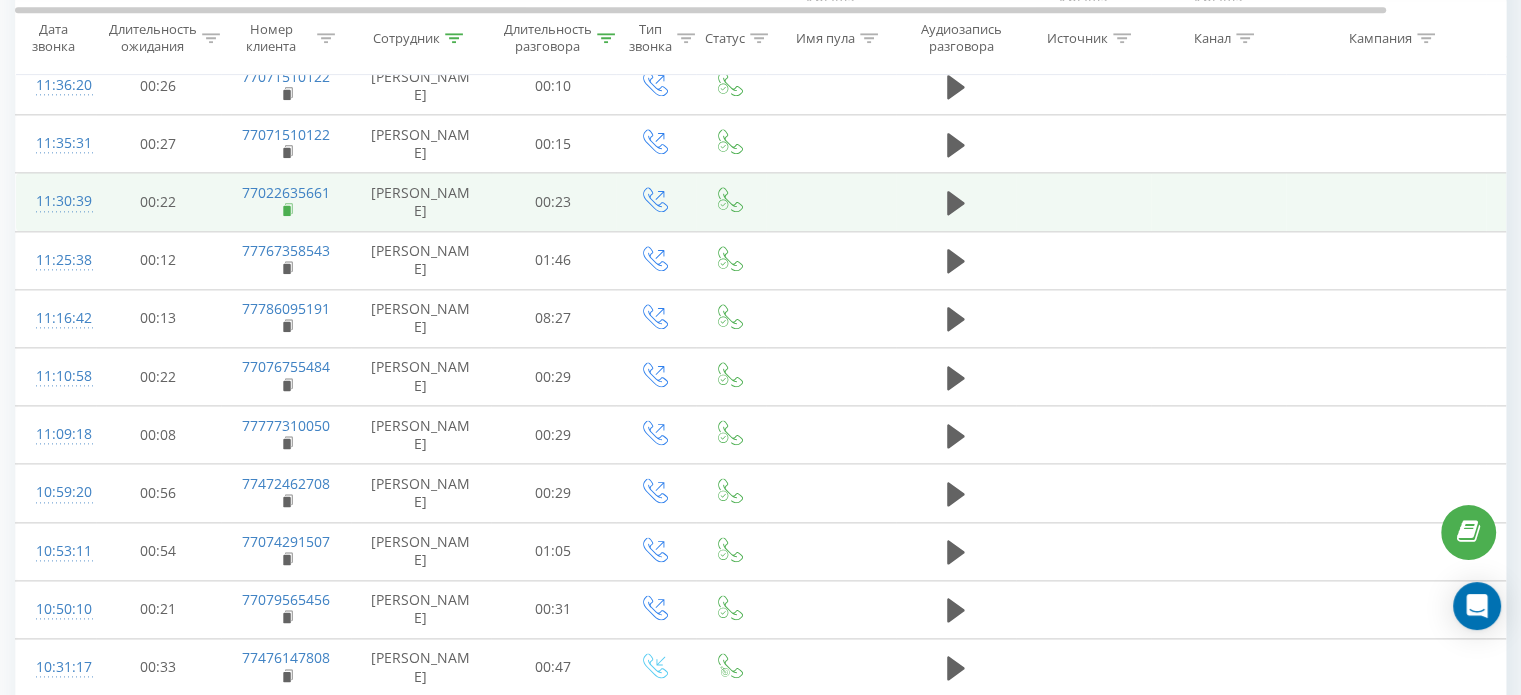 click 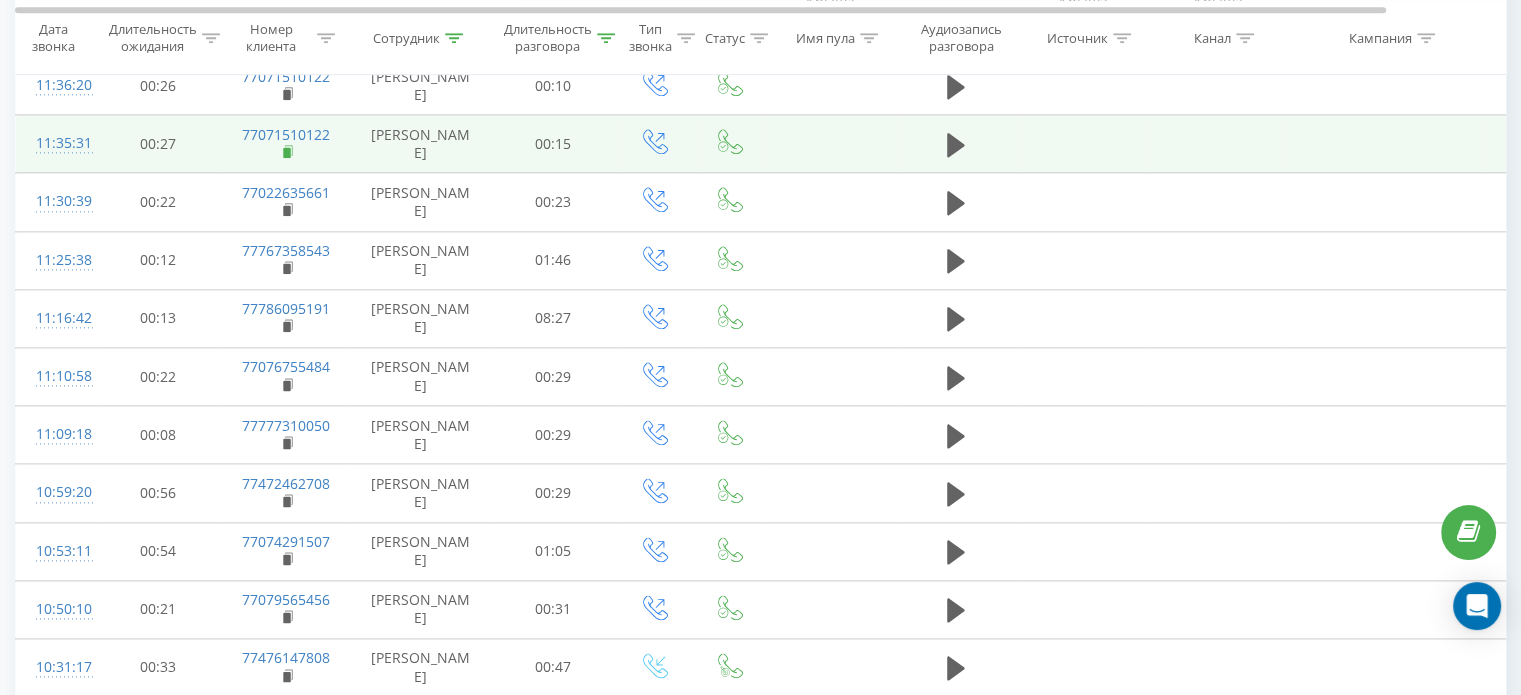 click 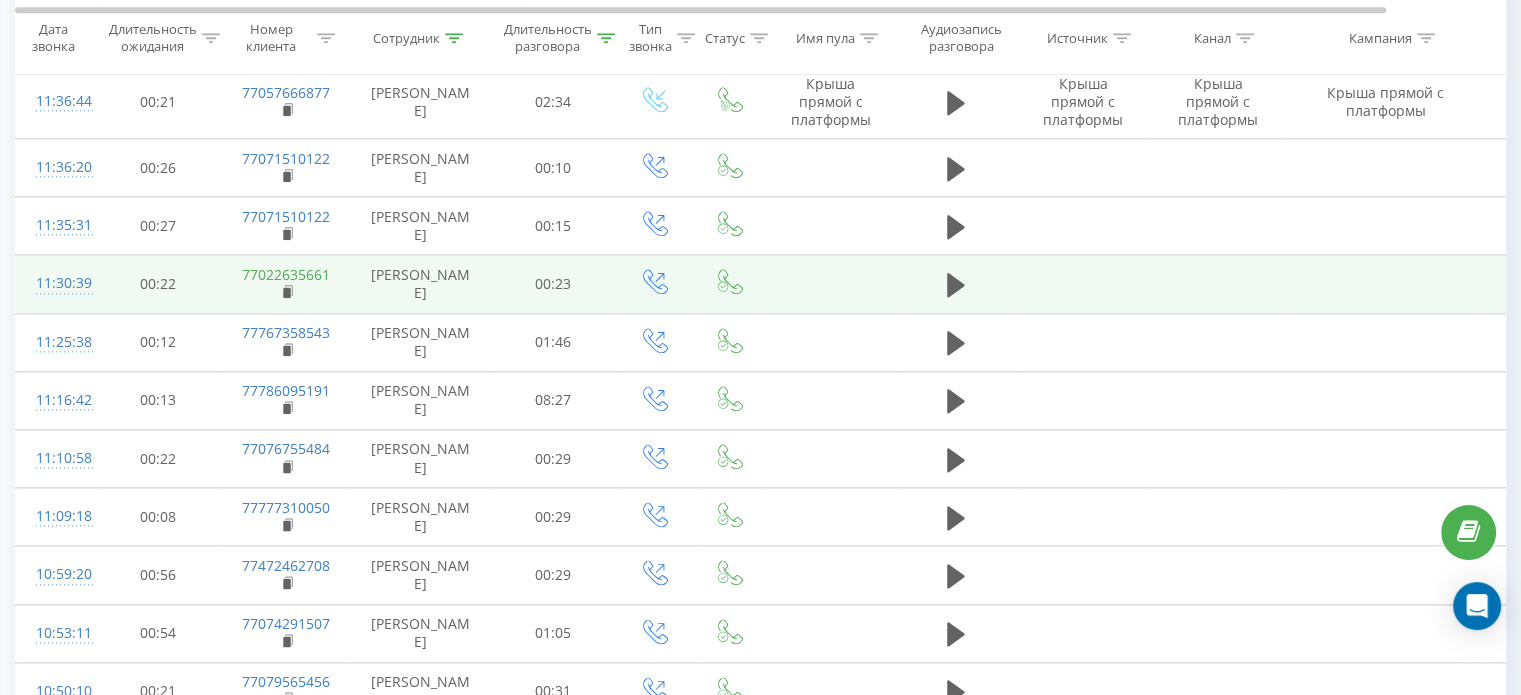 scroll, scrollTop: 2382, scrollLeft: 0, axis: vertical 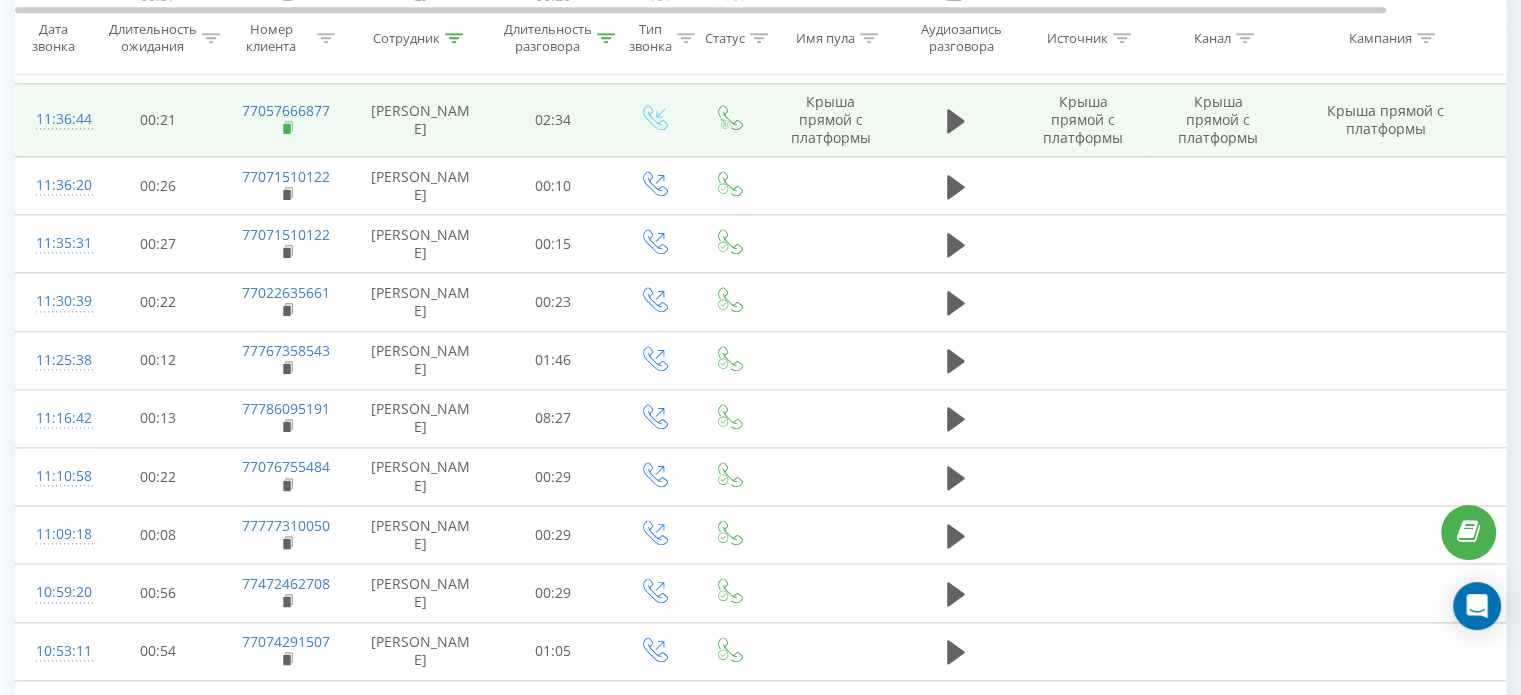 click 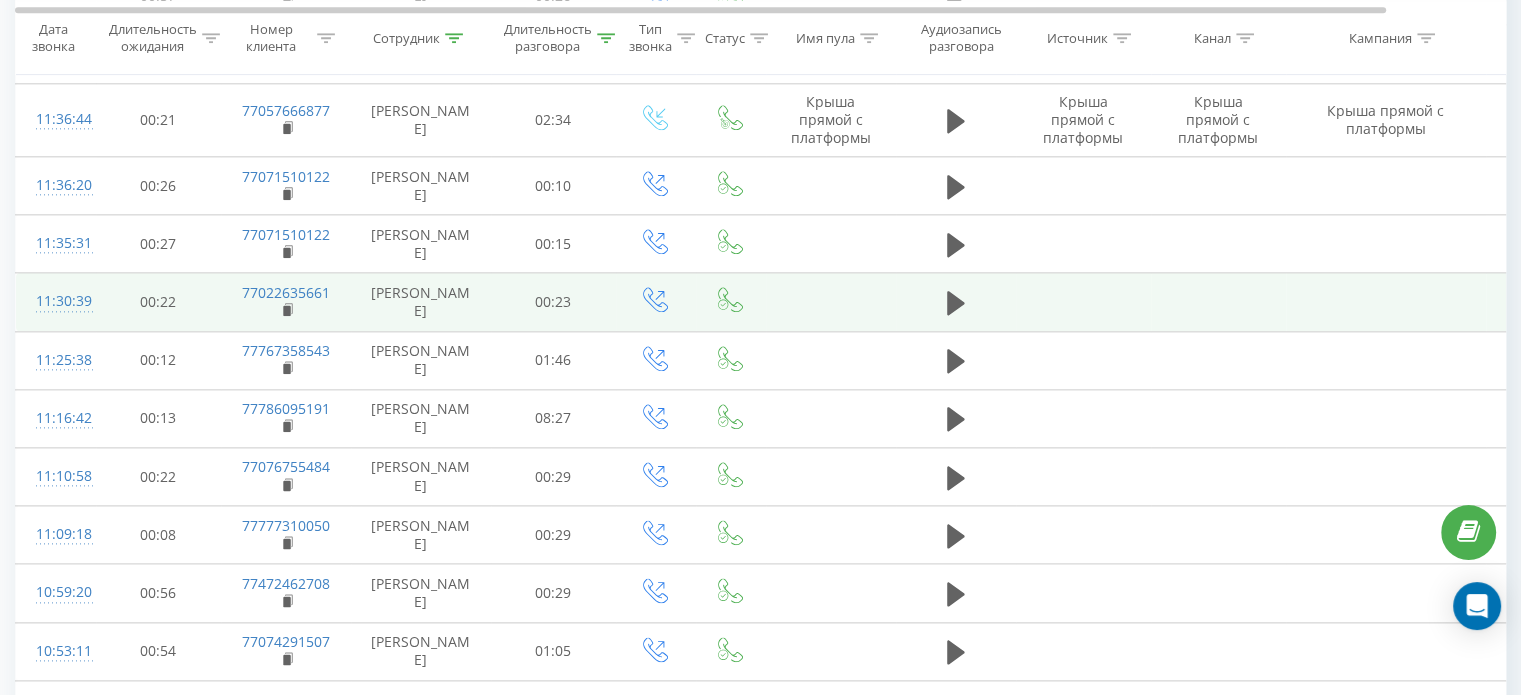 scroll, scrollTop: 2182, scrollLeft: 0, axis: vertical 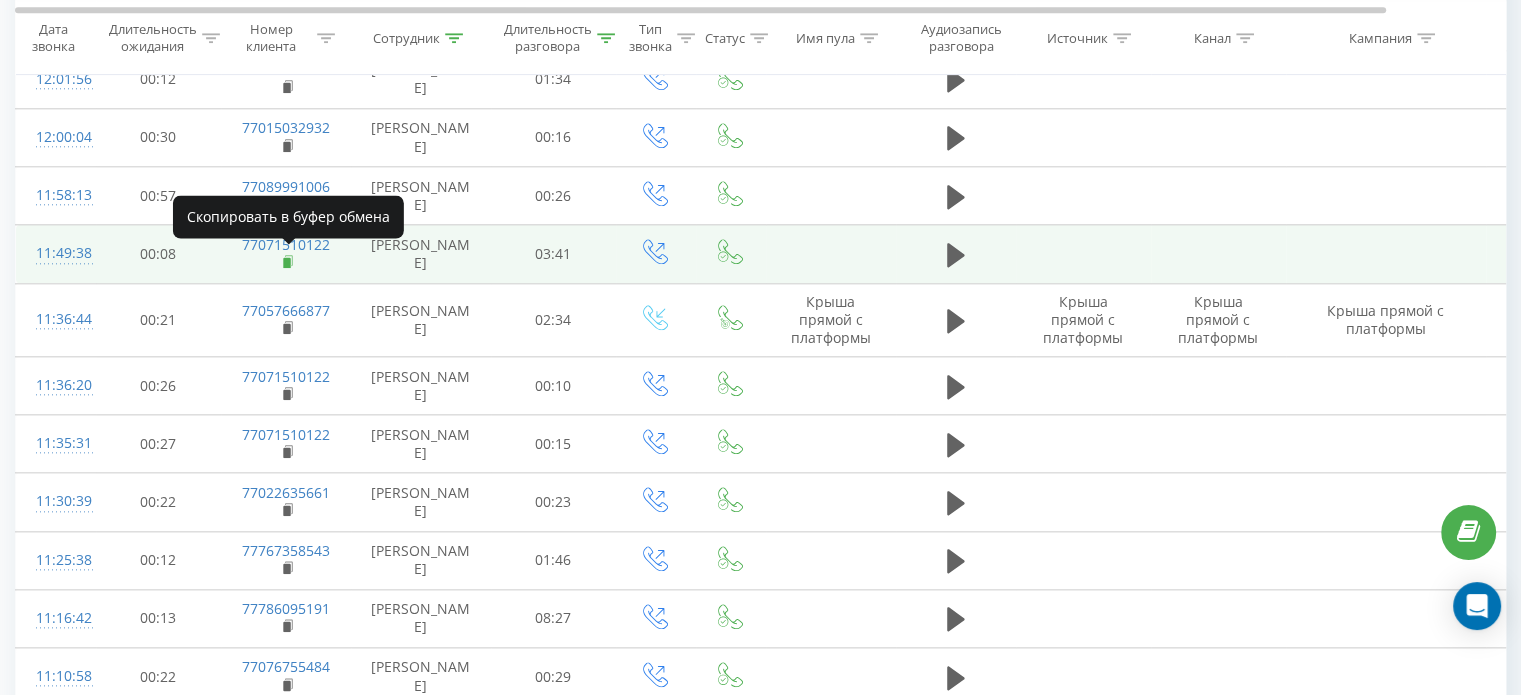 click 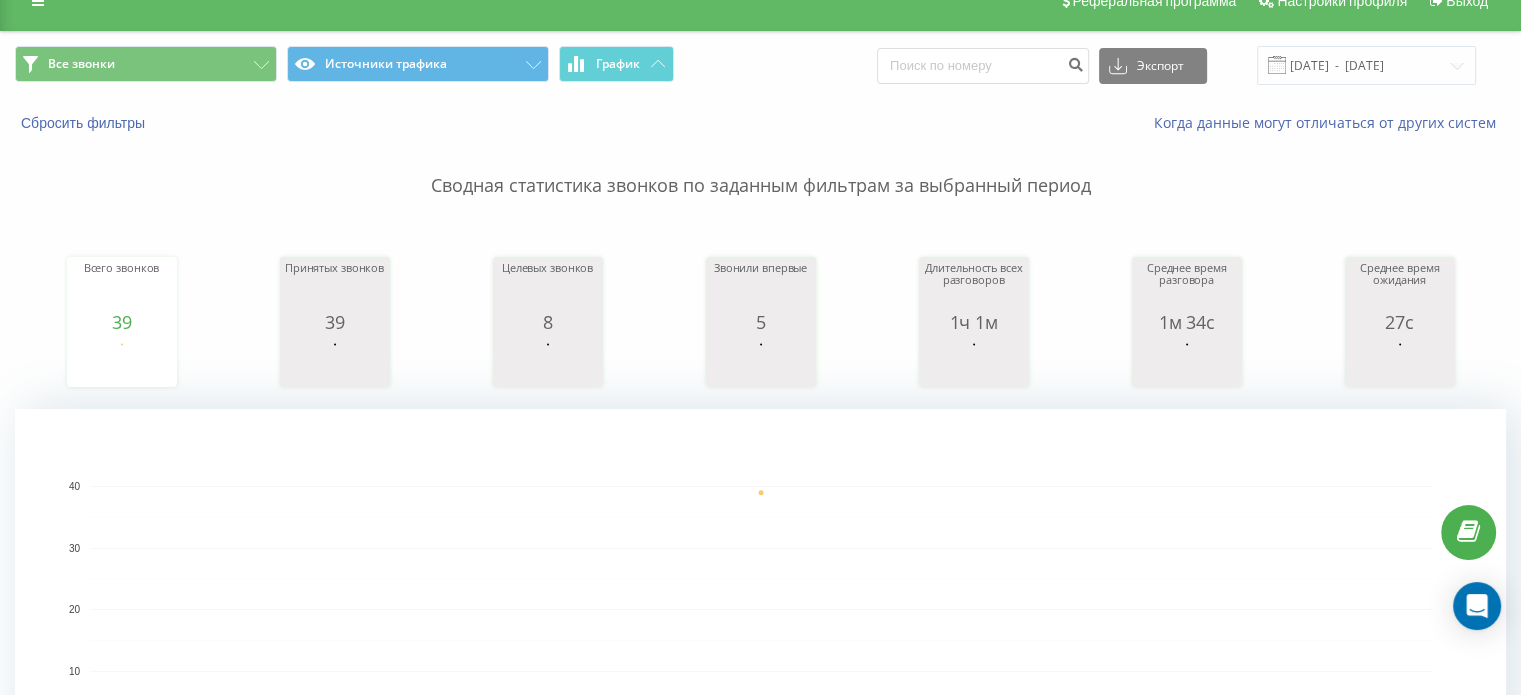 scroll, scrollTop: 0, scrollLeft: 0, axis: both 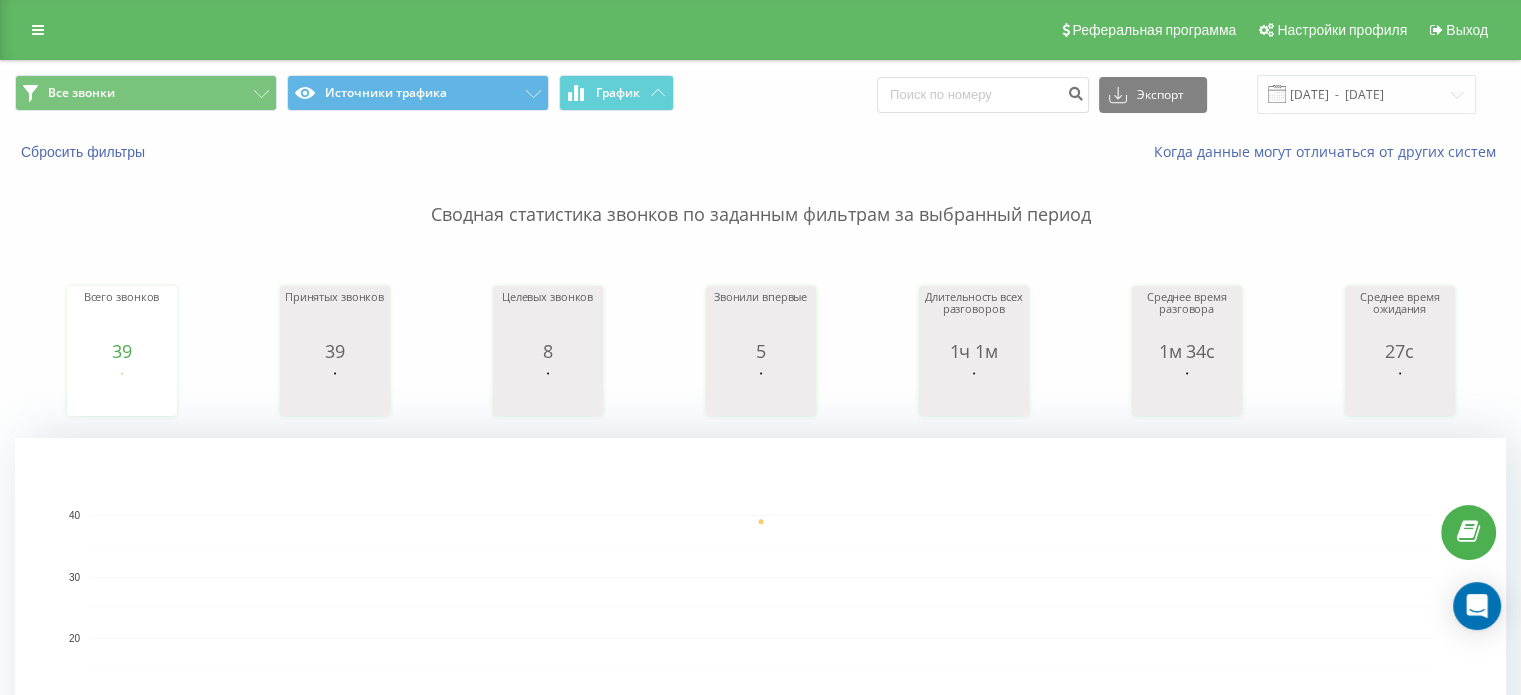click 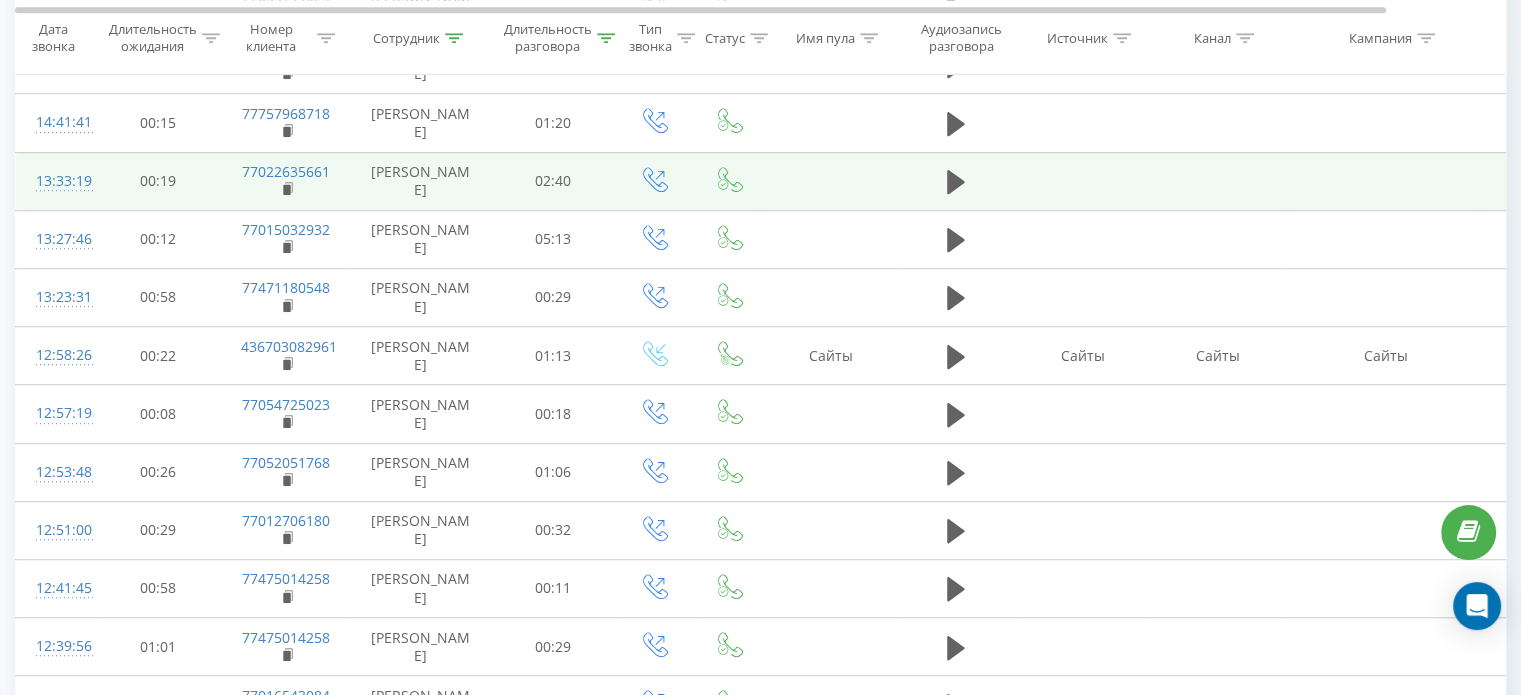 scroll, scrollTop: 1200, scrollLeft: 0, axis: vertical 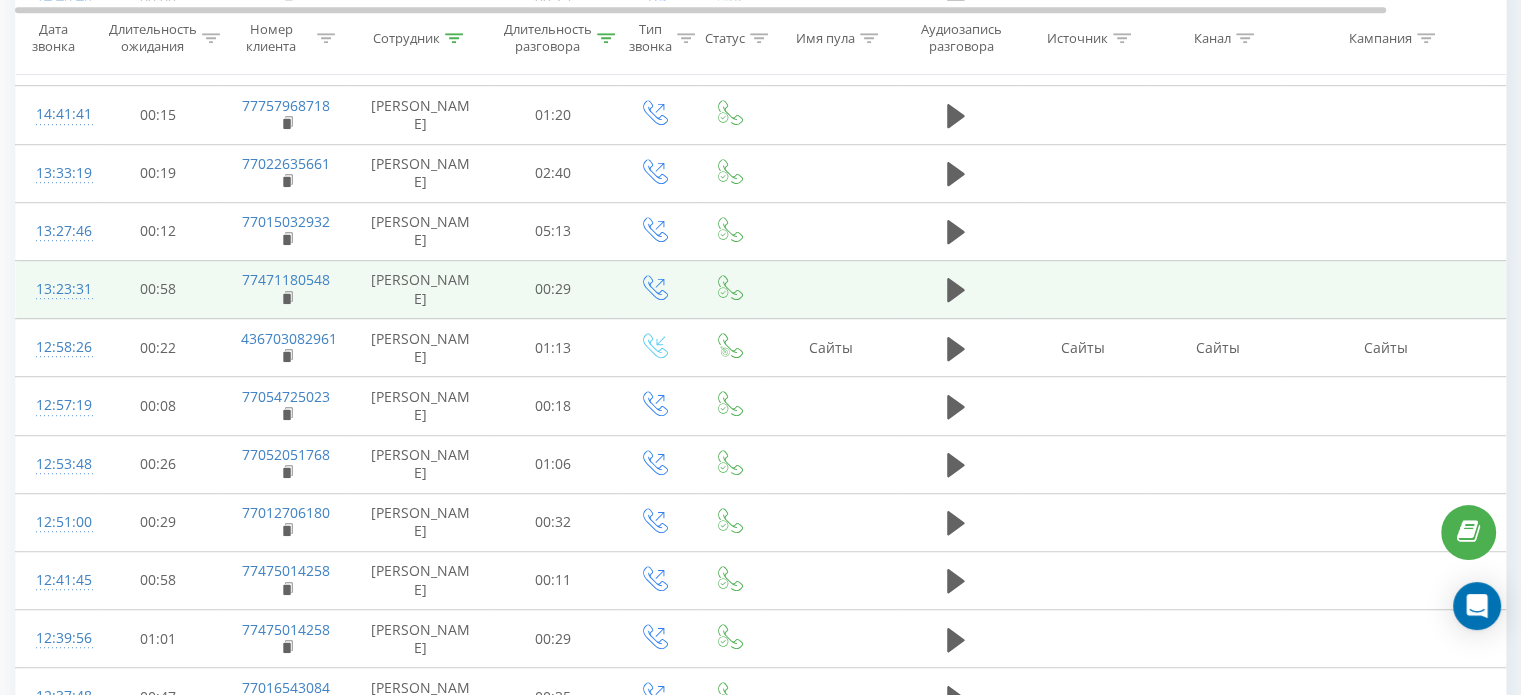 drag, startPoint x: 281, startPoint y: 295, endPoint x: 320, endPoint y: 299, distance: 39.20459 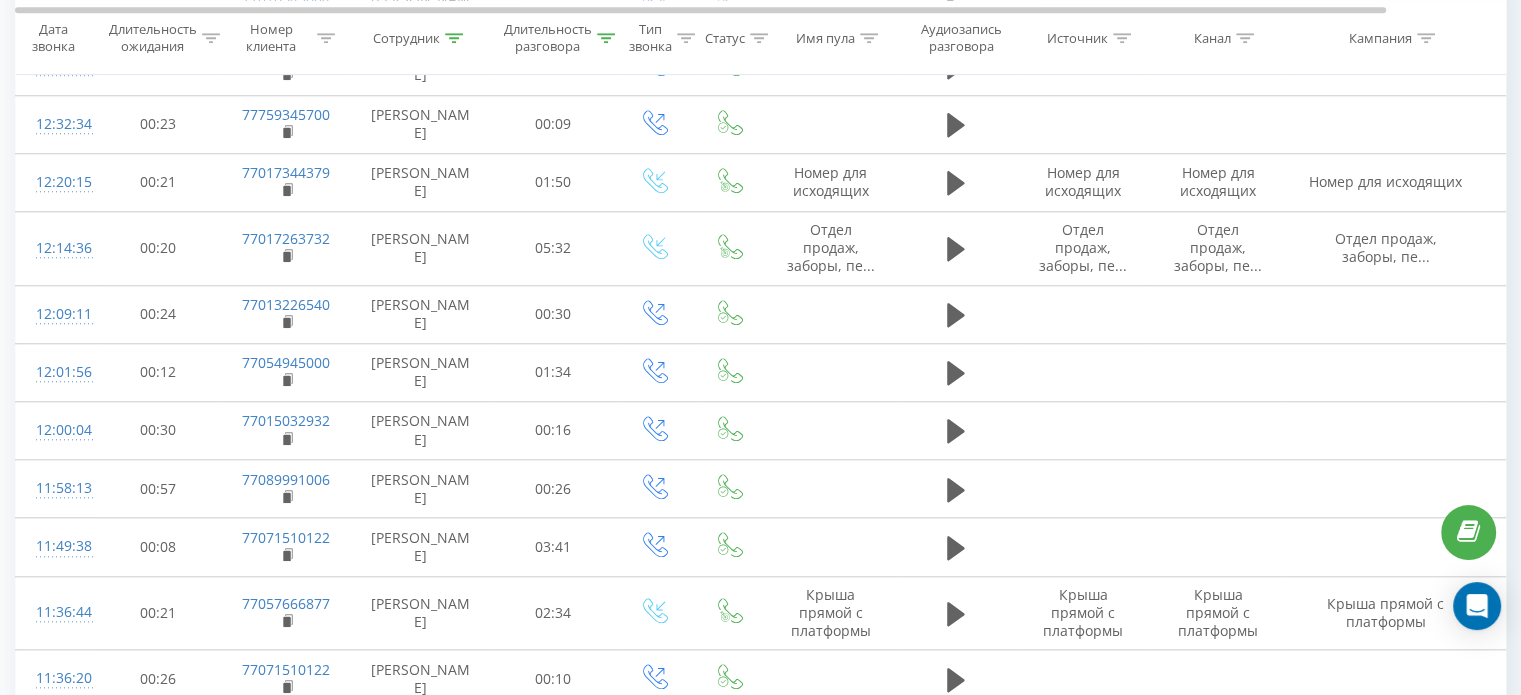 scroll, scrollTop: 2100, scrollLeft: 0, axis: vertical 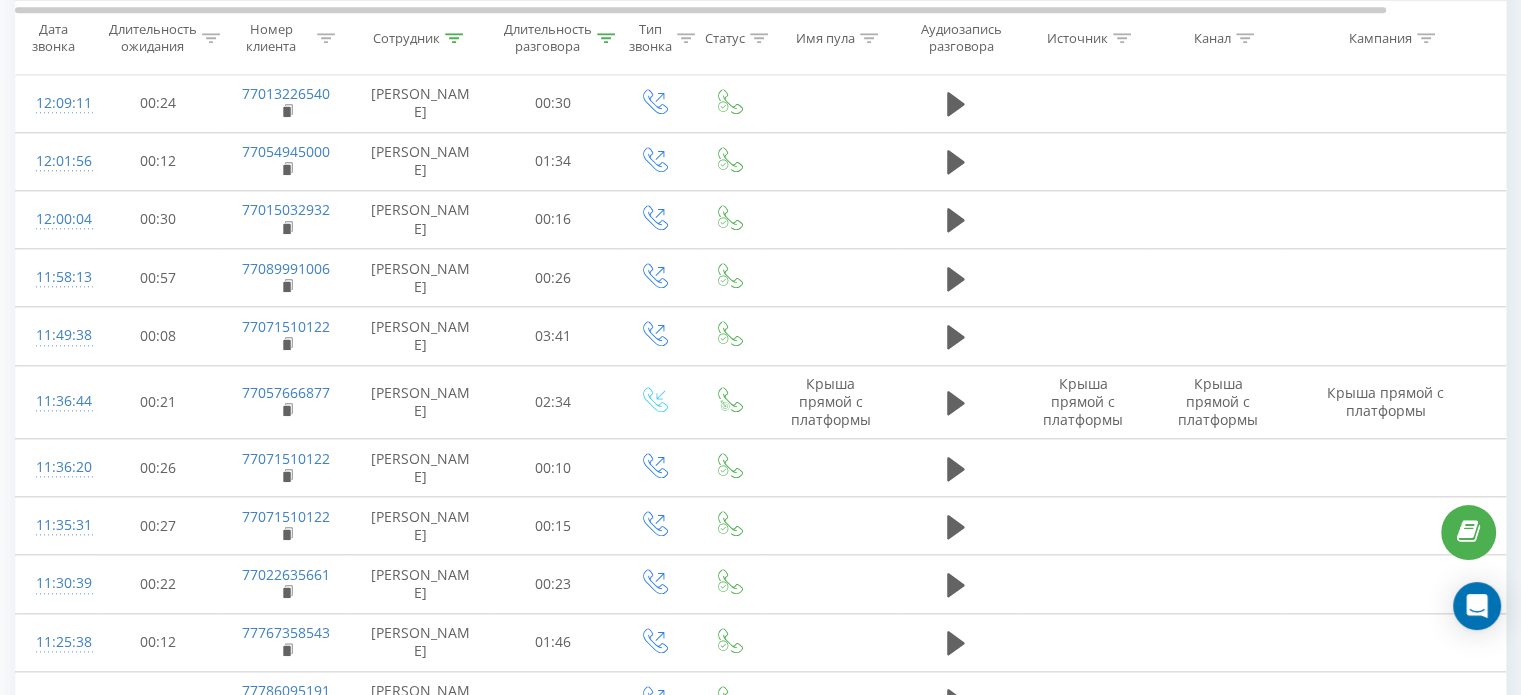 click at bounding box center [0, 0] 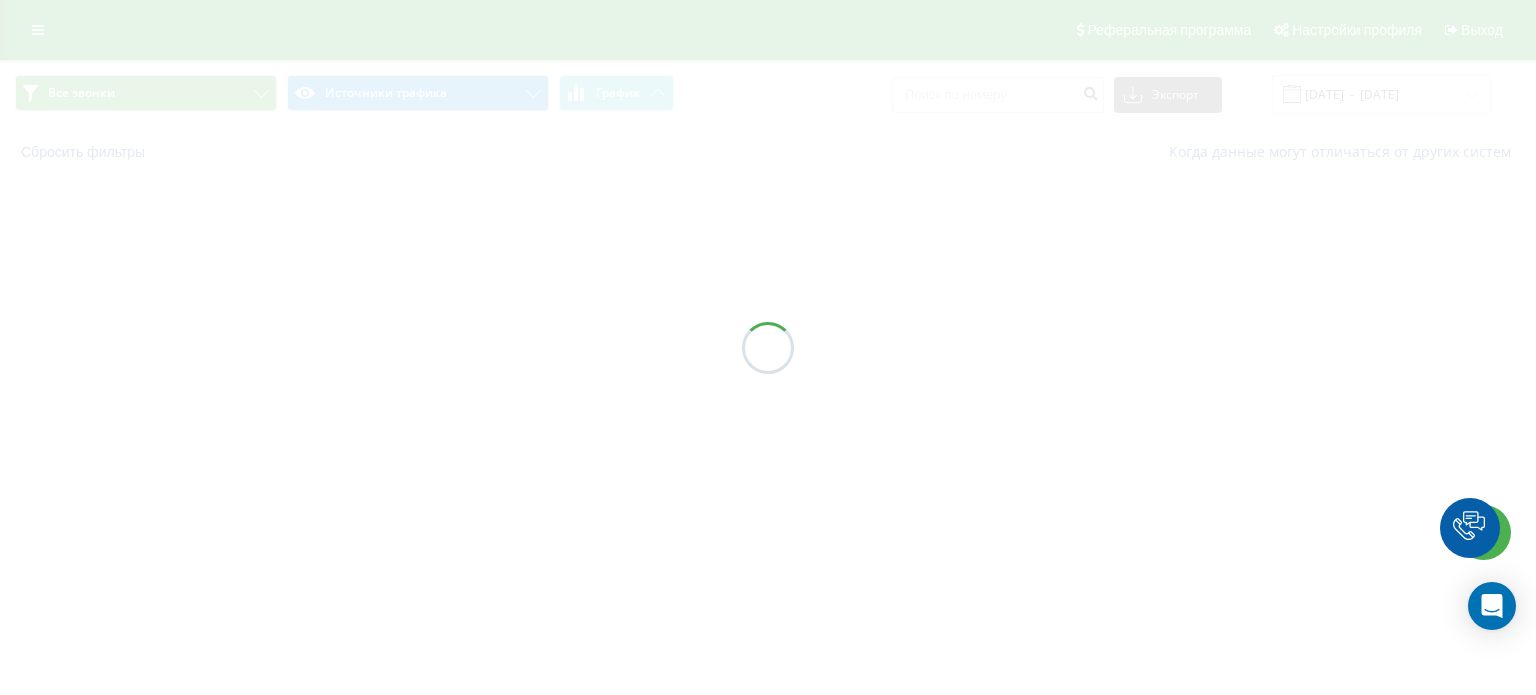 scroll, scrollTop: 0, scrollLeft: 0, axis: both 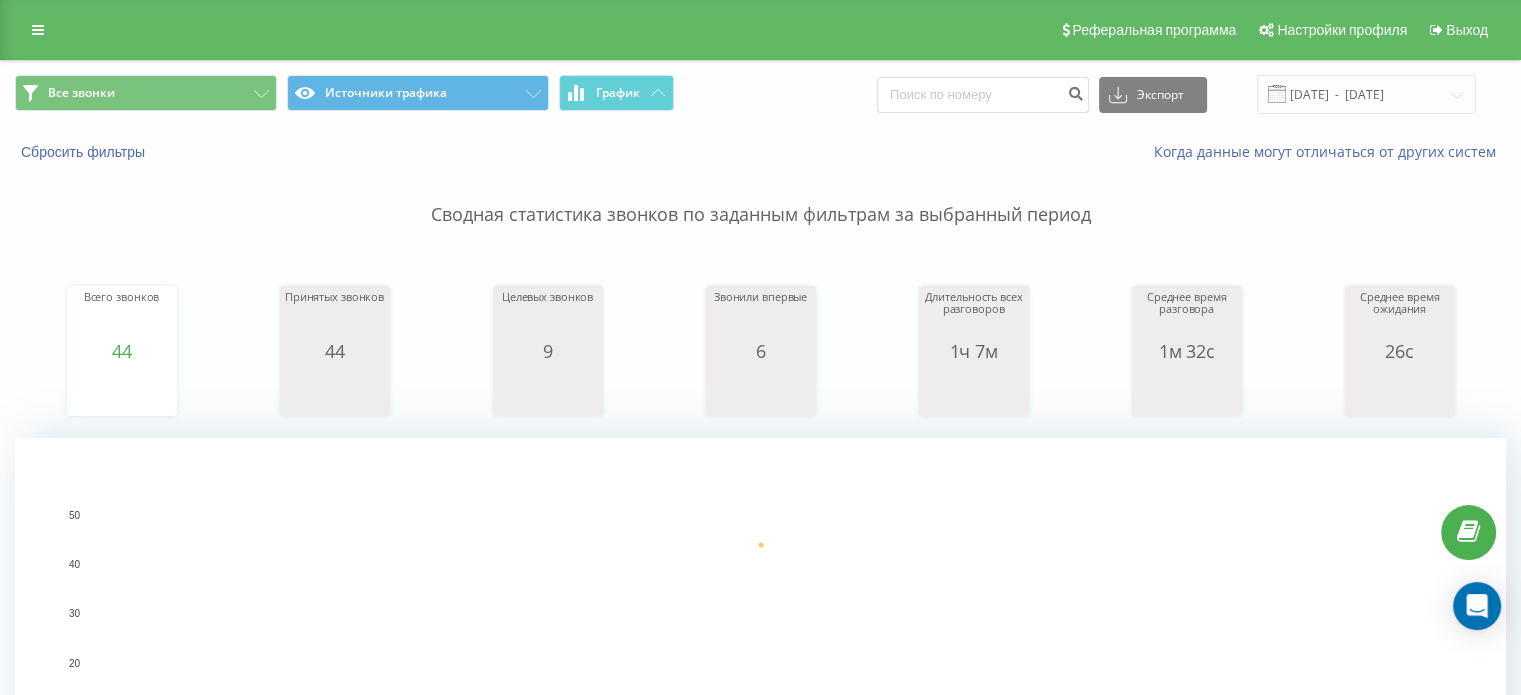 type on "7705747474" 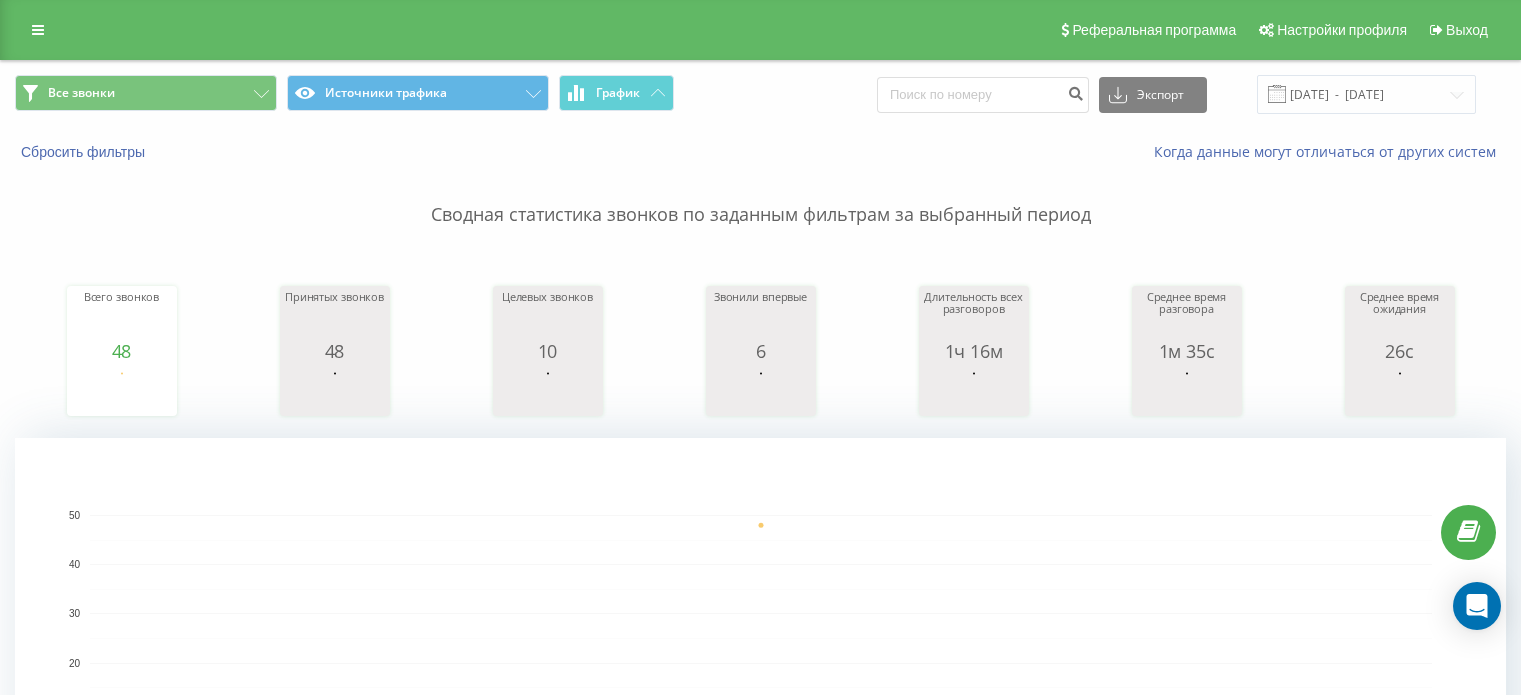 scroll, scrollTop: 0, scrollLeft: 0, axis: both 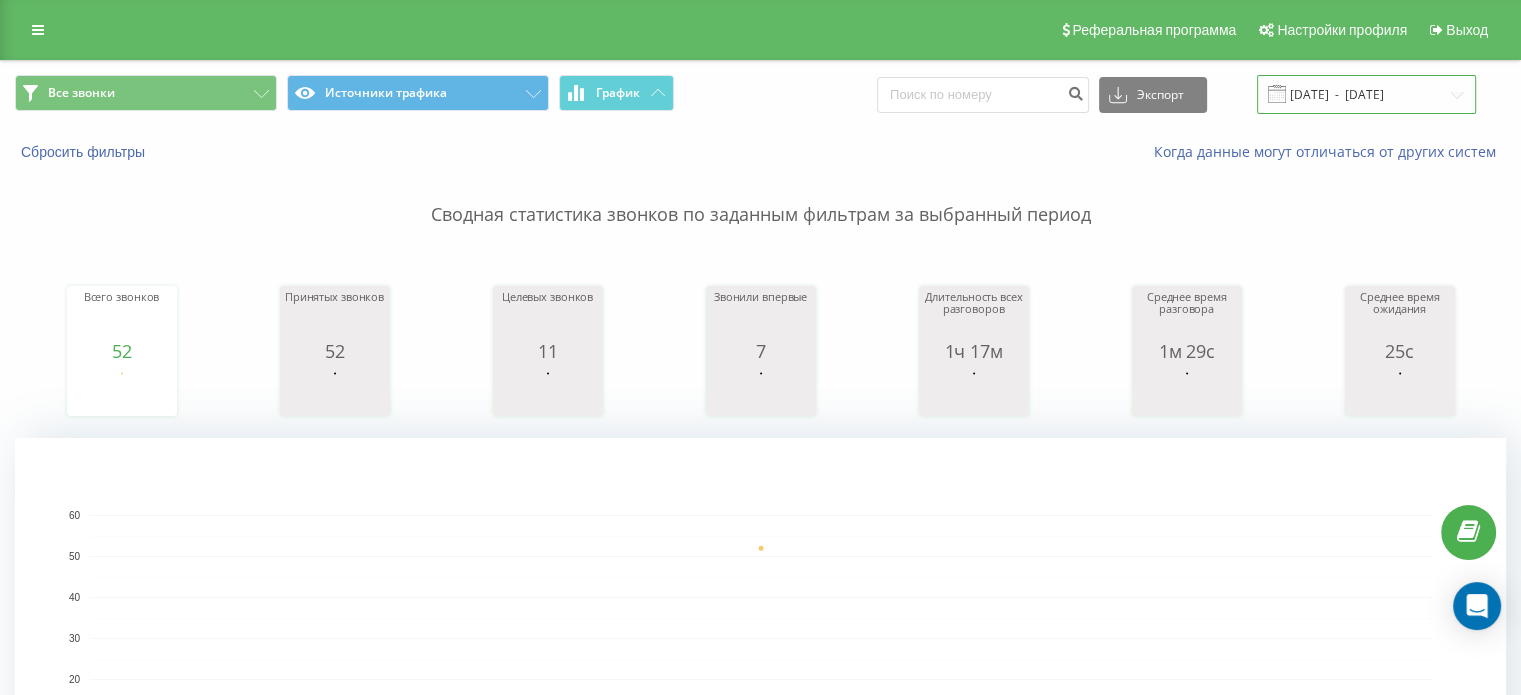 click on "[DATE]  -  [DATE]" at bounding box center [1366, 94] 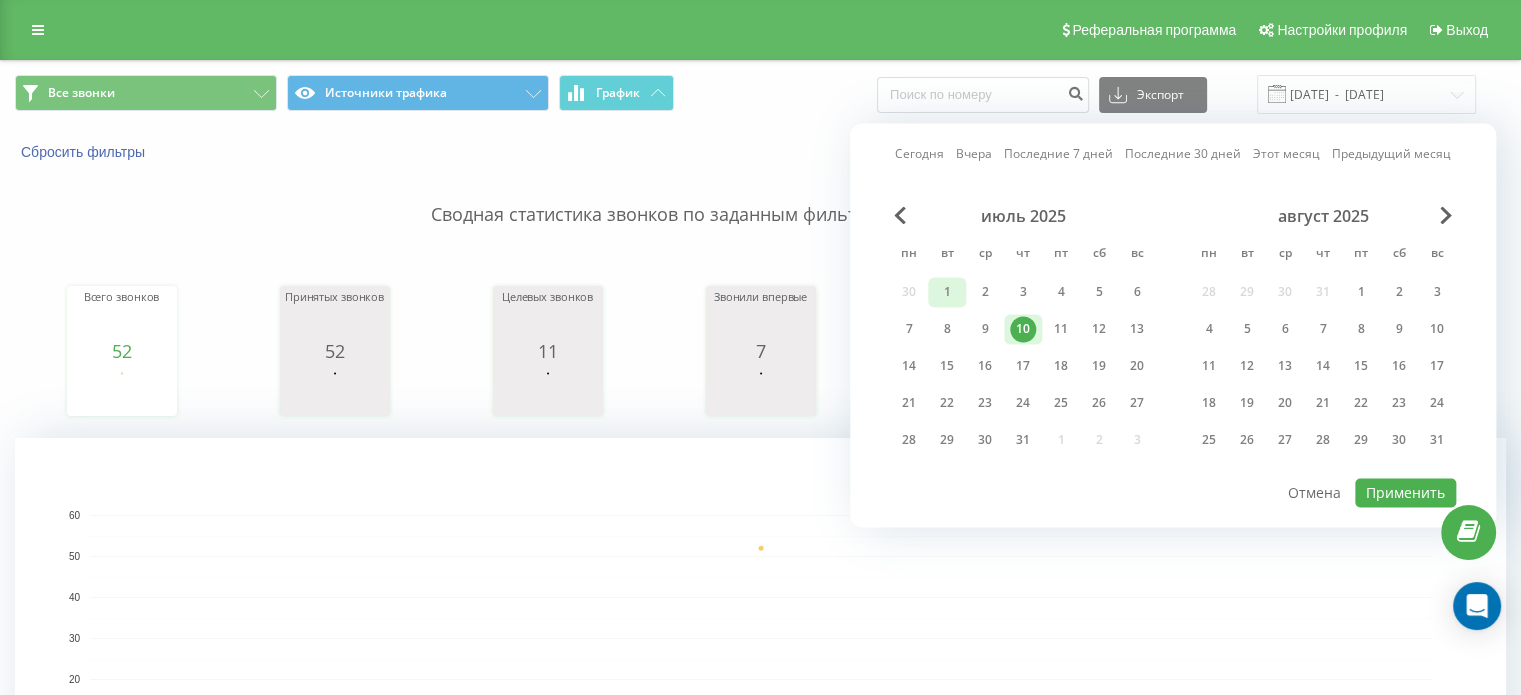 drag, startPoint x: 935, startPoint y: 286, endPoint x: 954, endPoint y: 294, distance: 20.615528 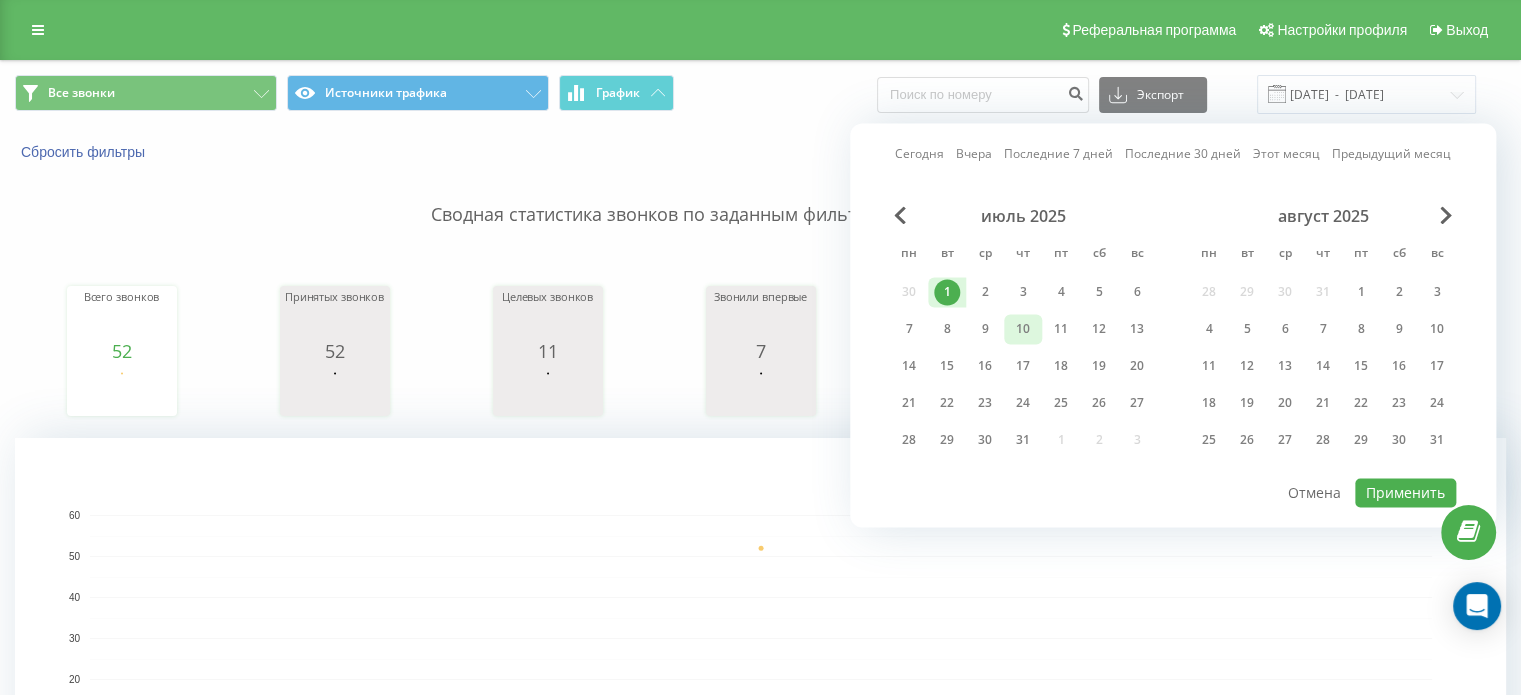 click on "10" at bounding box center [1023, 329] 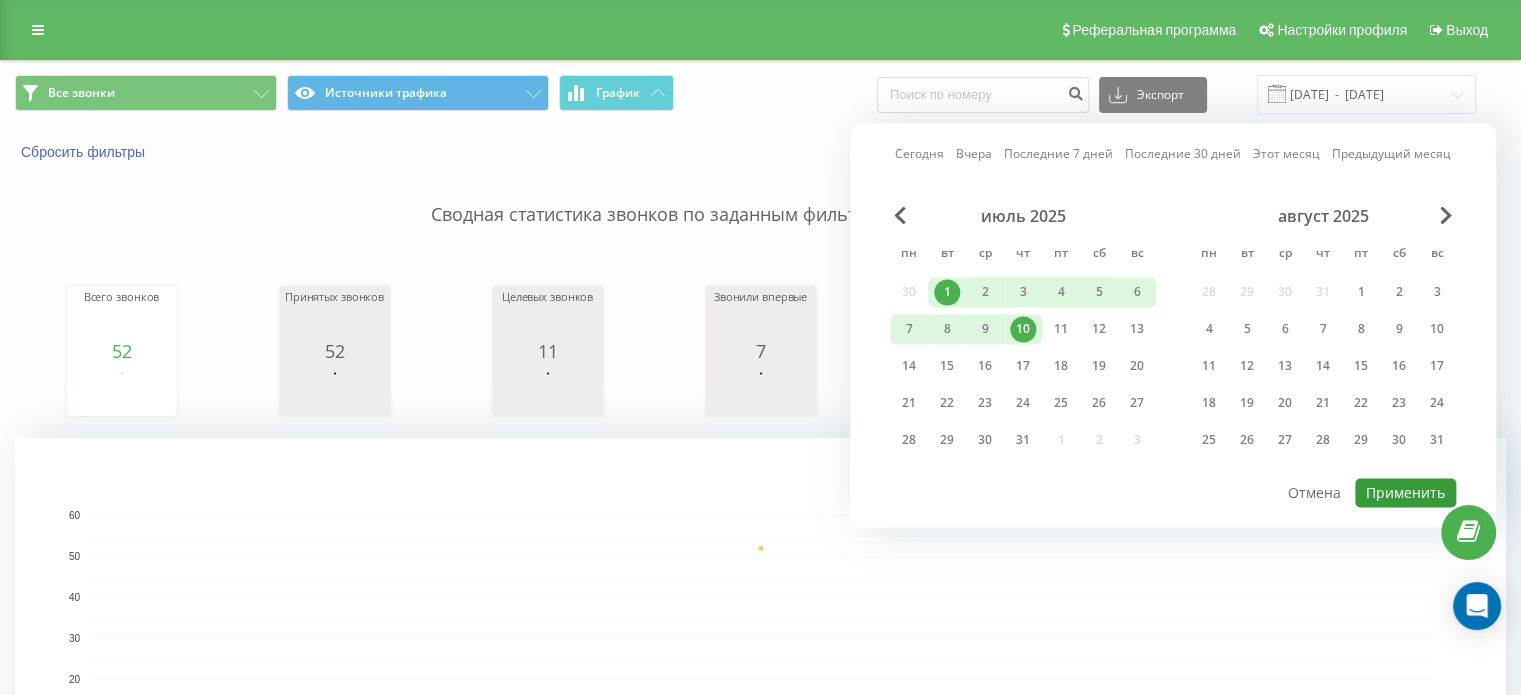 click on "Применить" at bounding box center [1405, 492] 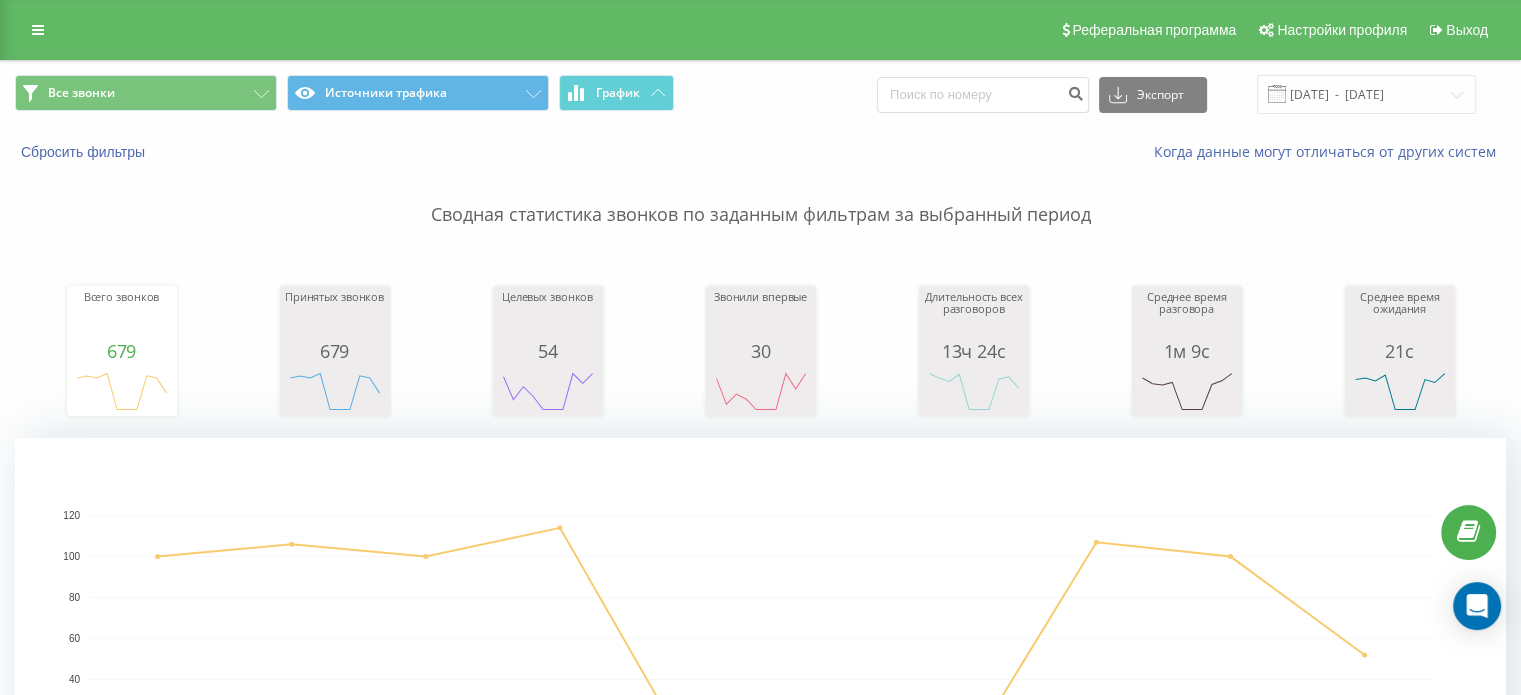 click at bounding box center (1277, 94) 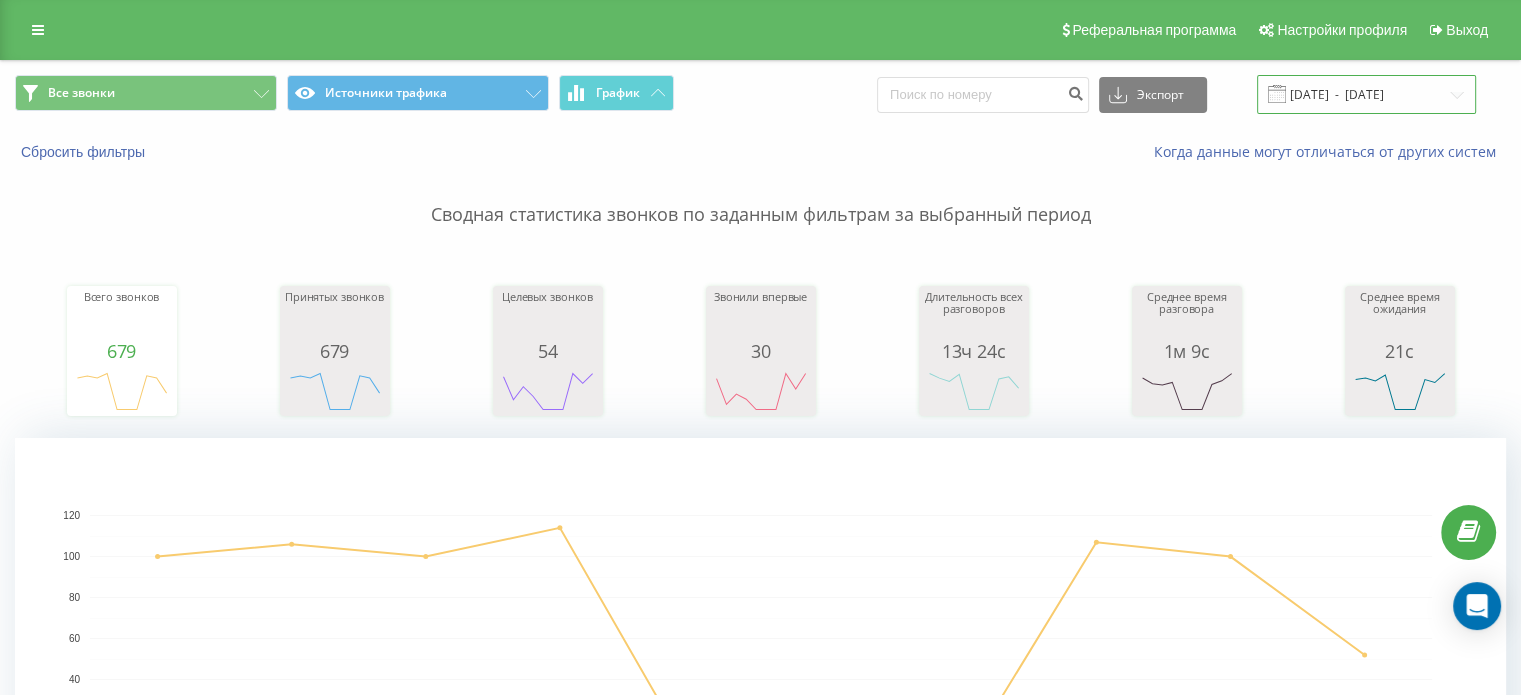 click on "01.07.2025  -  10.07.2025" at bounding box center (1366, 94) 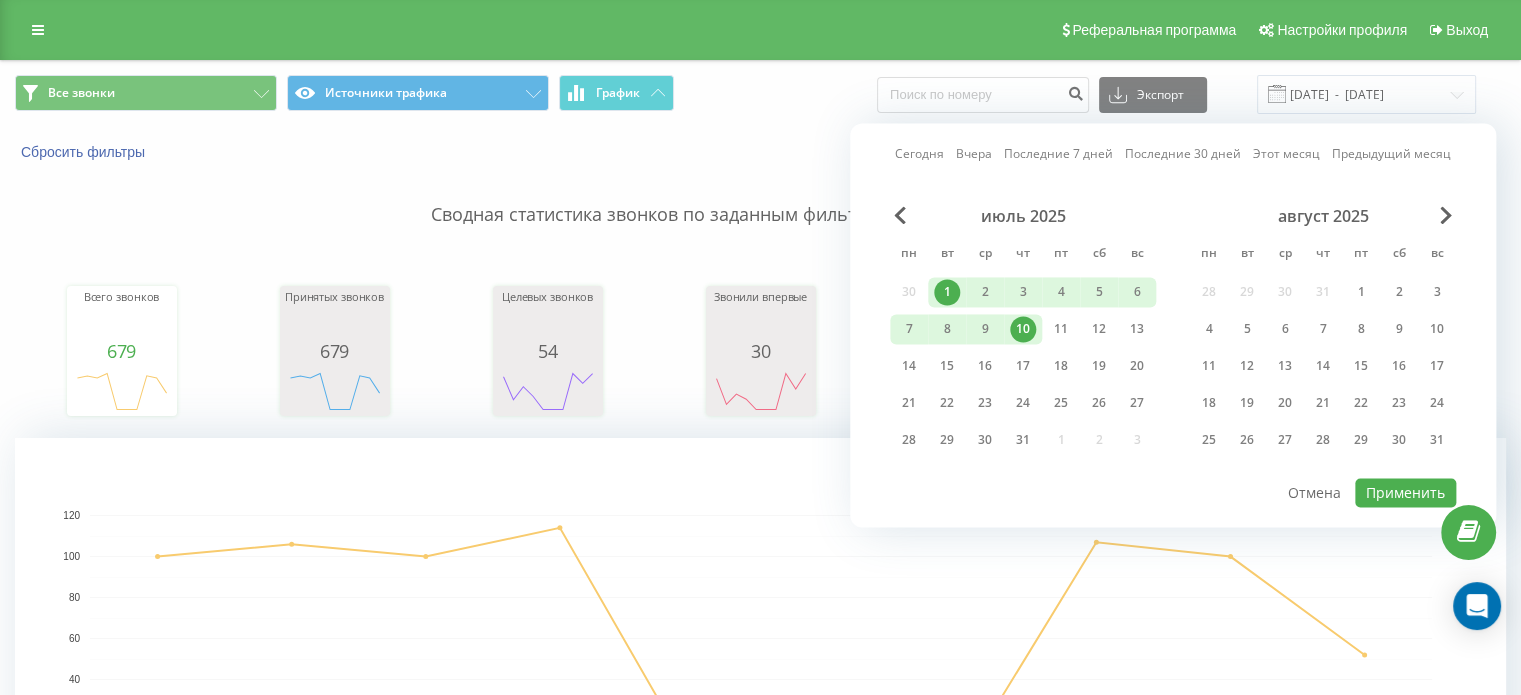 click on "1" at bounding box center [947, 292] 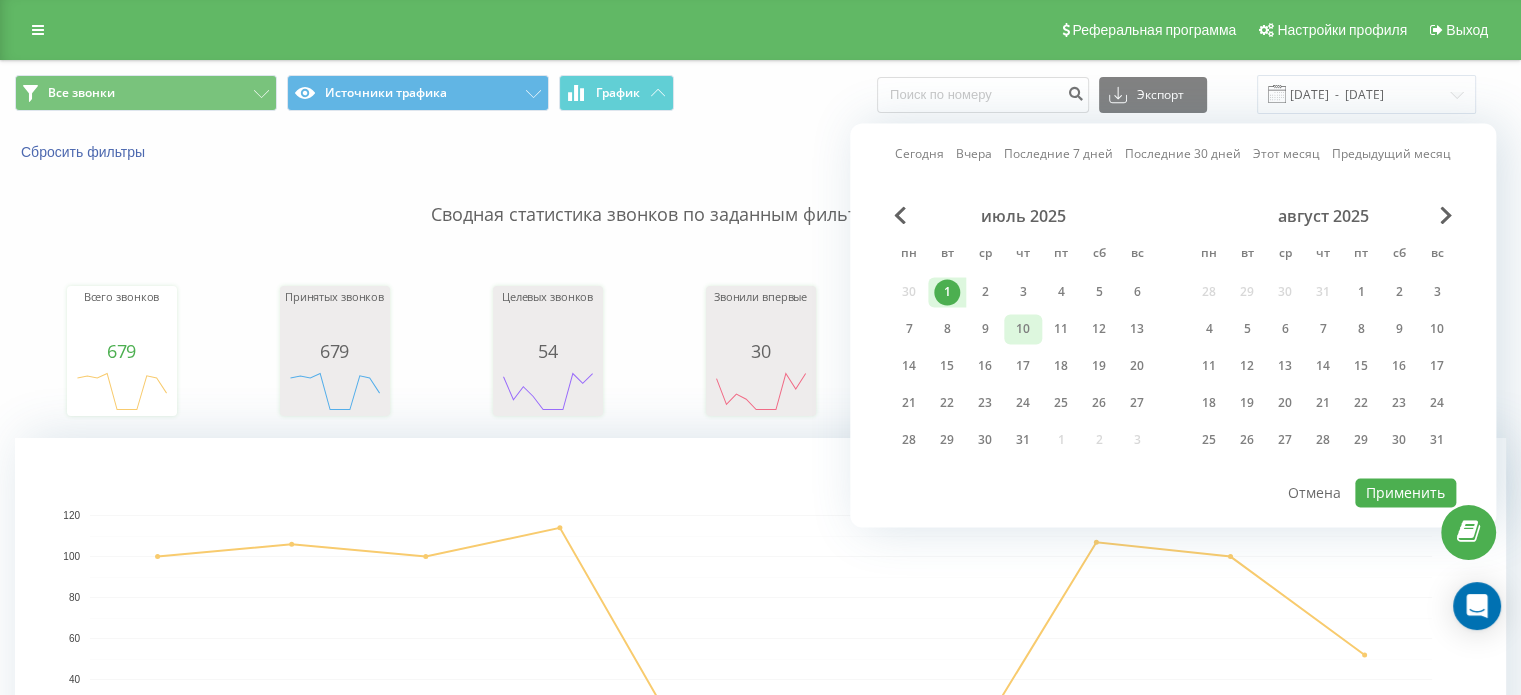 click on "10" at bounding box center [1023, 329] 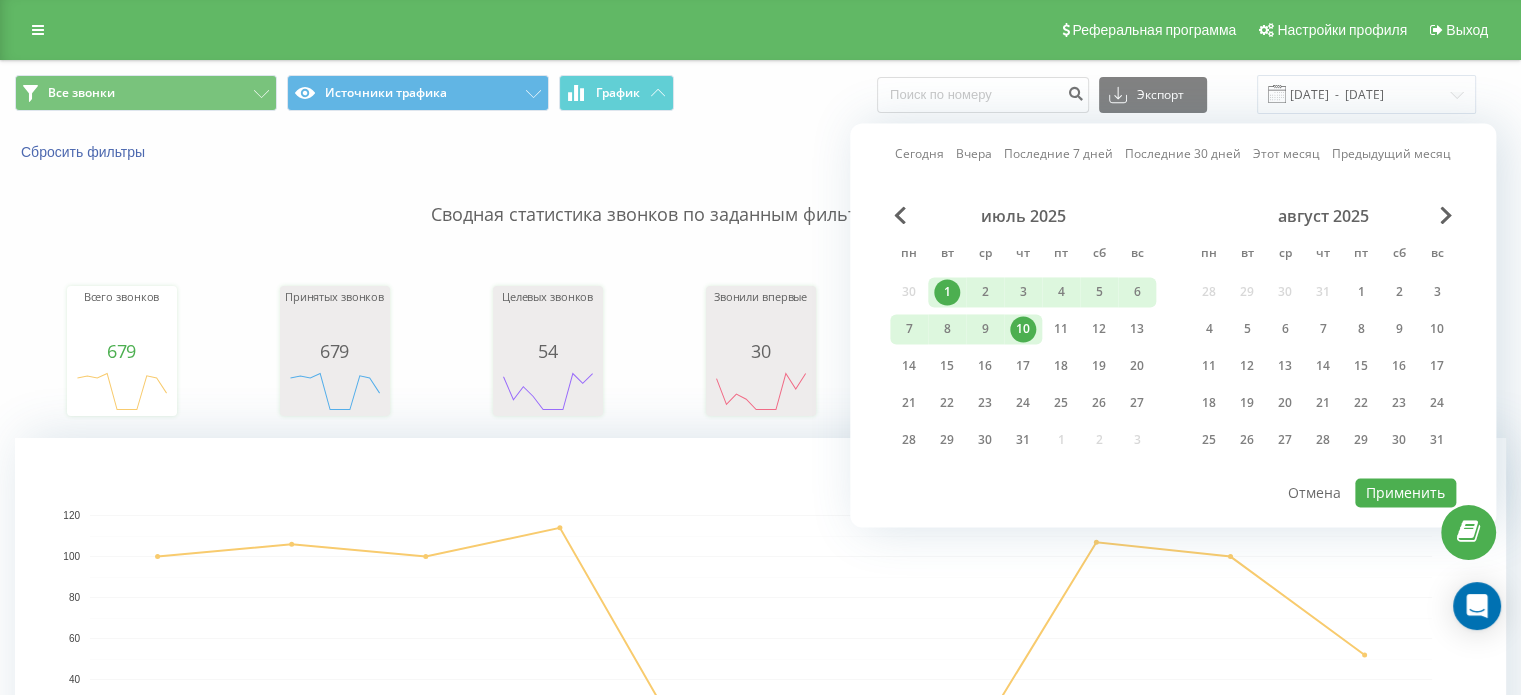 click on "10" at bounding box center [1023, 329] 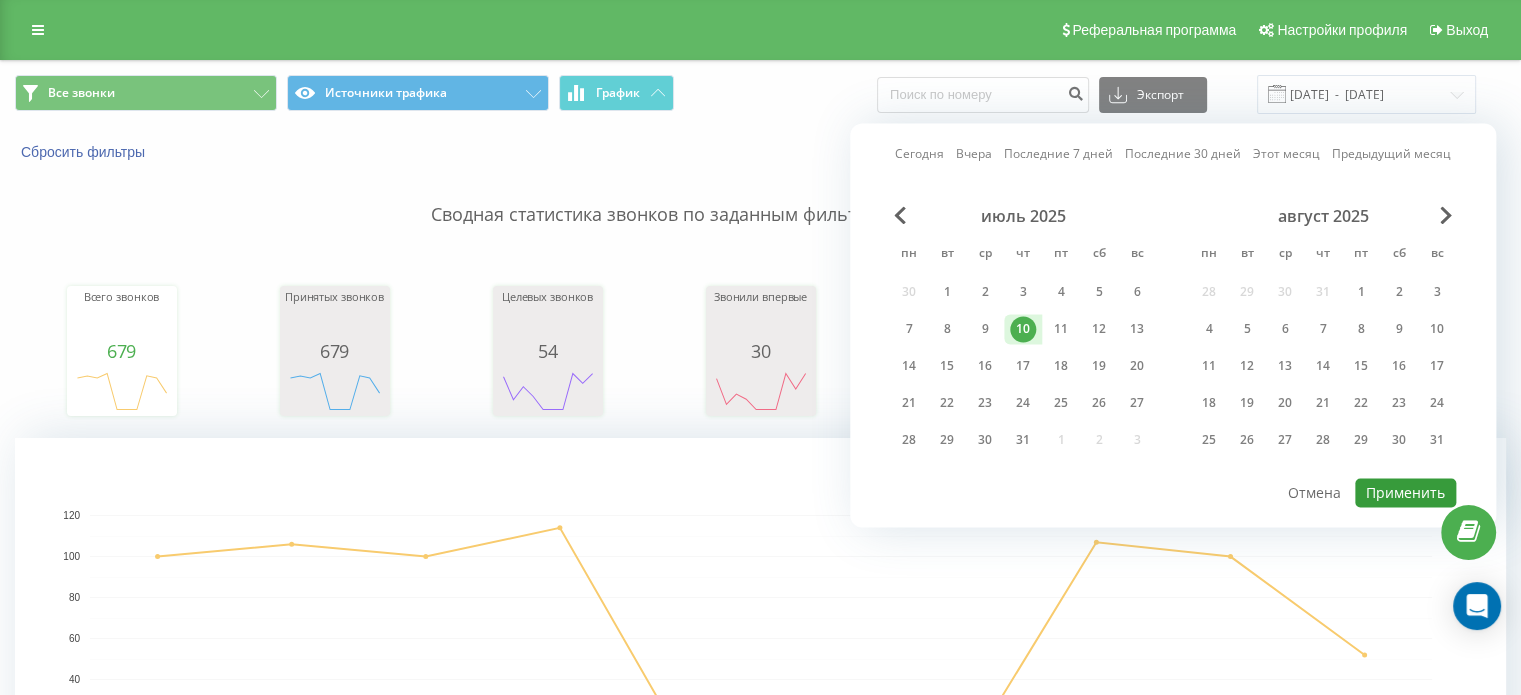 click on "Применить" at bounding box center (1405, 492) 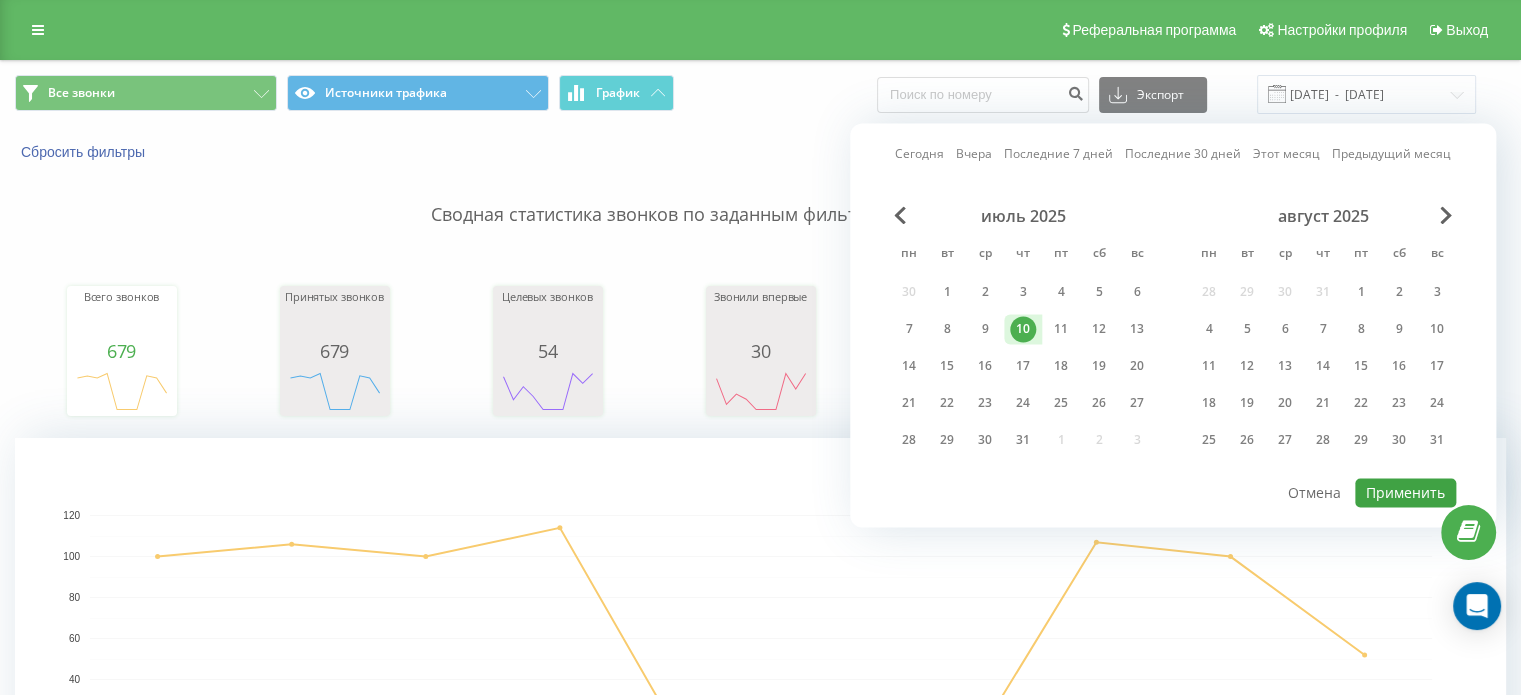type on "[DATE]  -  [DATE]" 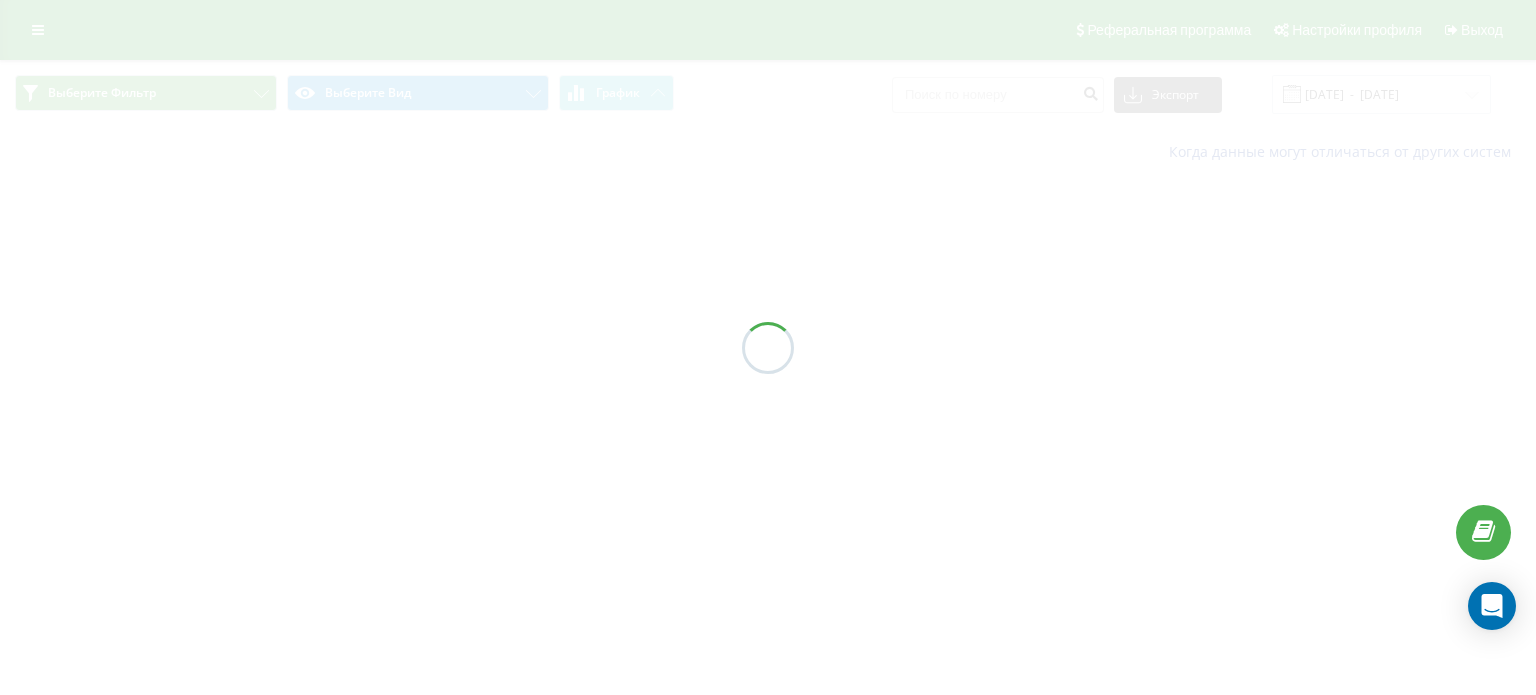 scroll, scrollTop: 0, scrollLeft: 0, axis: both 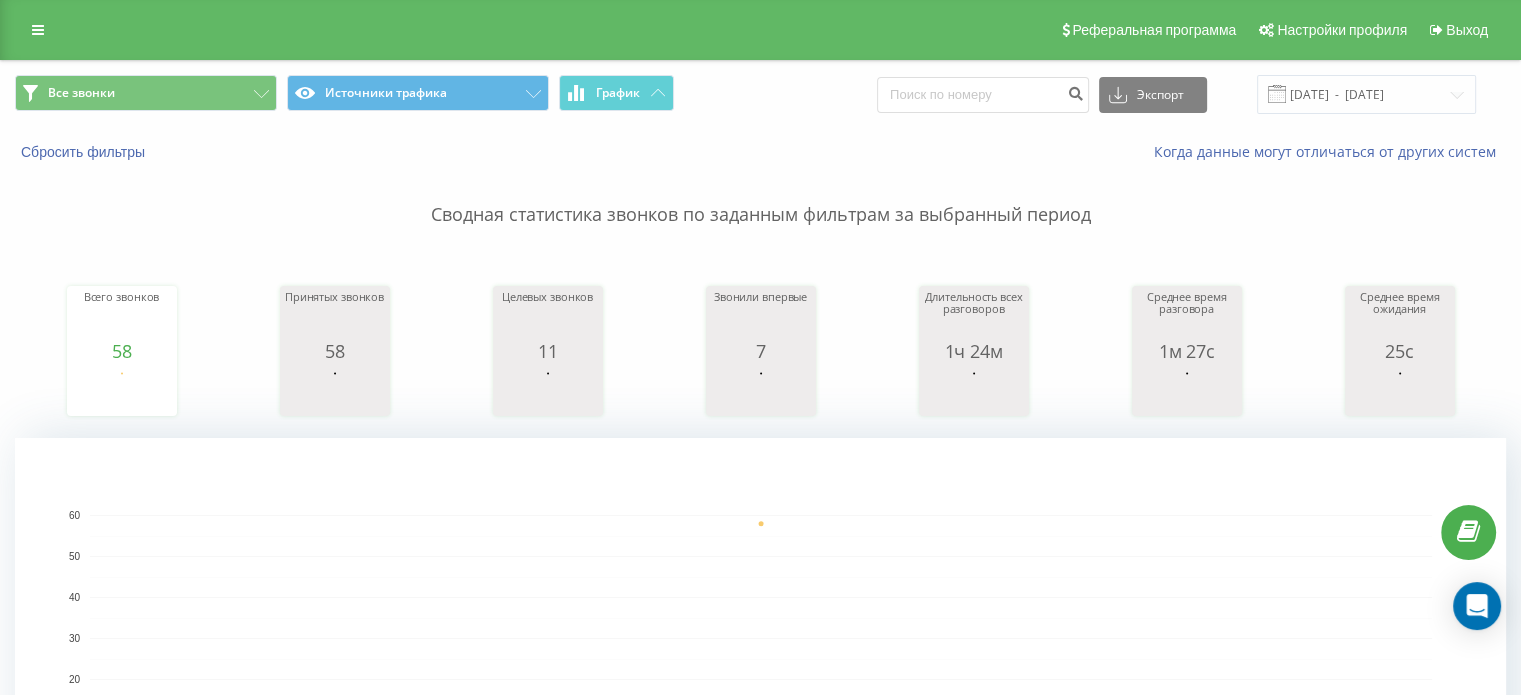 click 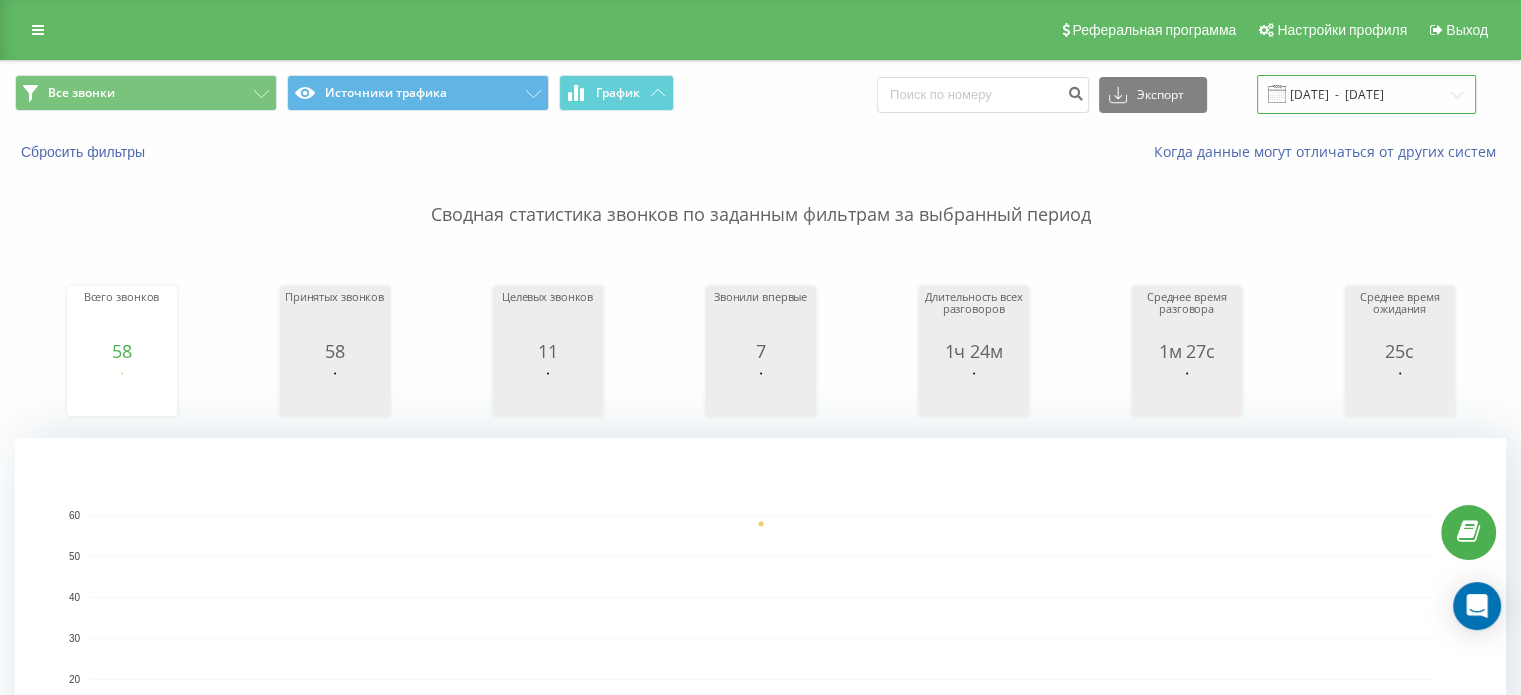 click on "[DATE]  -  [DATE]" at bounding box center [1366, 94] 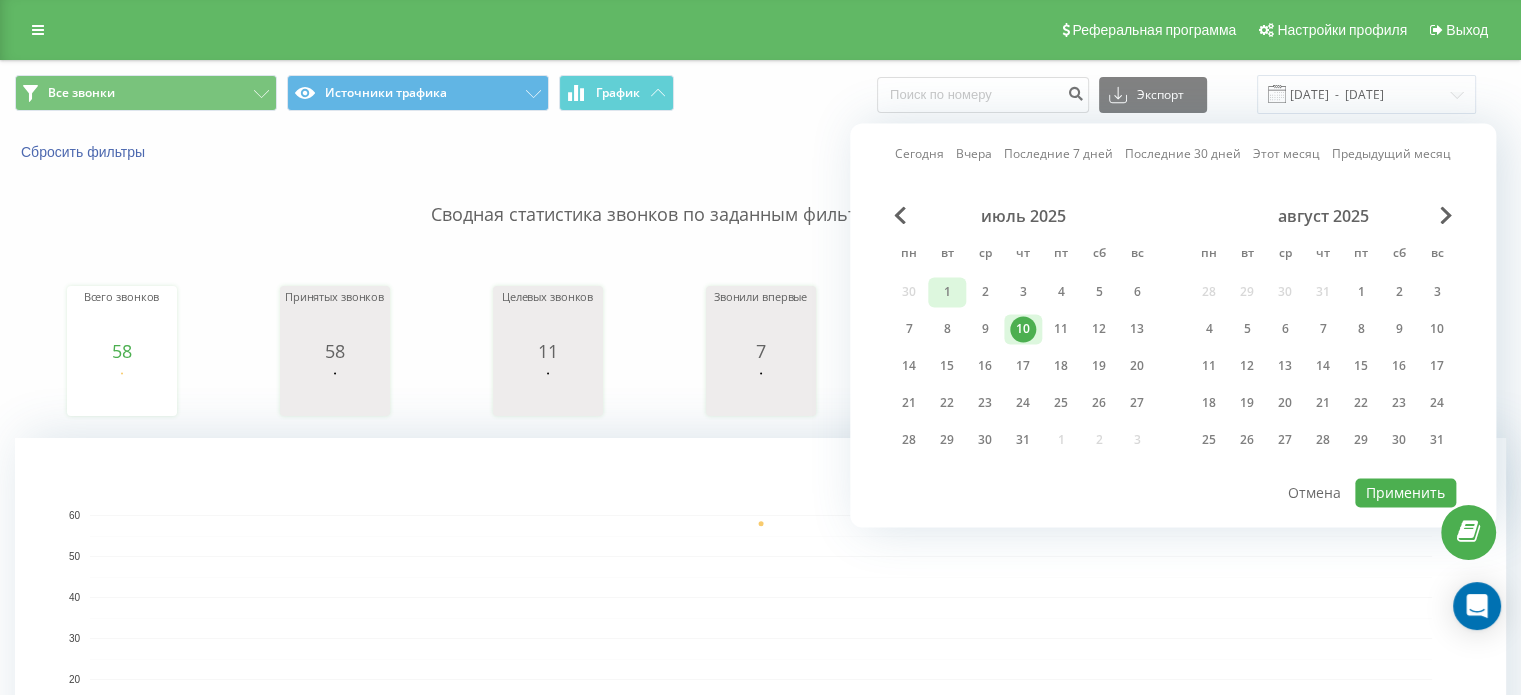 click on "1" at bounding box center [947, 292] 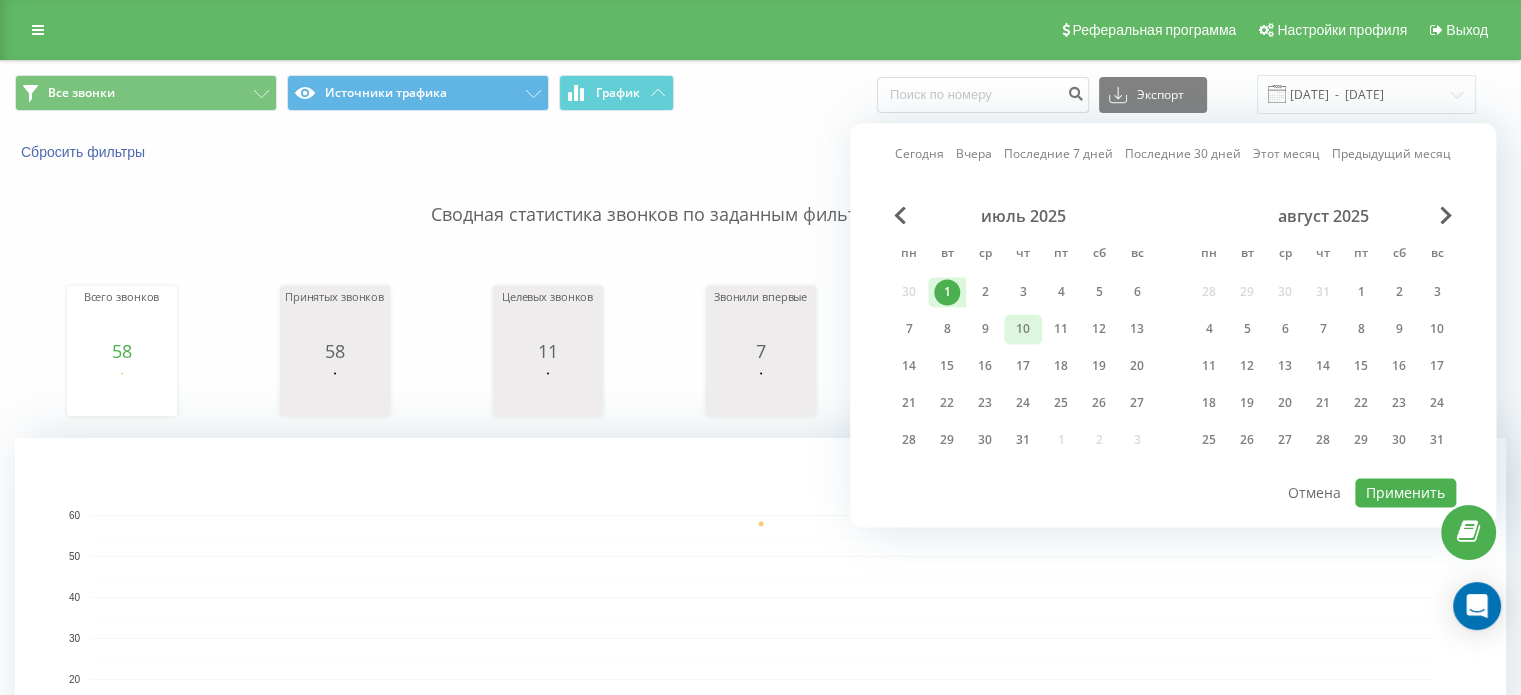 click on "10" at bounding box center (1023, 329) 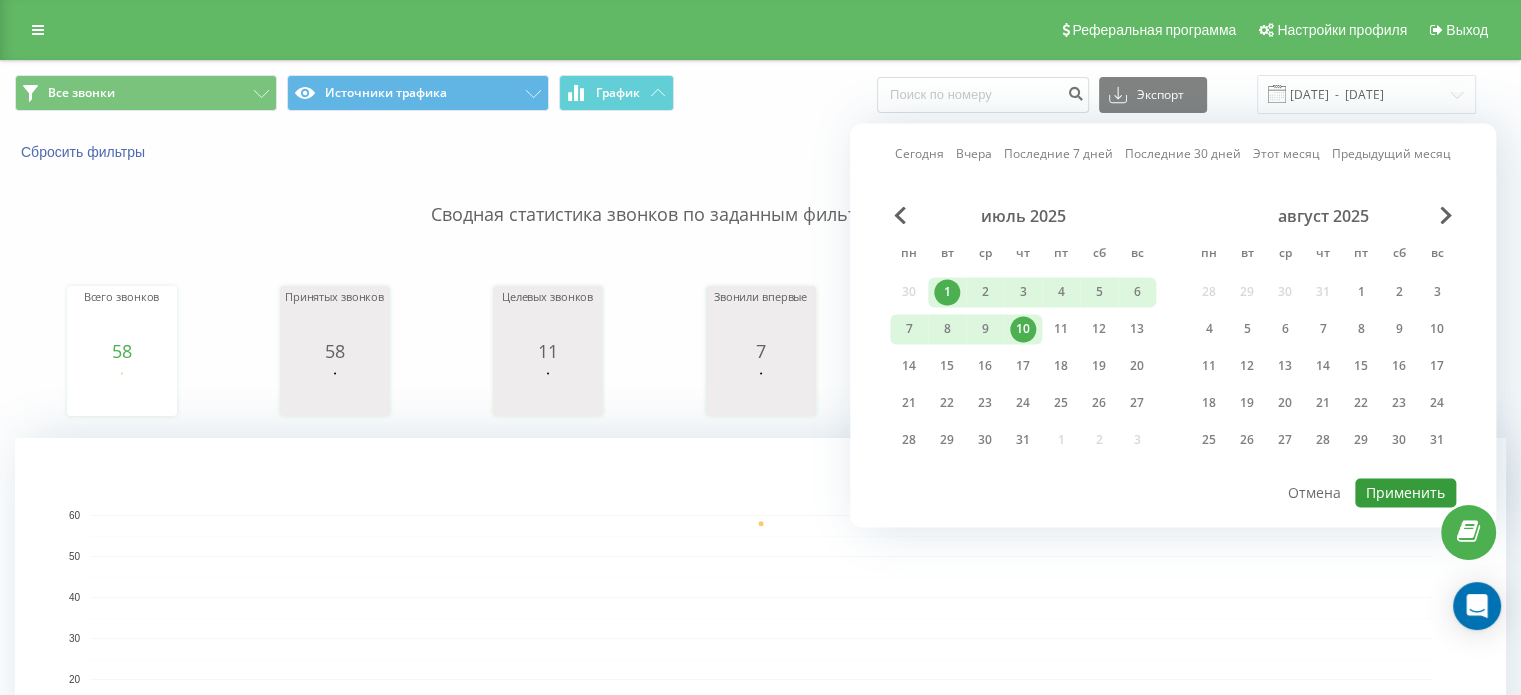 click on "Применить" at bounding box center [1405, 492] 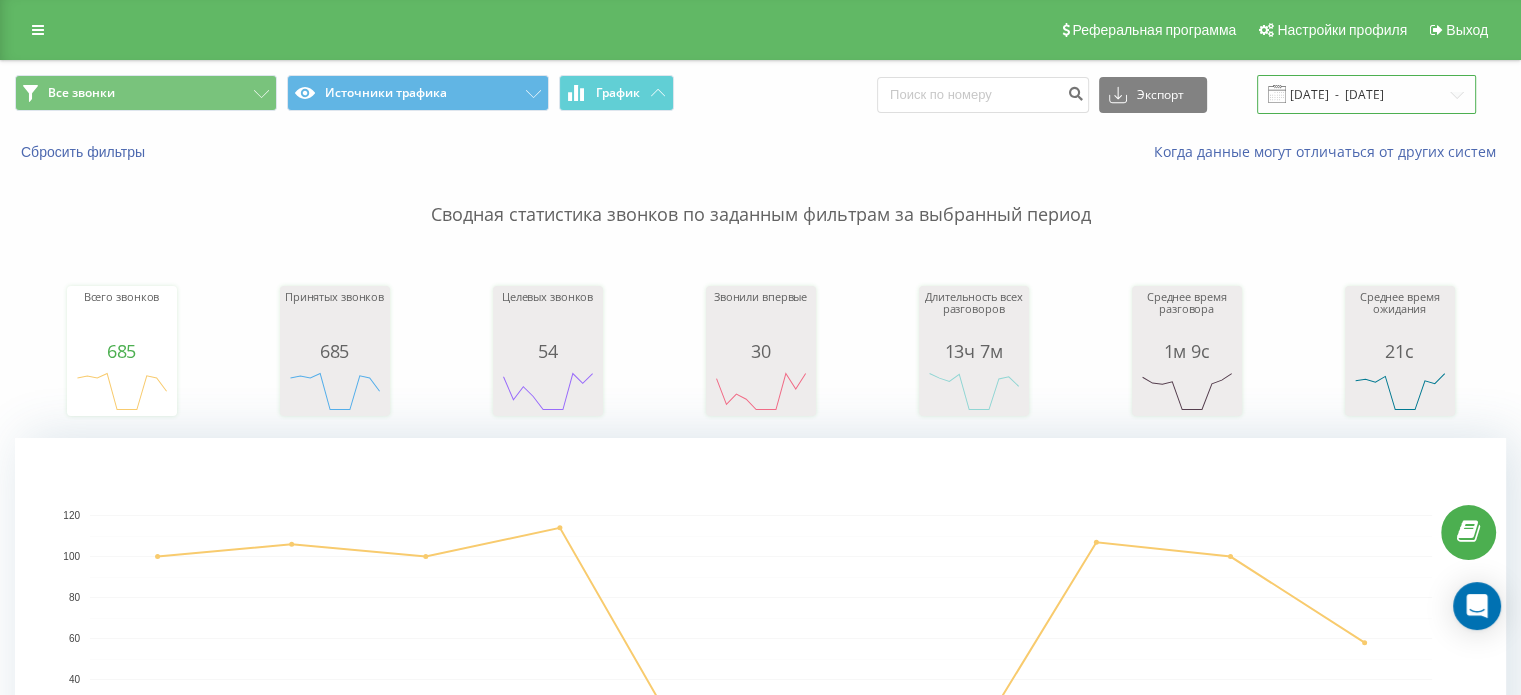 click on "[DATE]  -  [DATE]" at bounding box center [1366, 94] 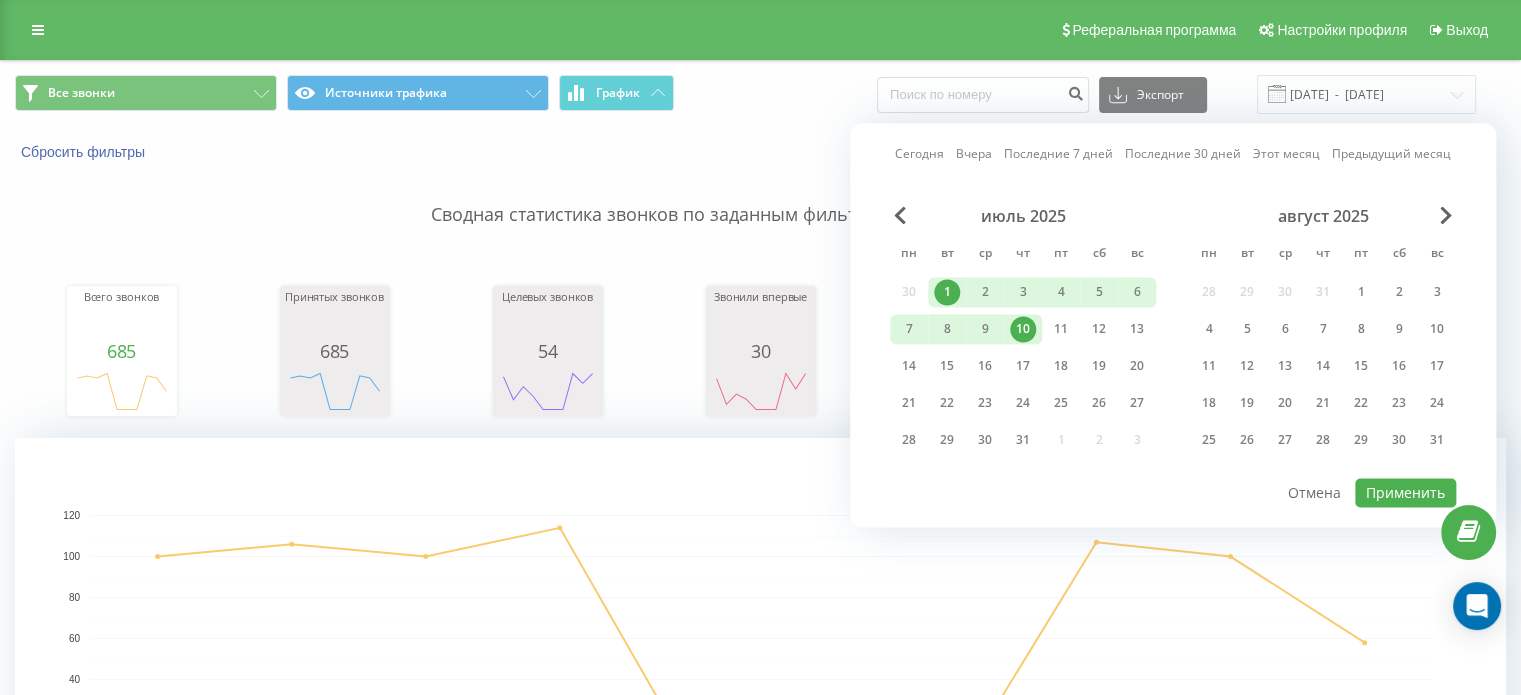 click on "1" at bounding box center (947, 292) 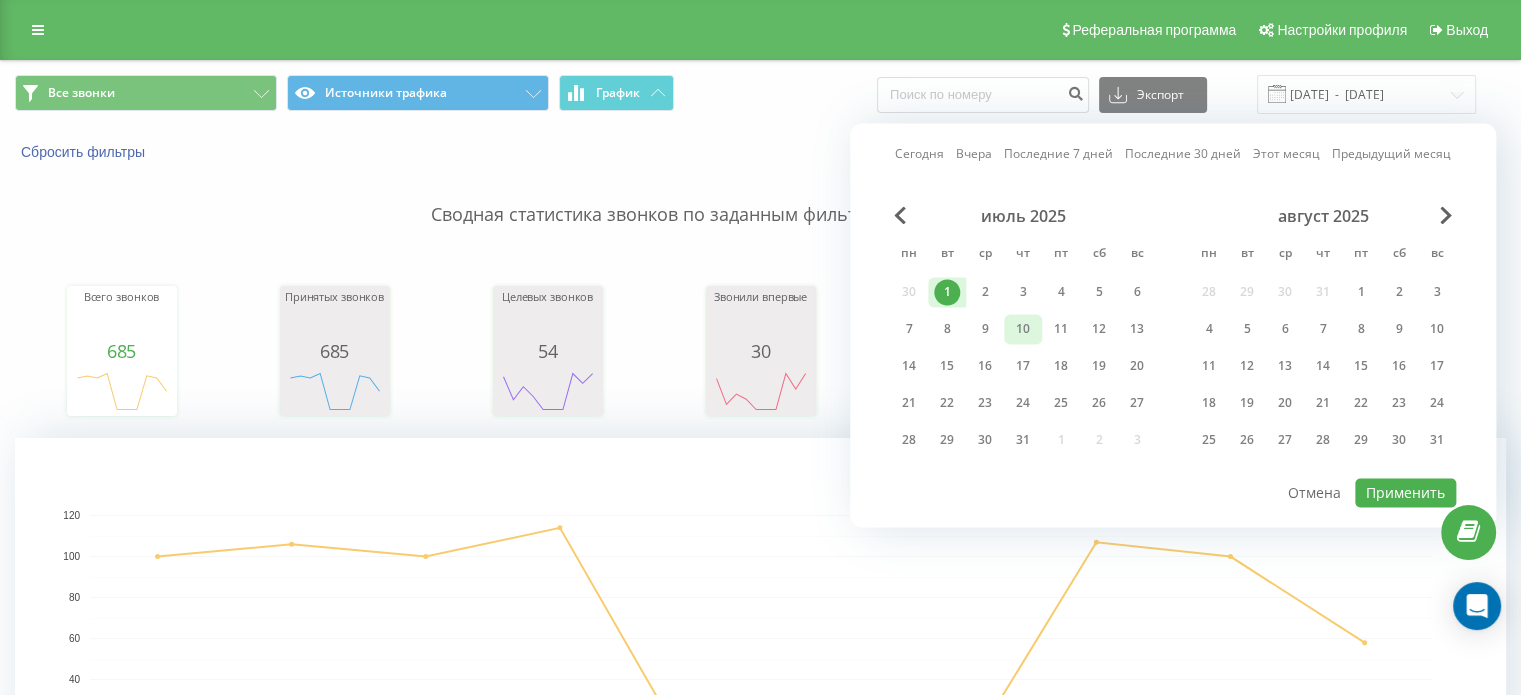 click on "10" at bounding box center [1023, 329] 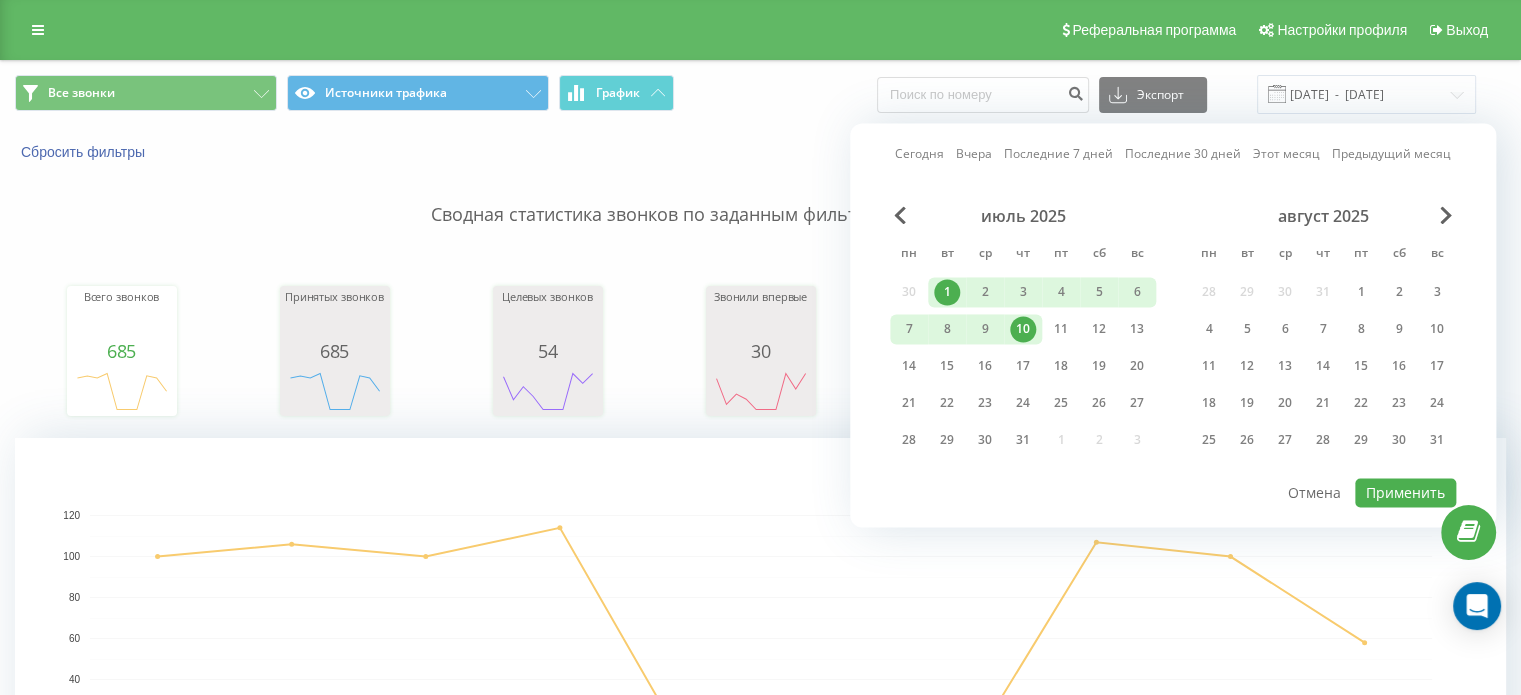 click on "10" at bounding box center (1023, 329) 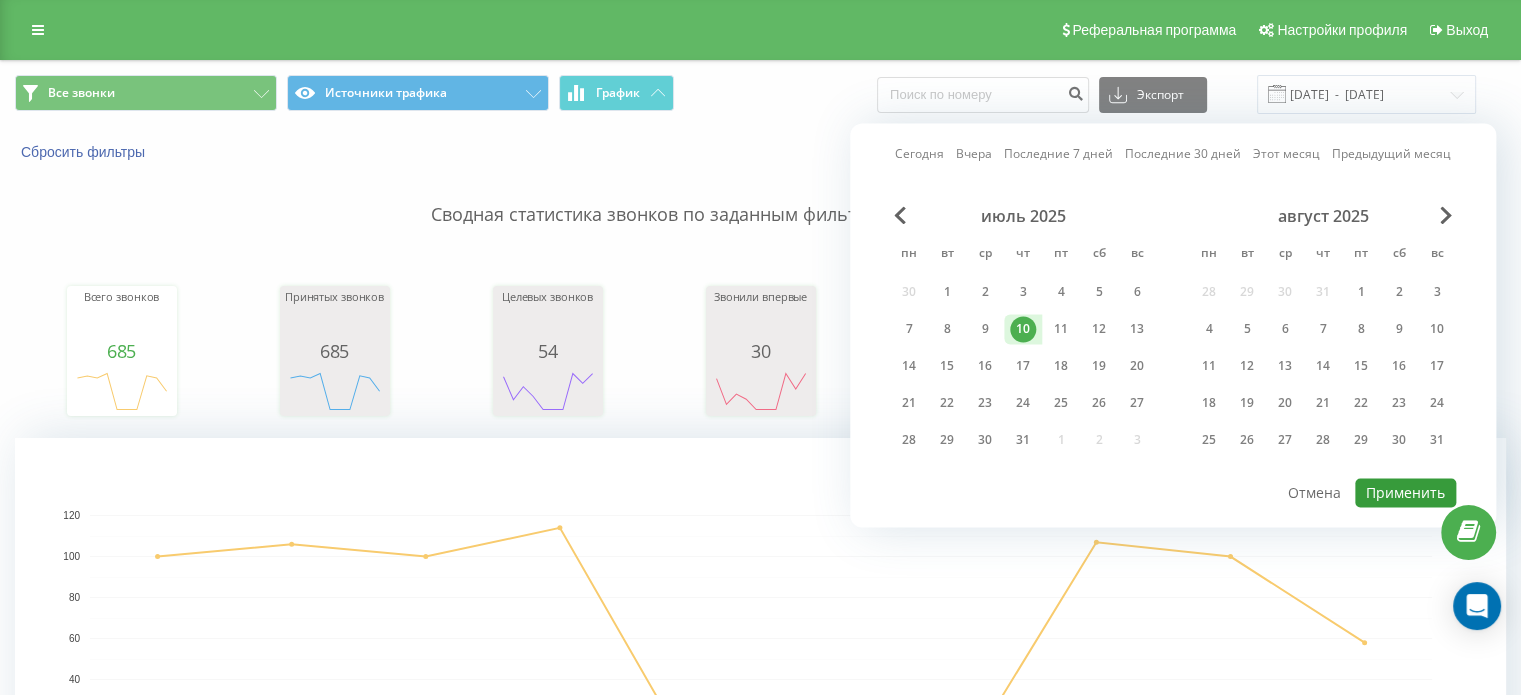 click on "Применить" at bounding box center [1405, 492] 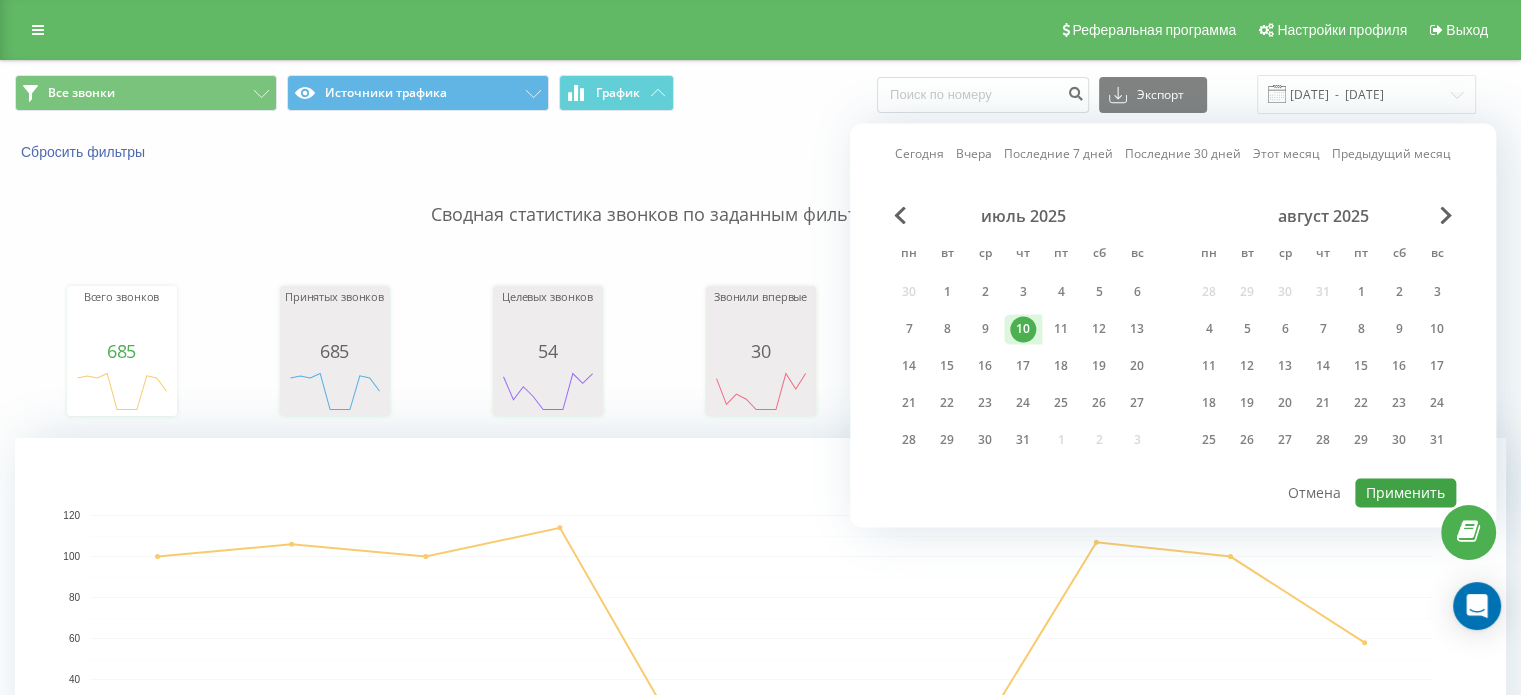type on "10.07.2025  -  10.07.2025" 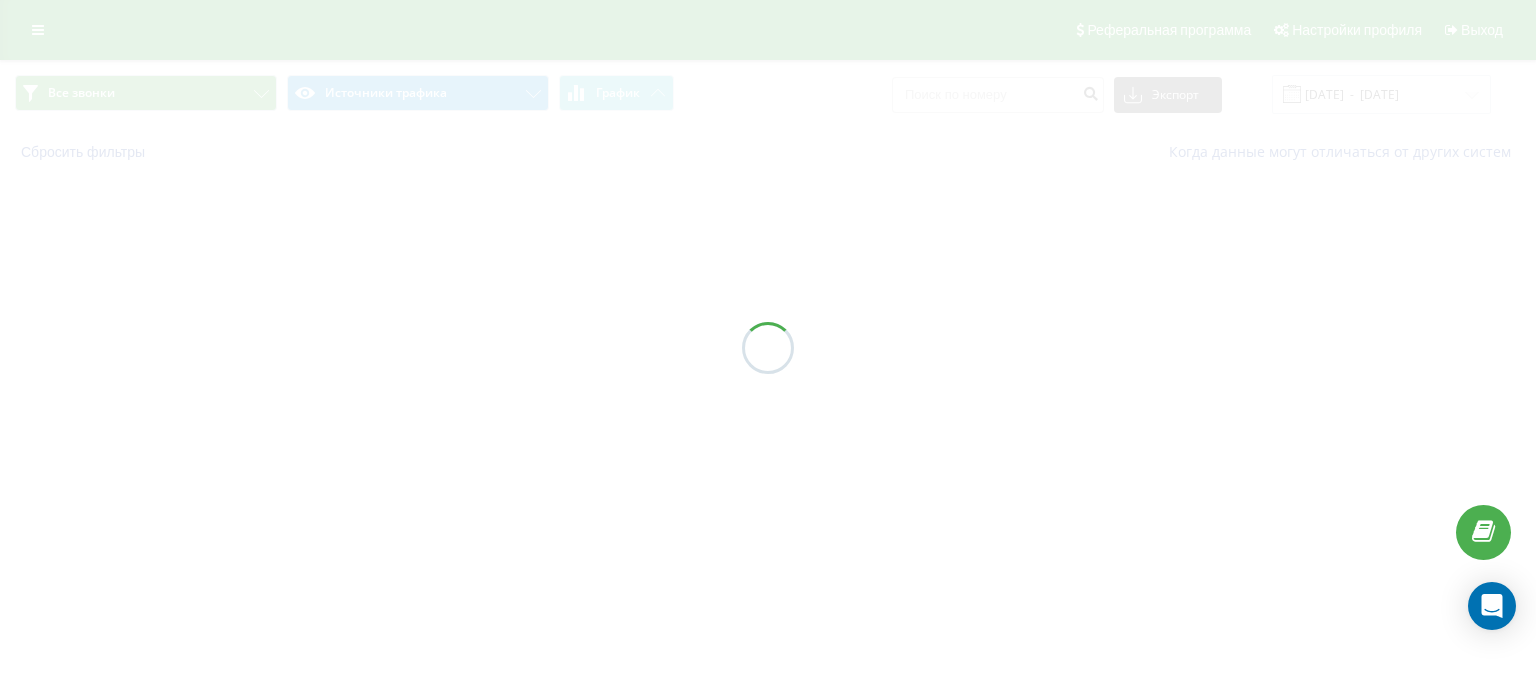 scroll, scrollTop: 0, scrollLeft: 0, axis: both 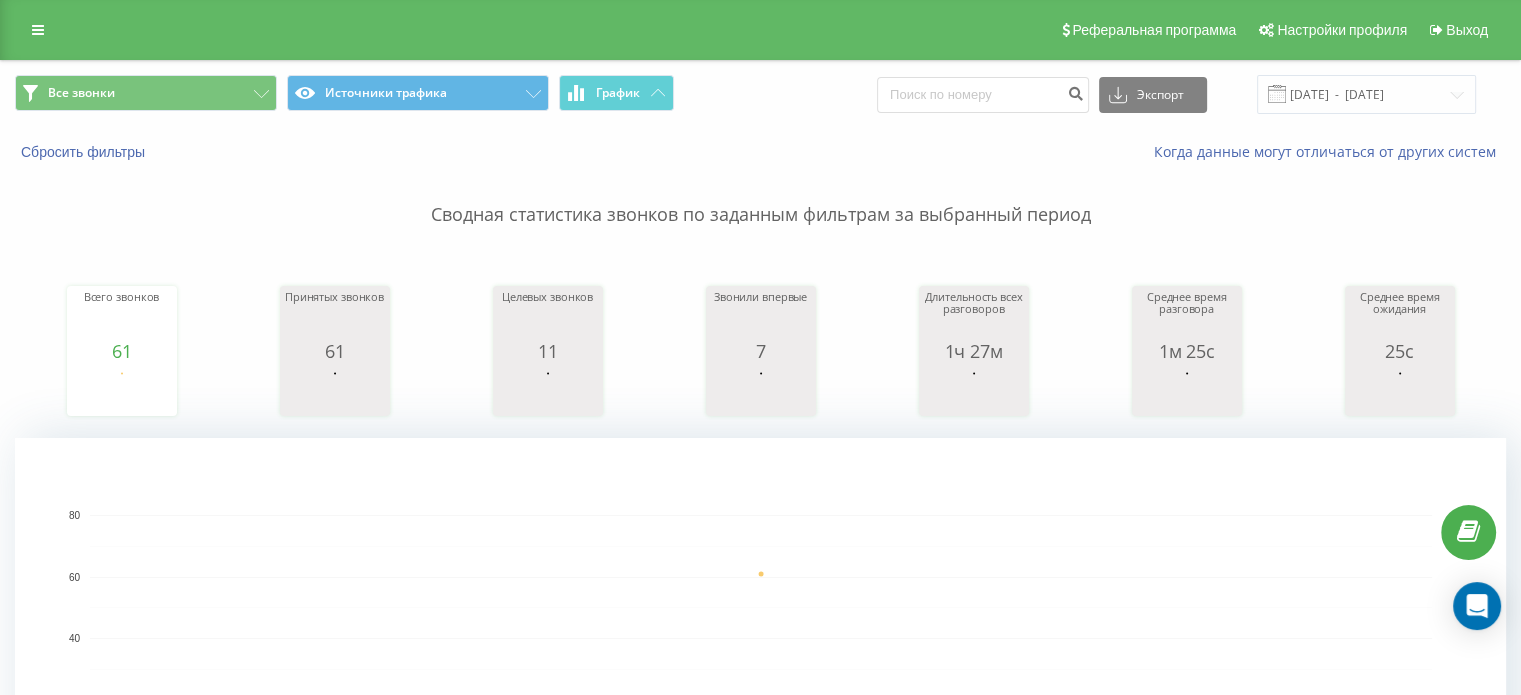click 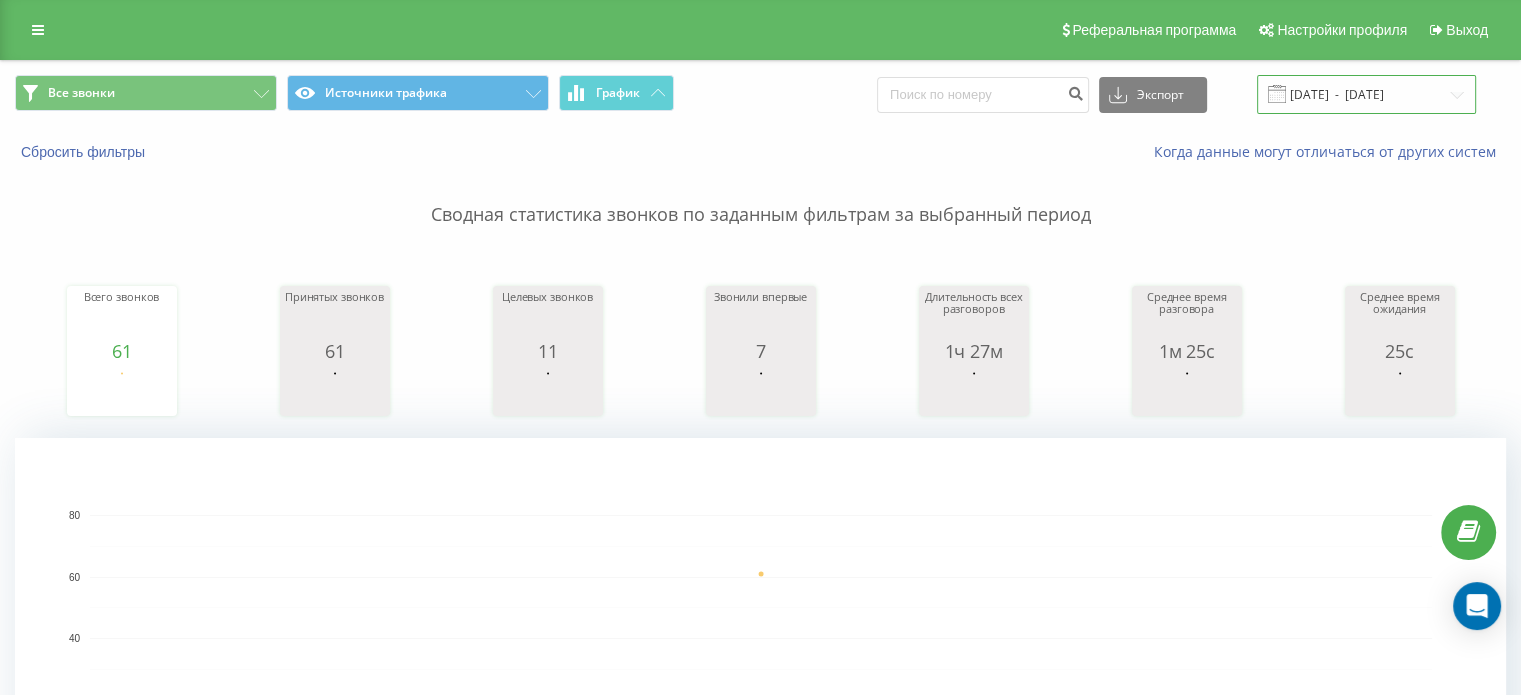 click on "[DATE]  -  [DATE]" at bounding box center [1366, 94] 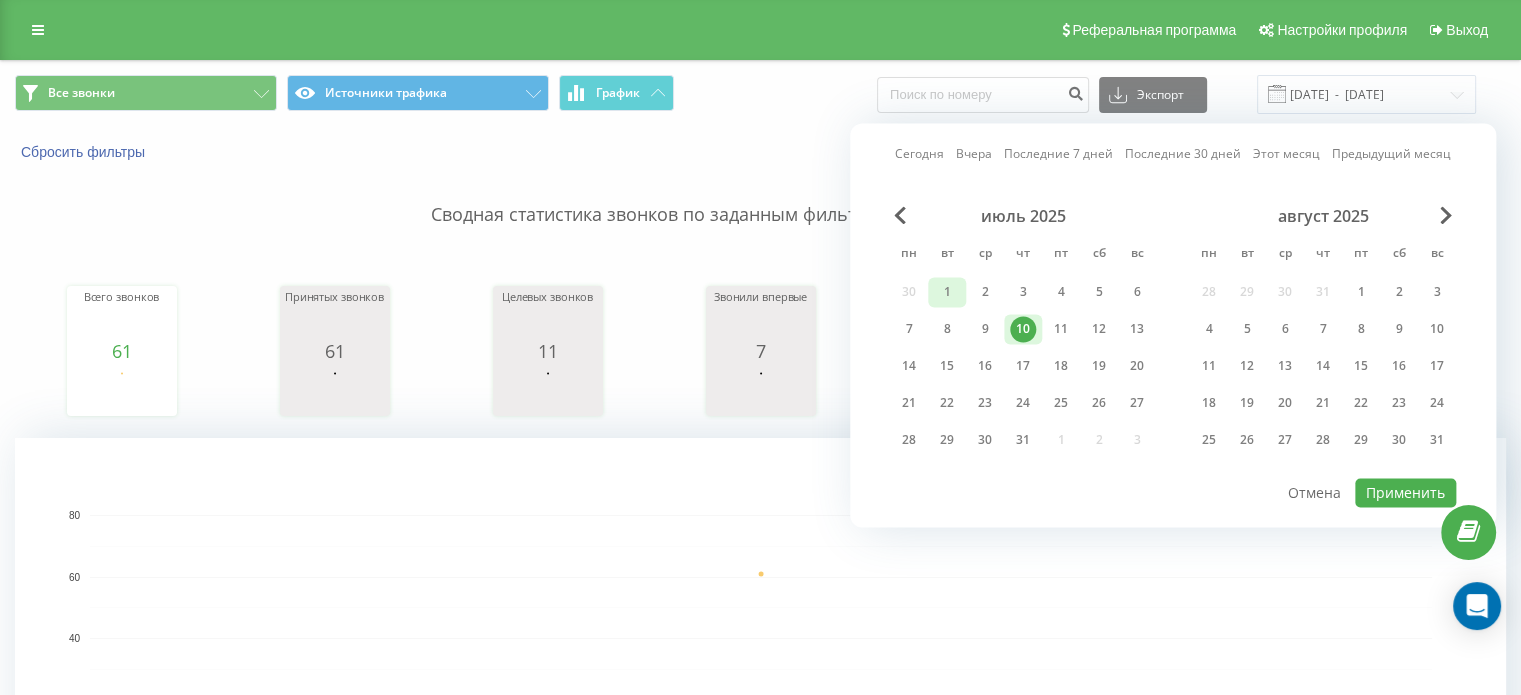 click on "1" at bounding box center [947, 292] 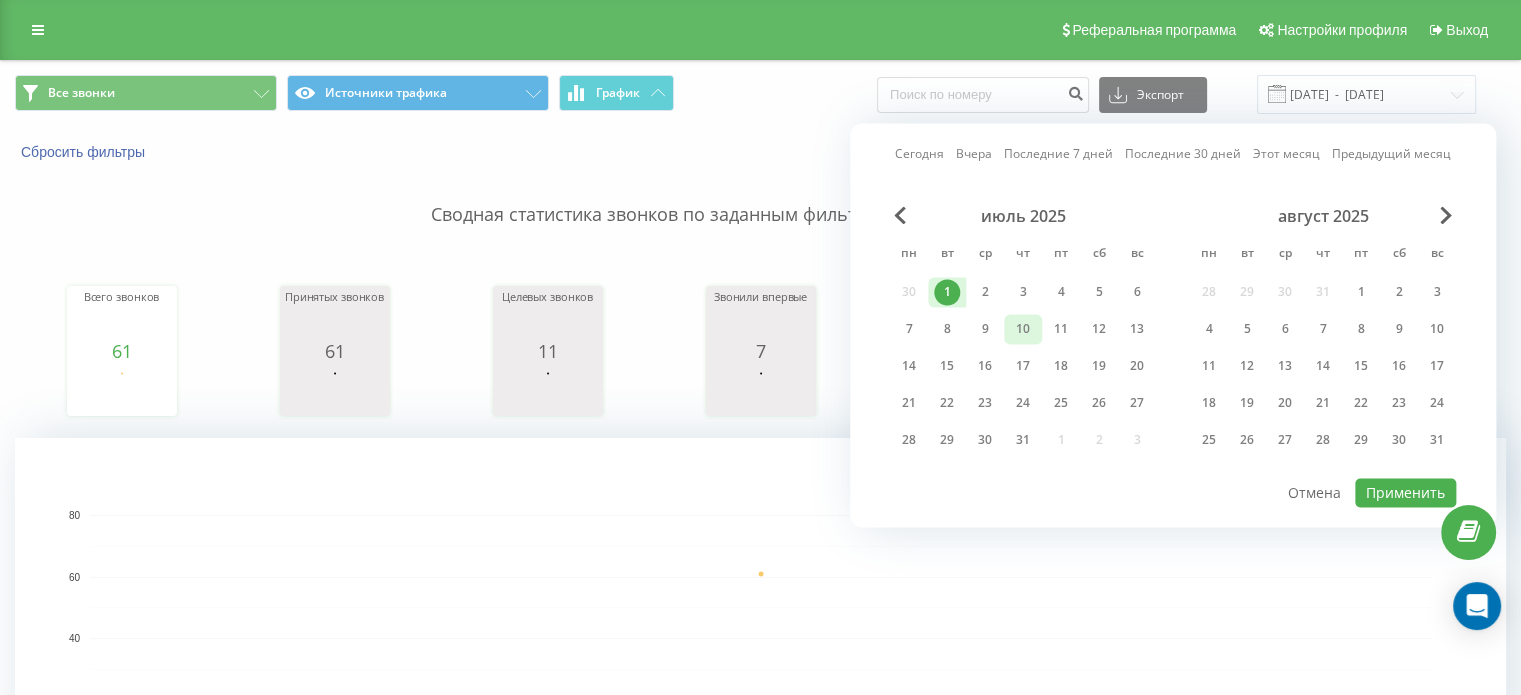 click on "10" at bounding box center (1023, 329) 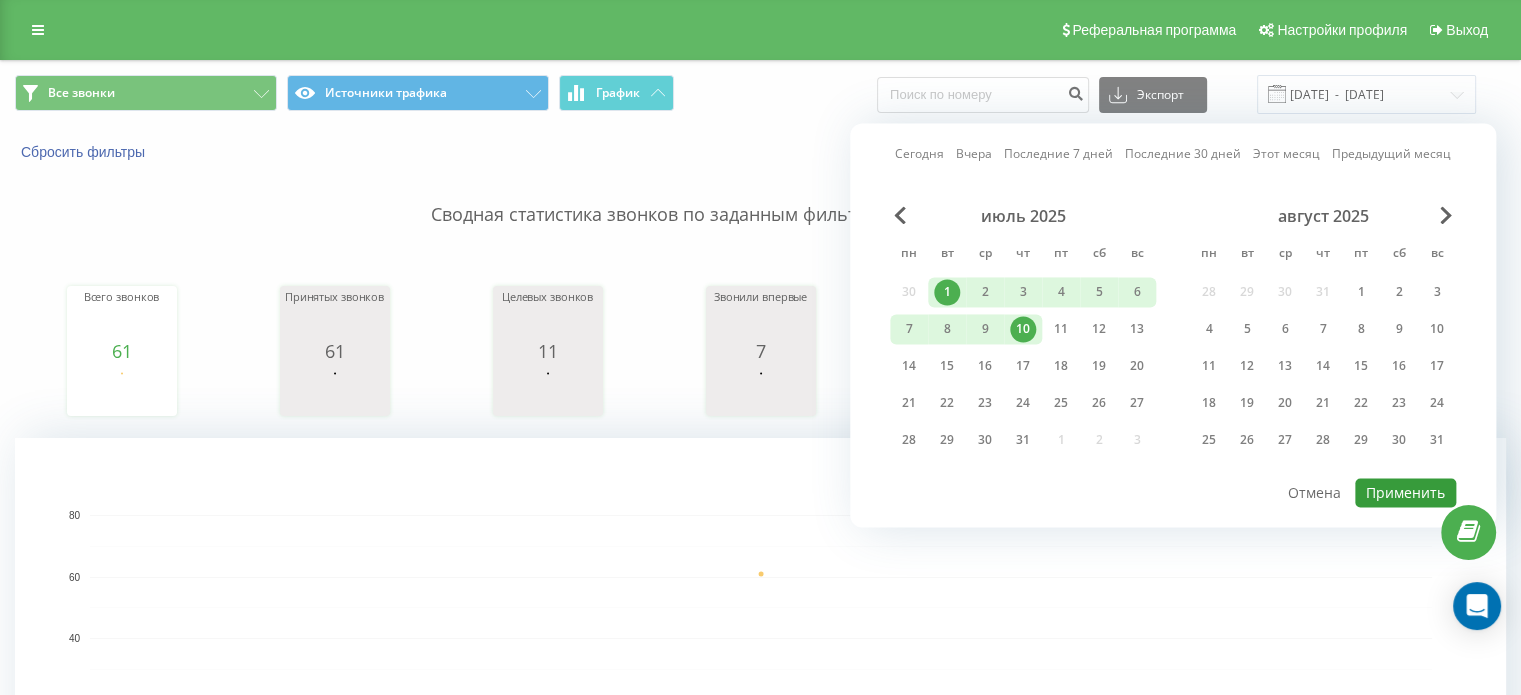 click on "Применить" at bounding box center (1405, 492) 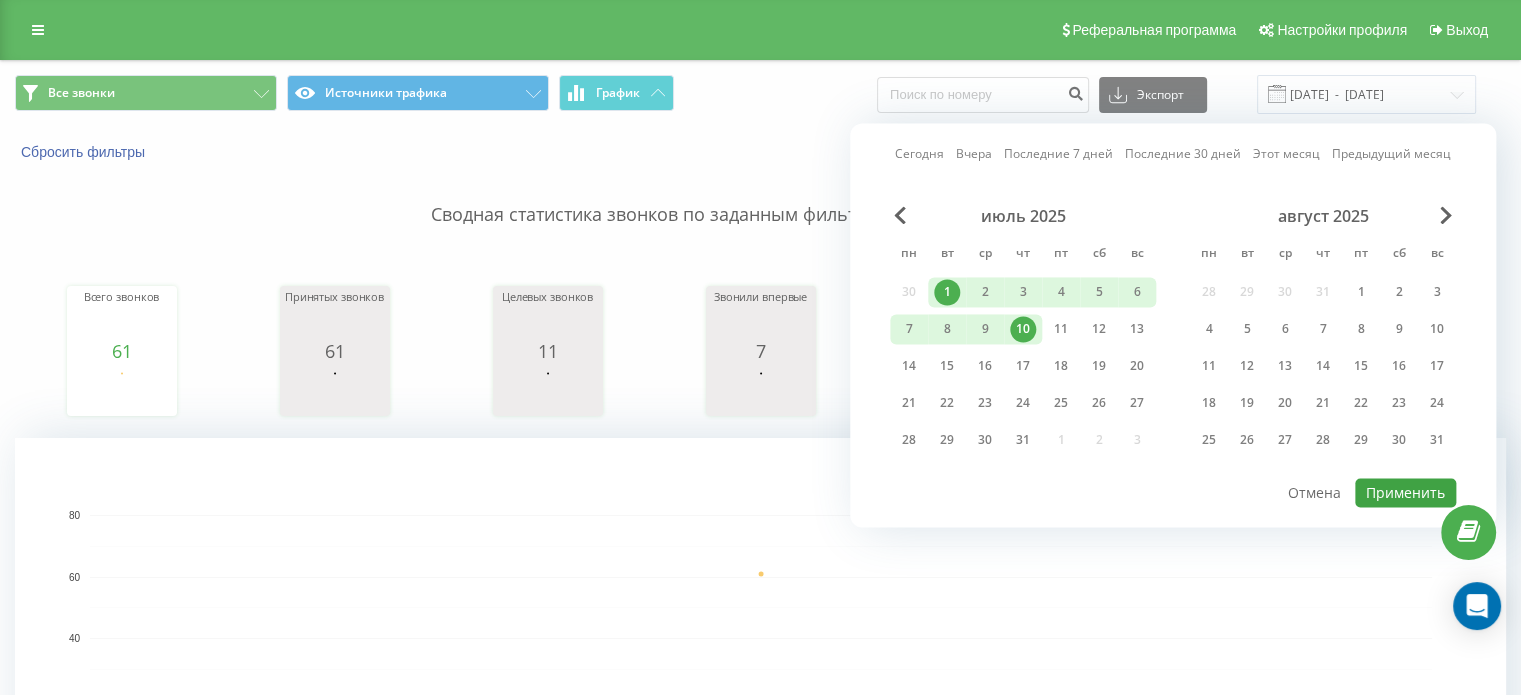 type on "[DATE]  -  [DATE]" 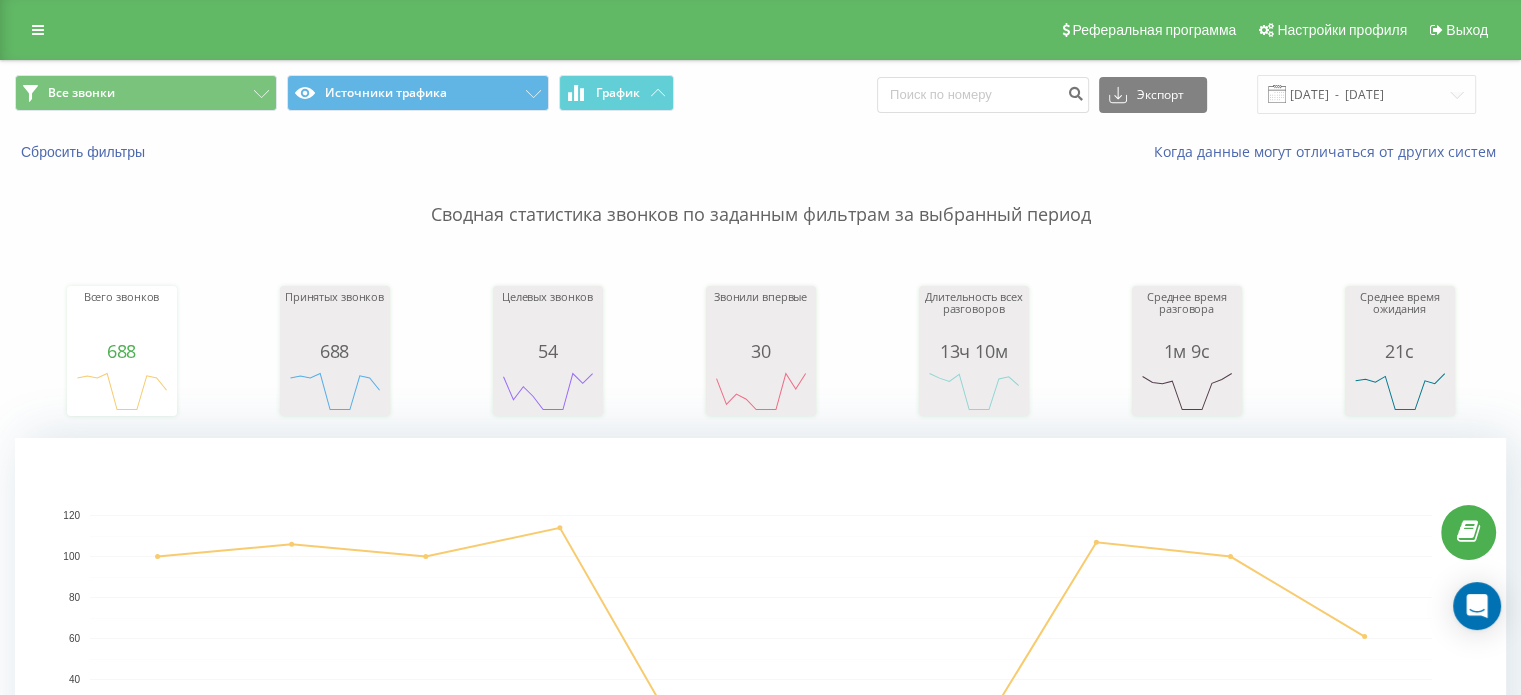click 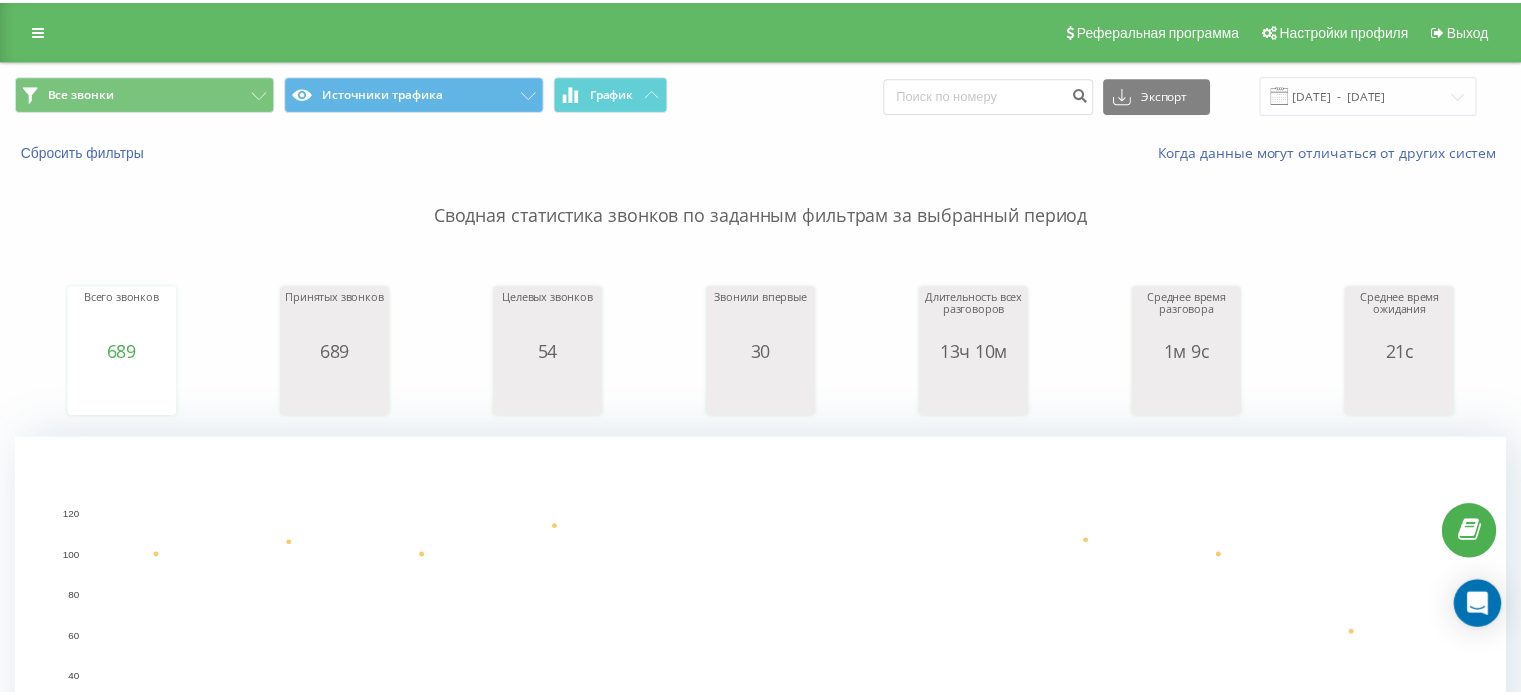 scroll, scrollTop: 0, scrollLeft: 0, axis: both 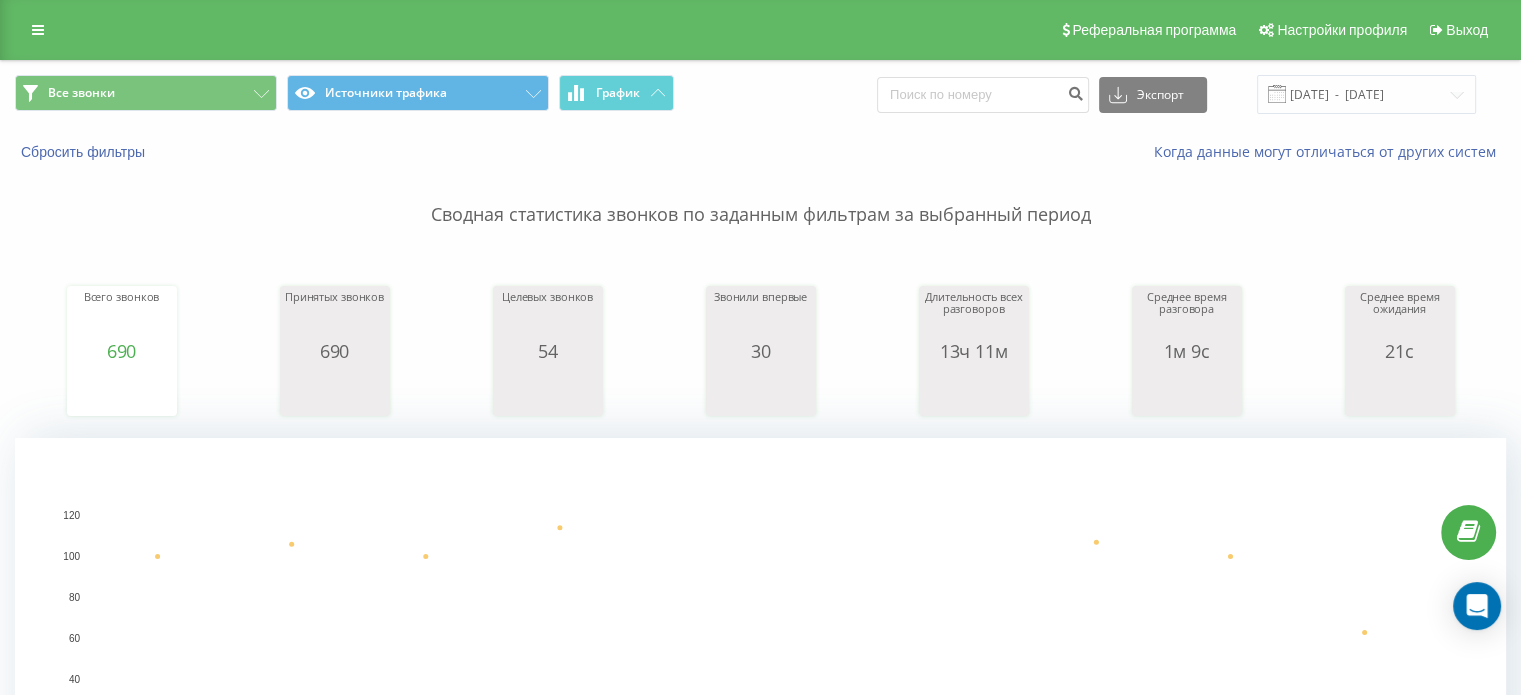 type on "7708837153" 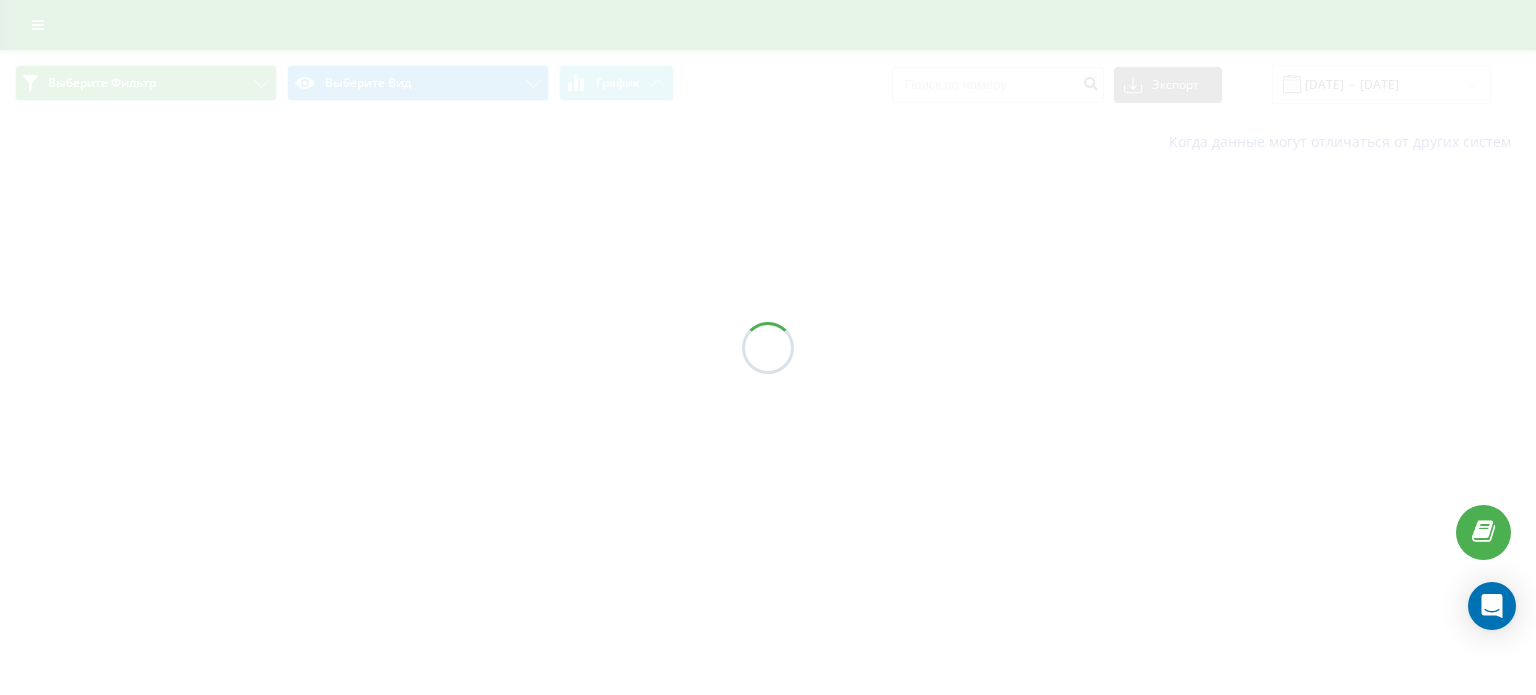 scroll, scrollTop: 0, scrollLeft: 0, axis: both 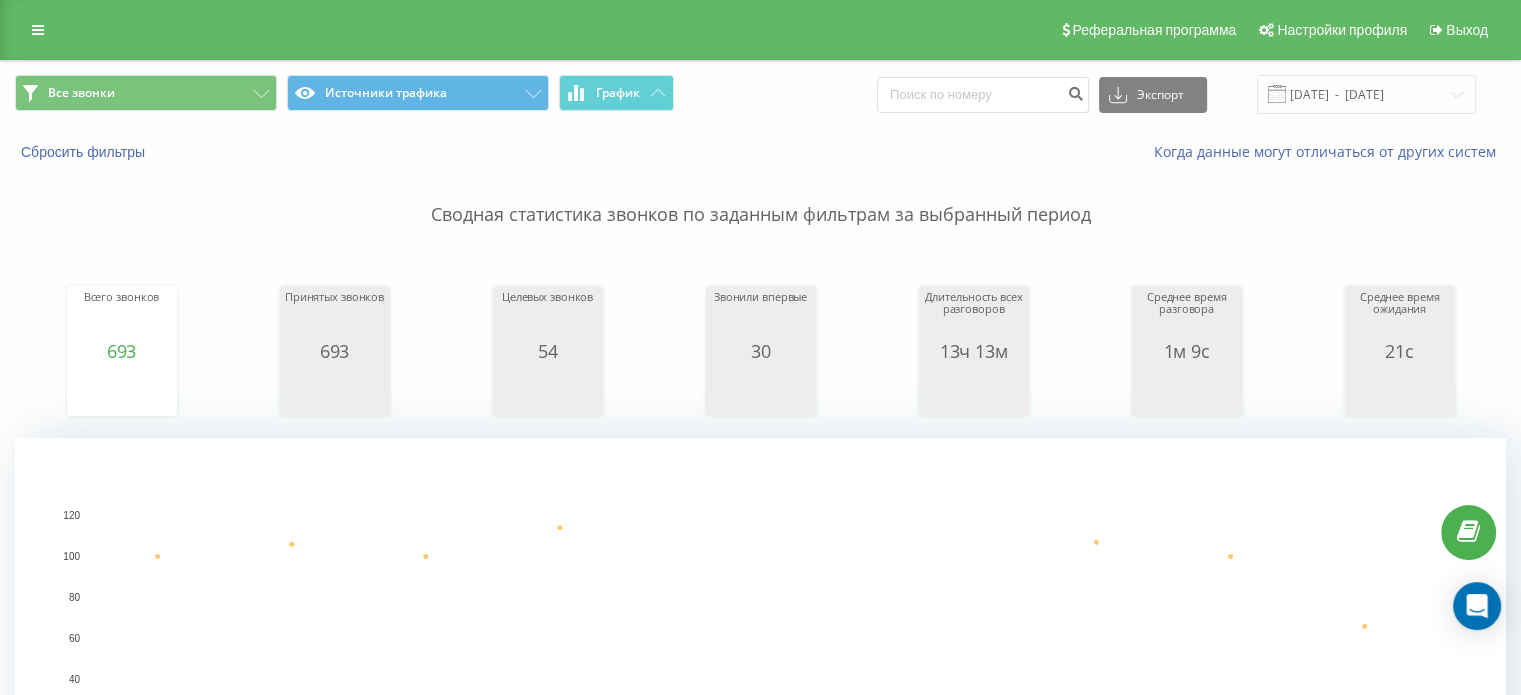 type on "7777891" 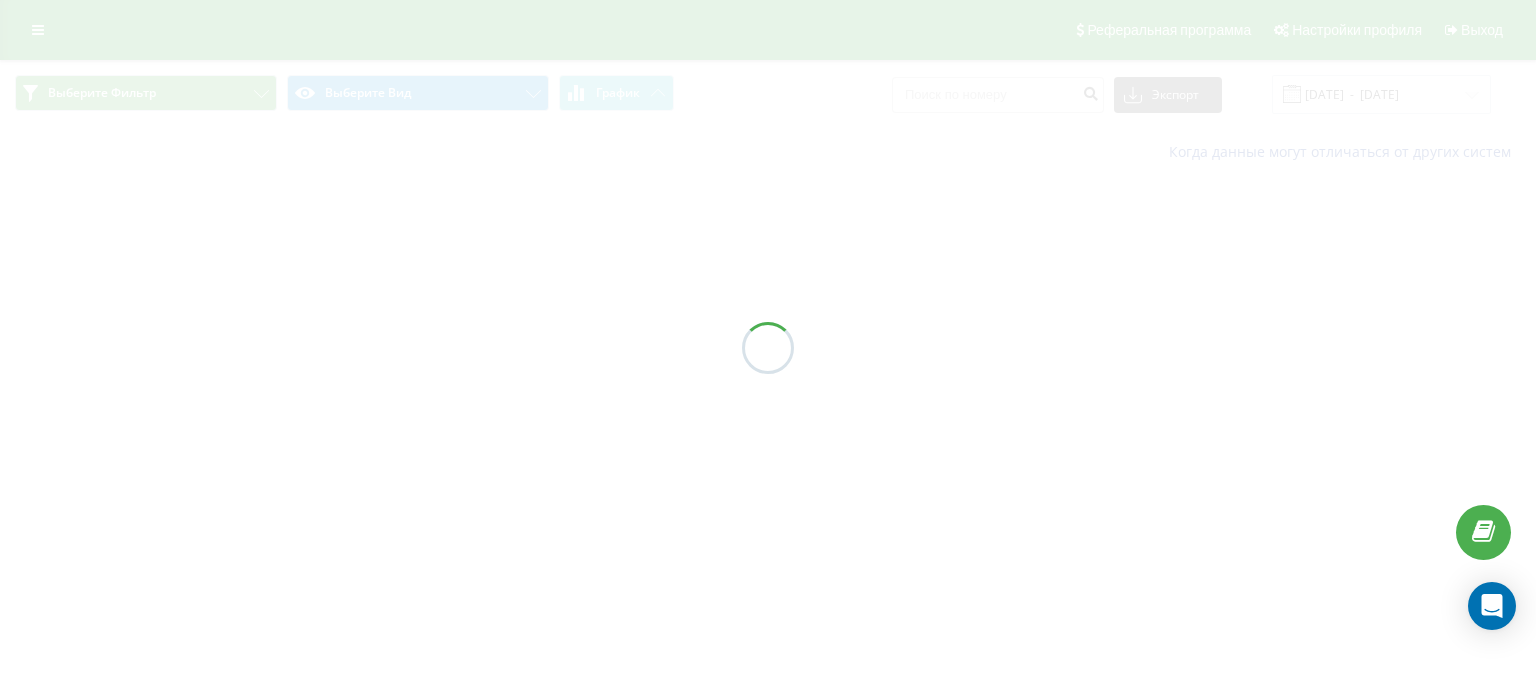 scroll, scrollTop: 0, scrollLeft: 0, axis: both 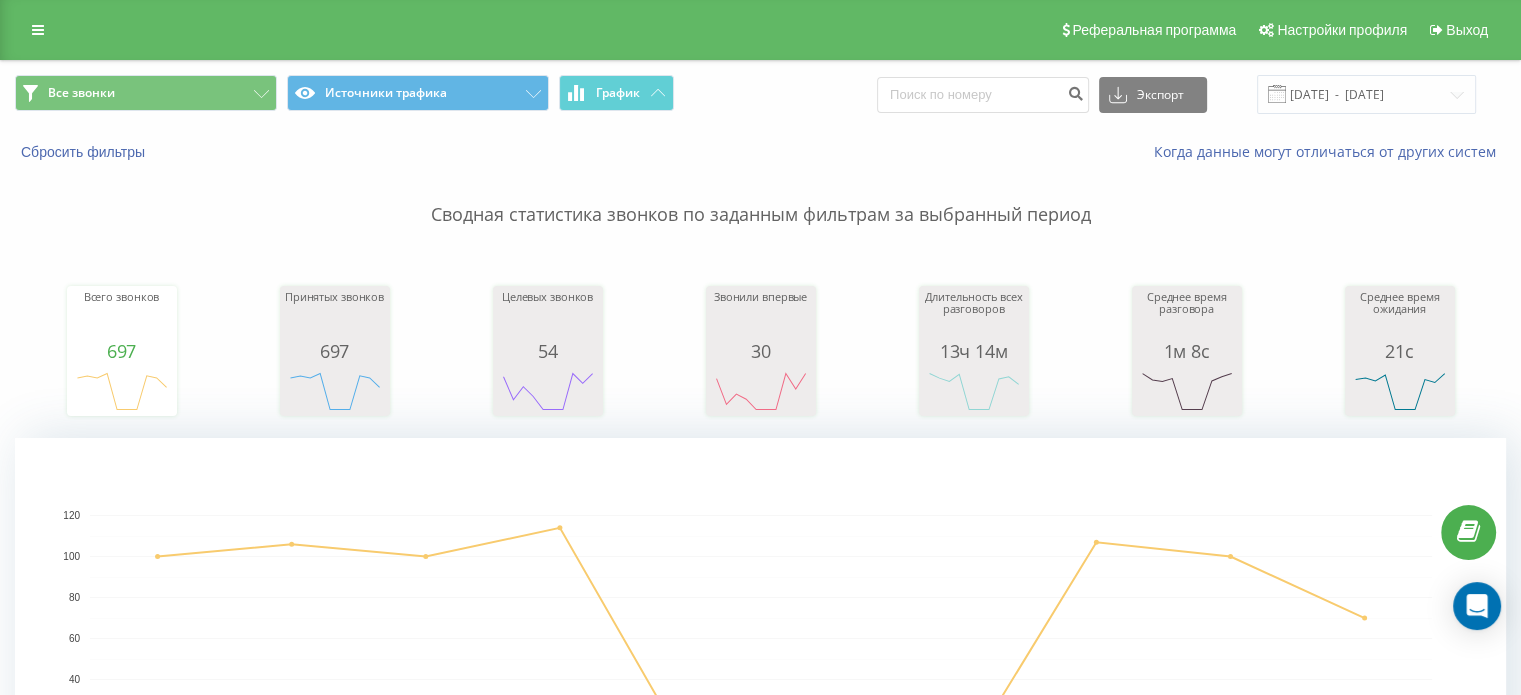 click 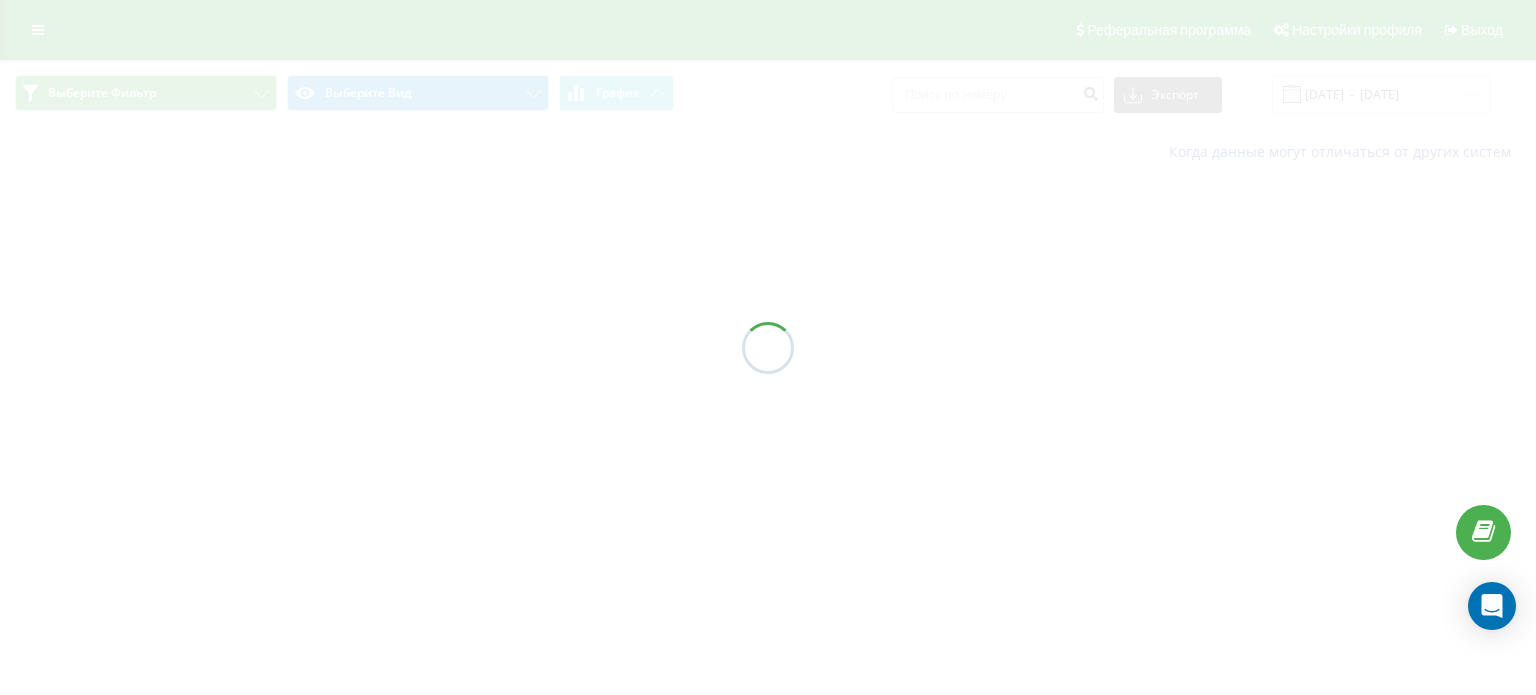 scroll, scrollTop: 0, scrollLeft: 0, axis: both 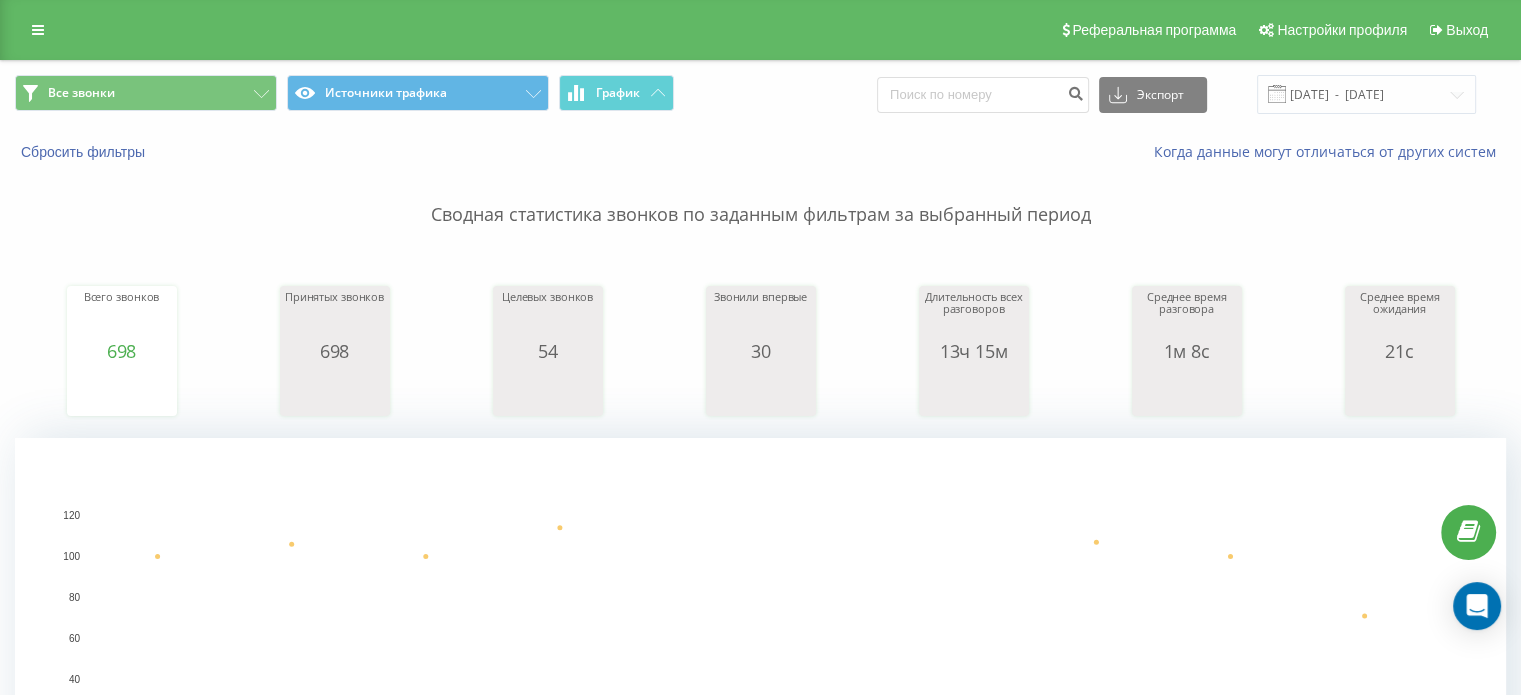 type on "77472971402" 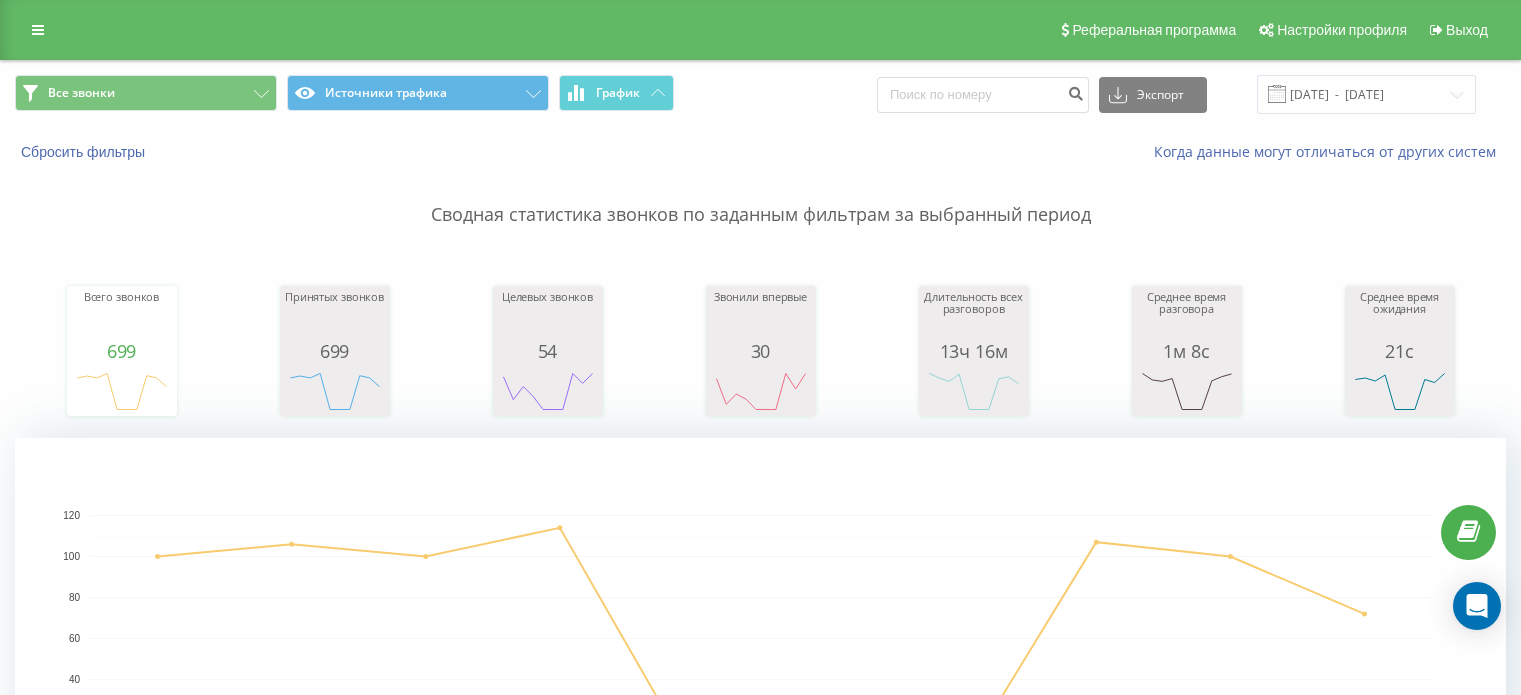 scroll, scrollTop: 0, scrollLeft: 0, axis: both 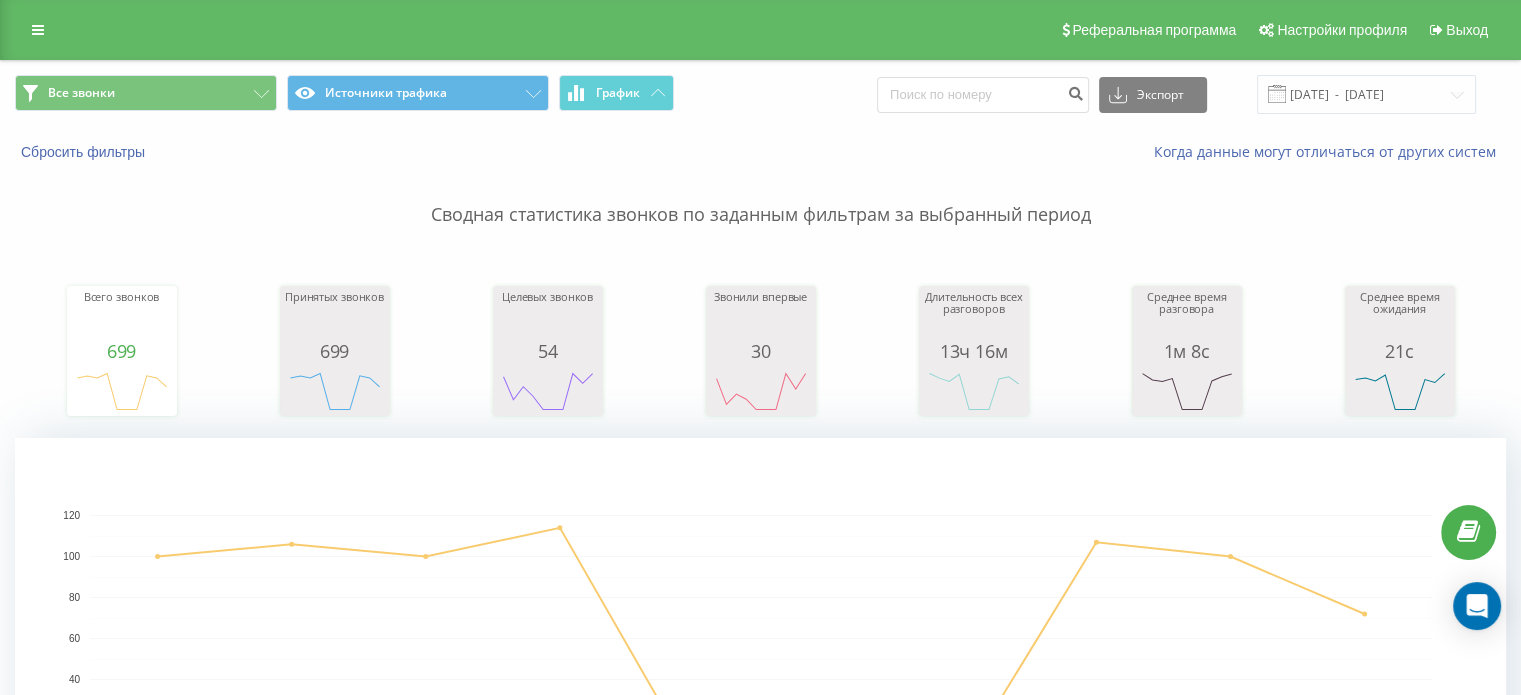 type on "77" 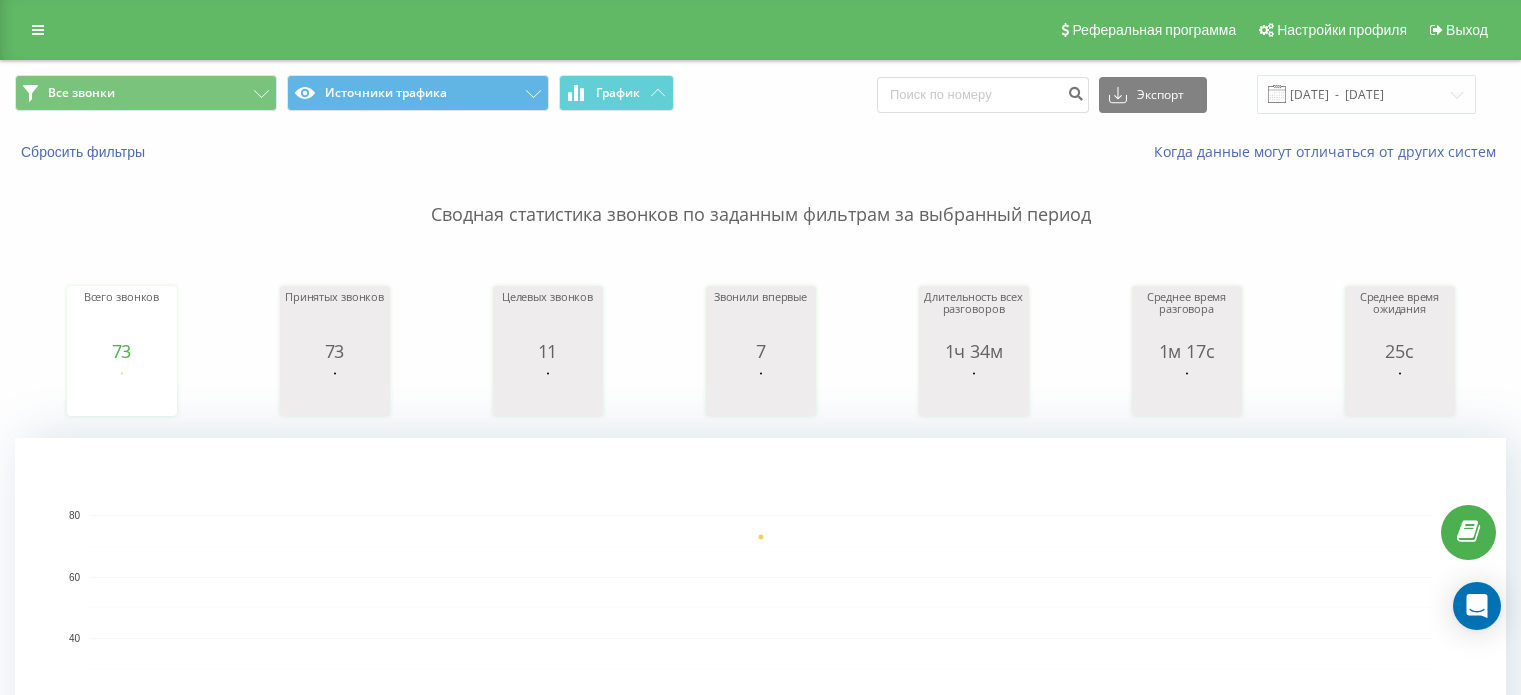 scroll, scrollTop: 0, scrollLeft: 0, axis: both 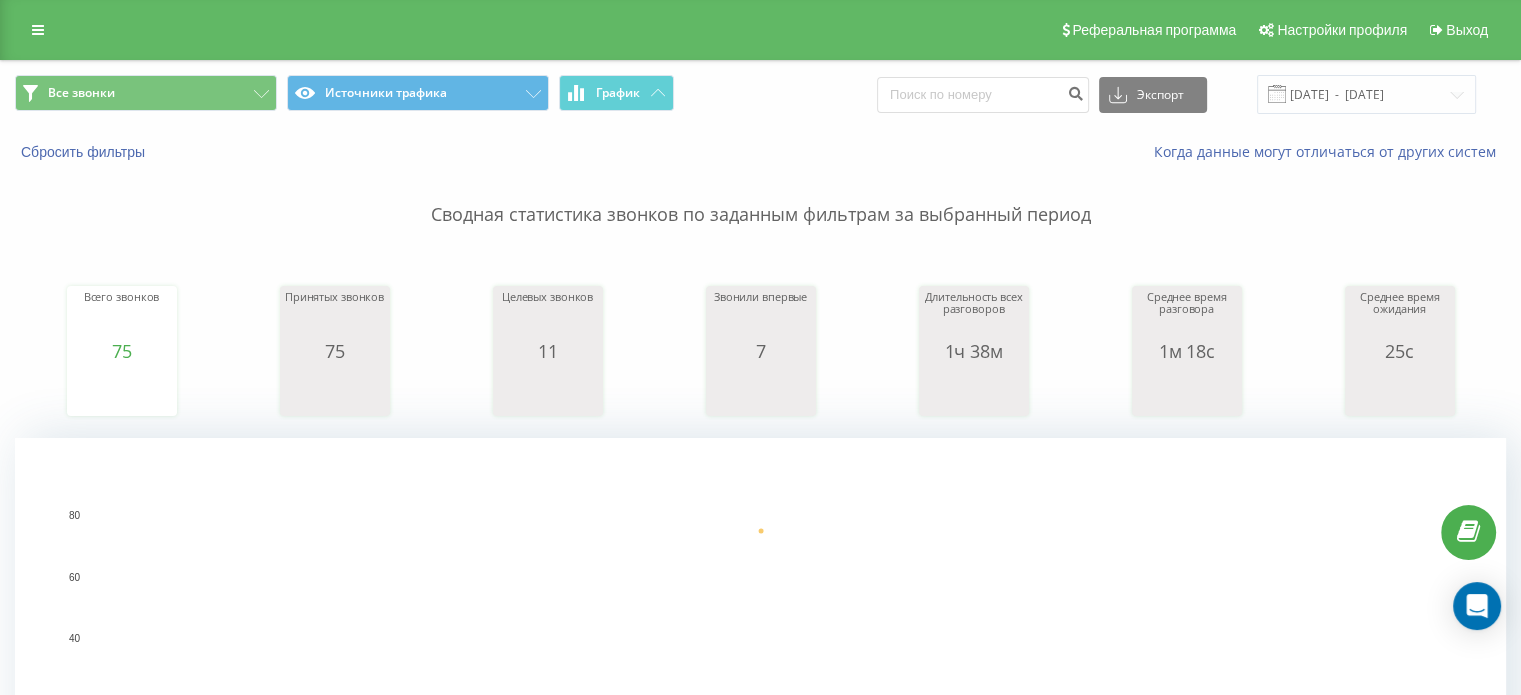 type on "77711060687" 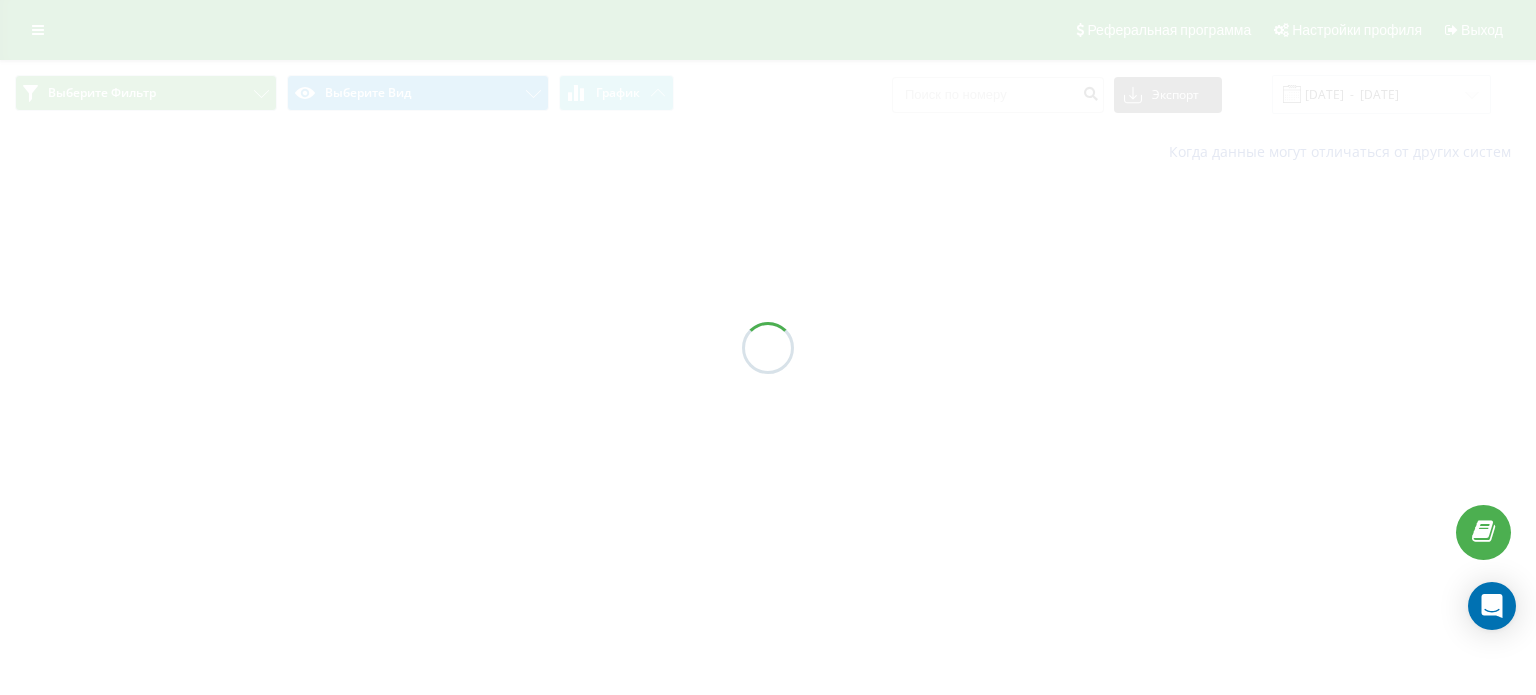 scroll, scrollTop: 0, scrollLeft: 0, axis: both 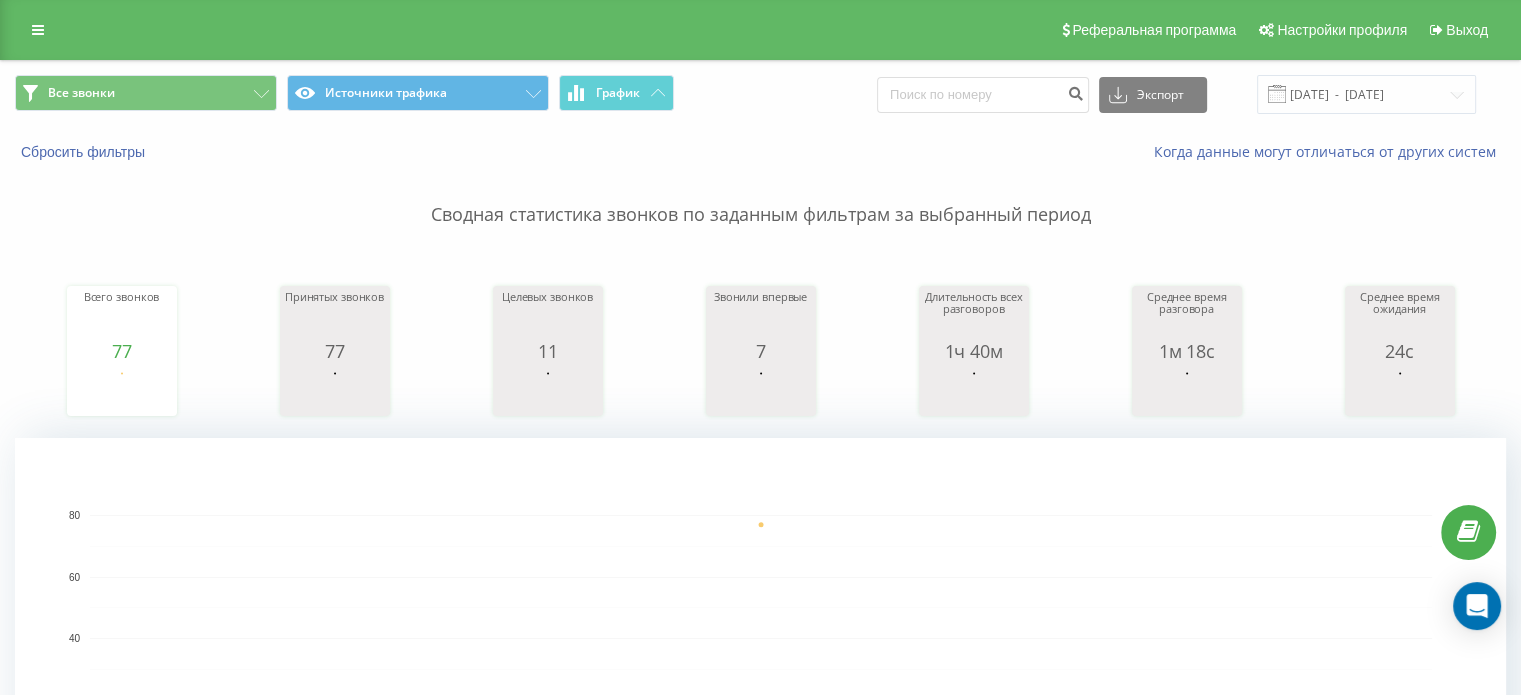 click 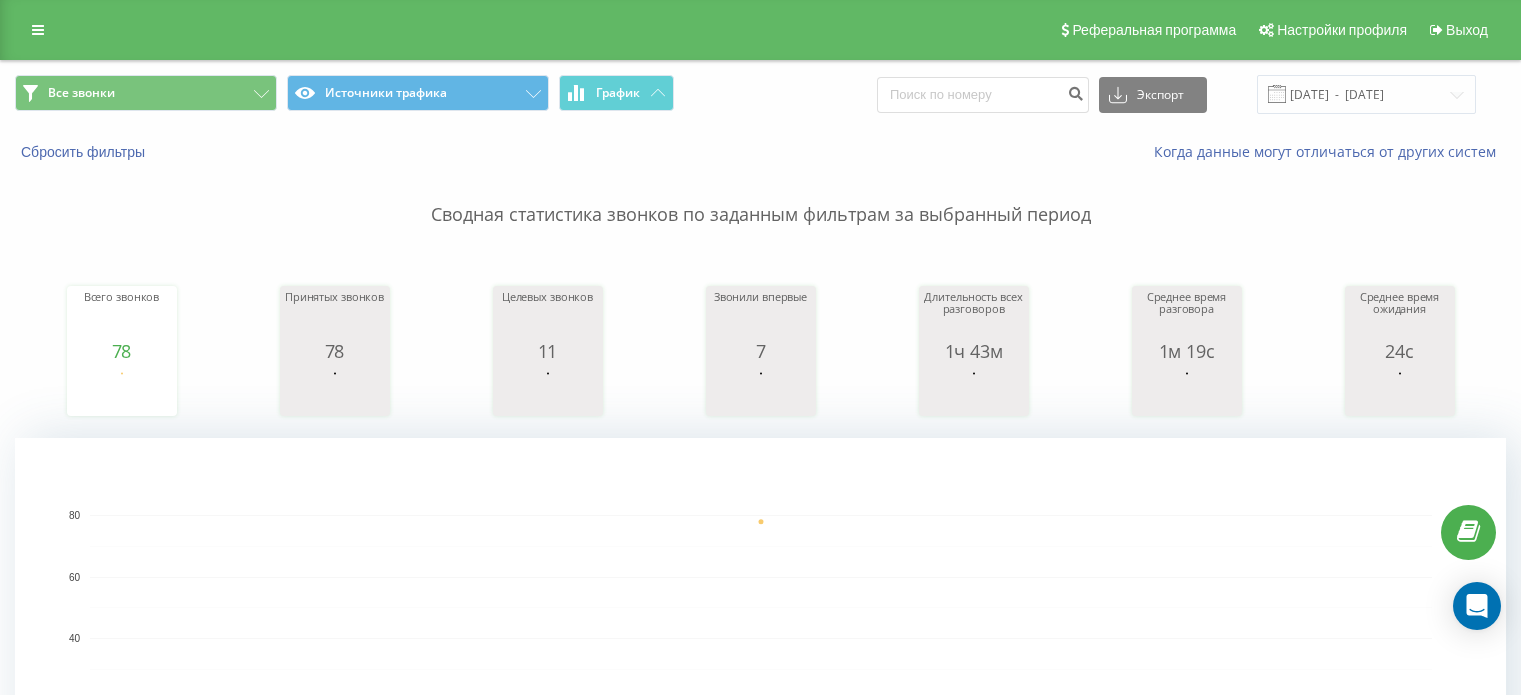 scroll, scrollTop: 0, scrollLeft: 0, axis: both 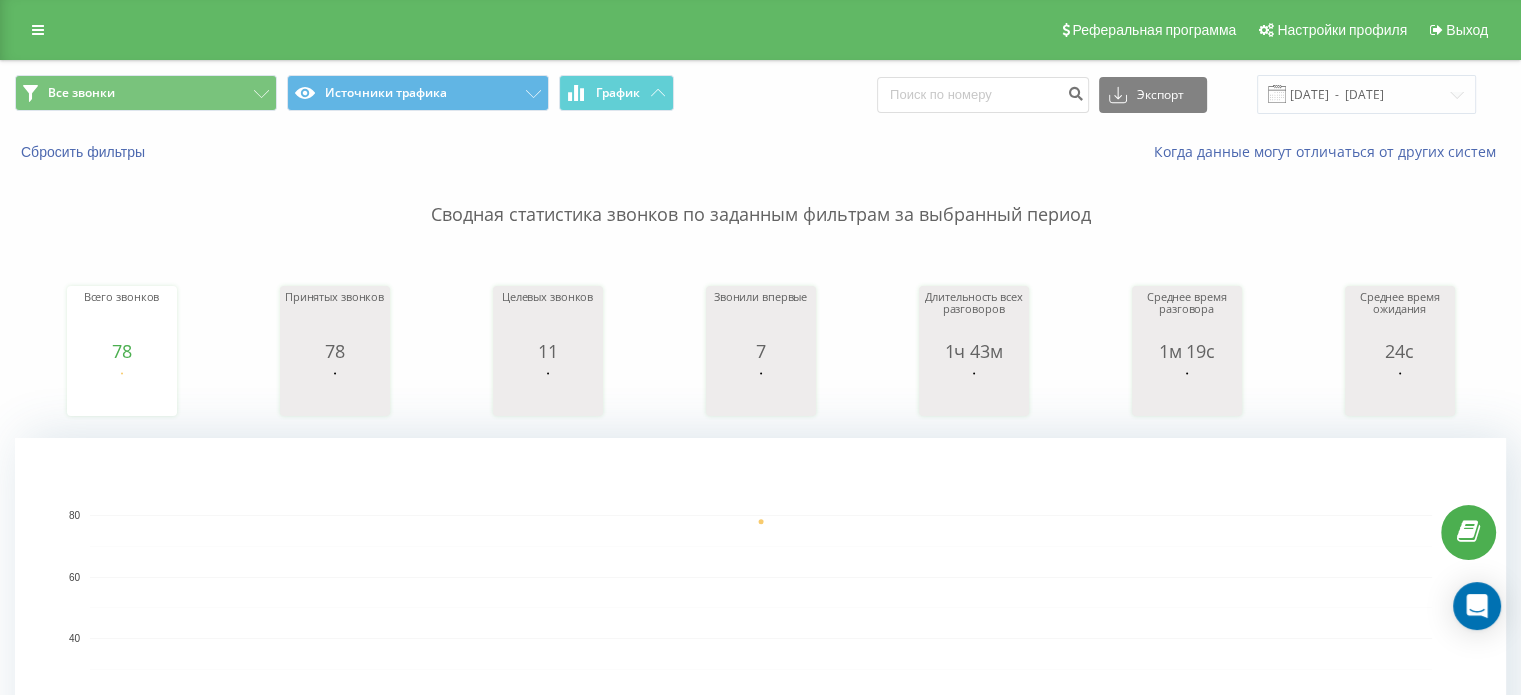 type on "770253030" 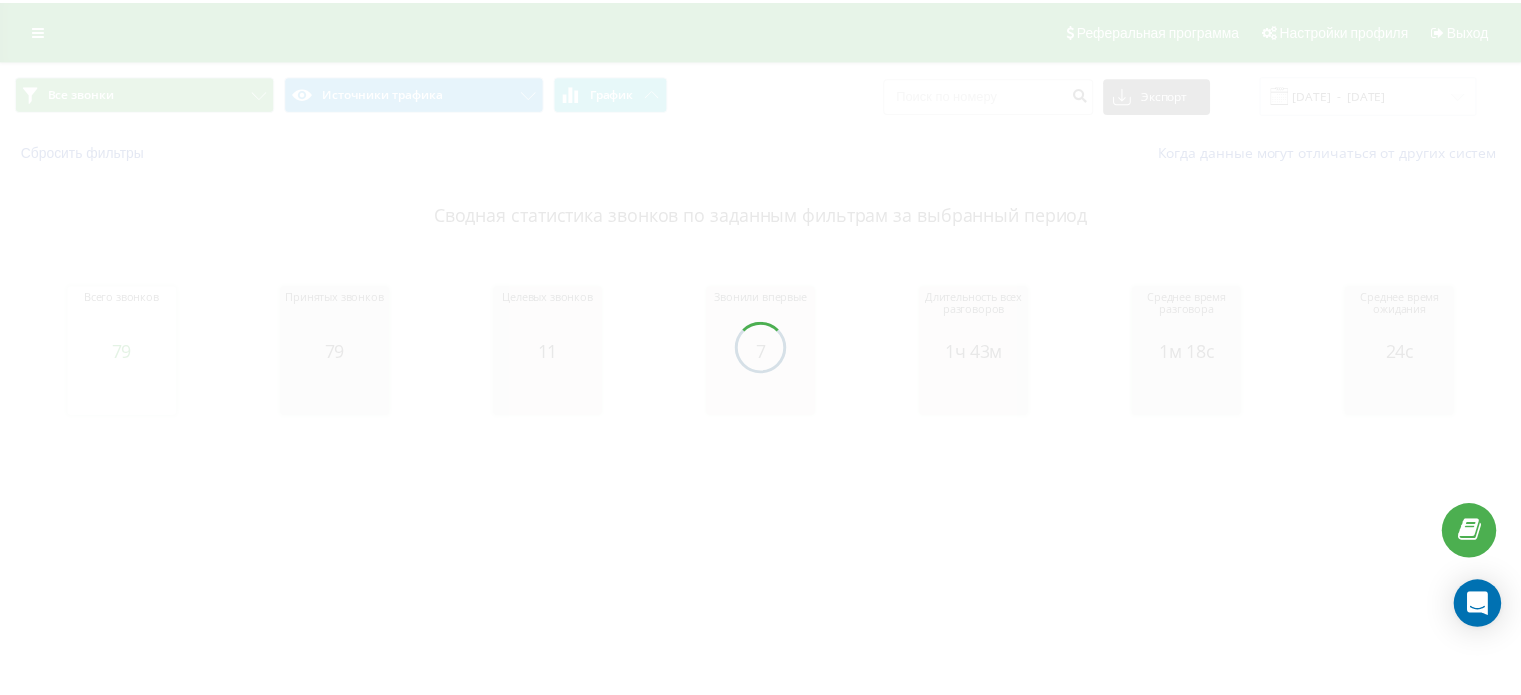 scroll, scrollTop: 0, scrollLeft: 0, axis: both 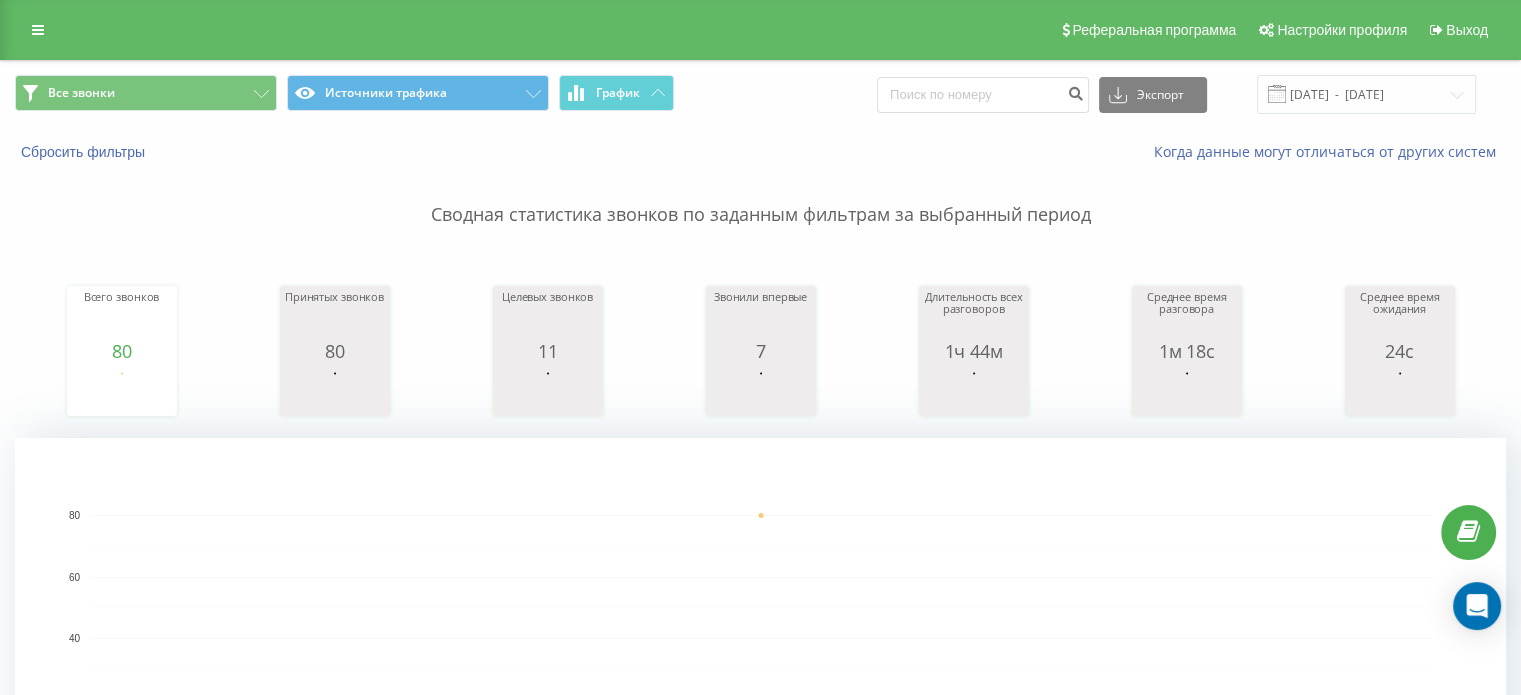 click 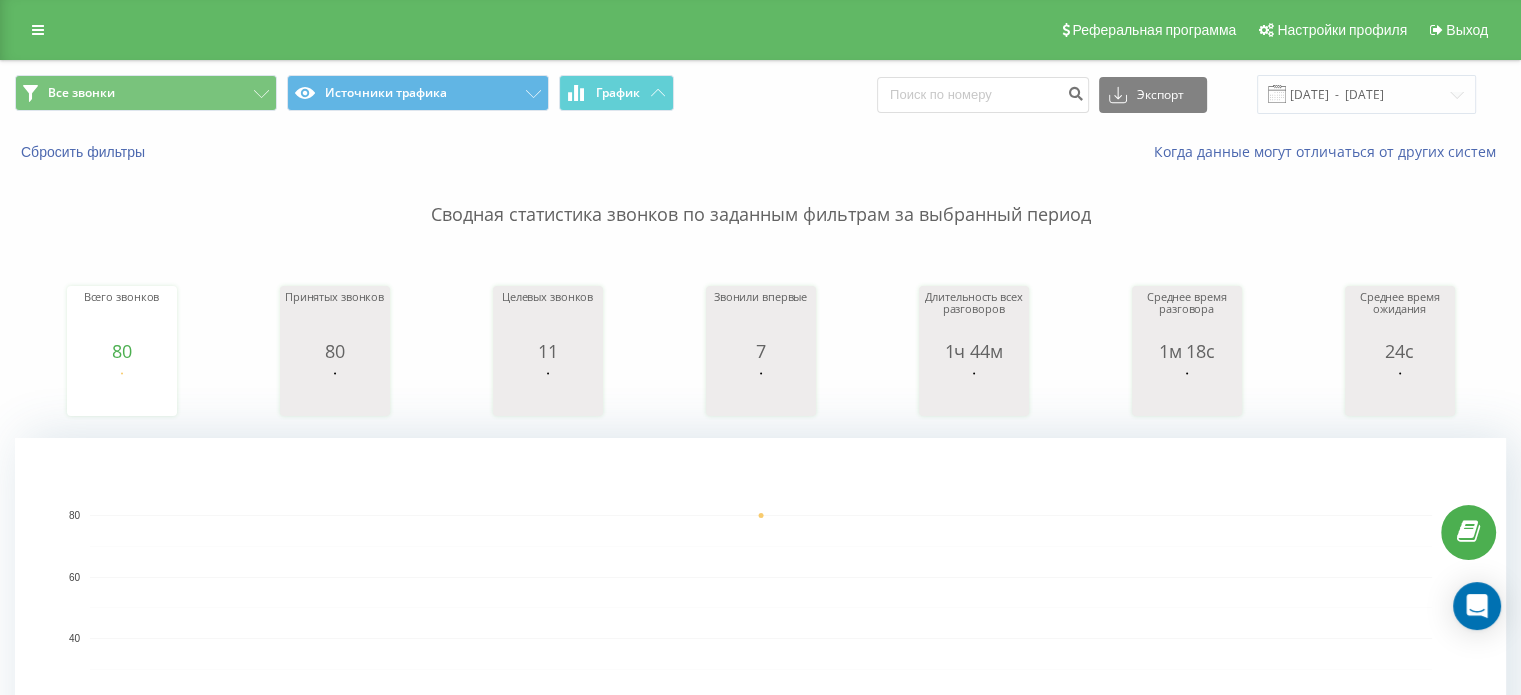 type on "7777636666" 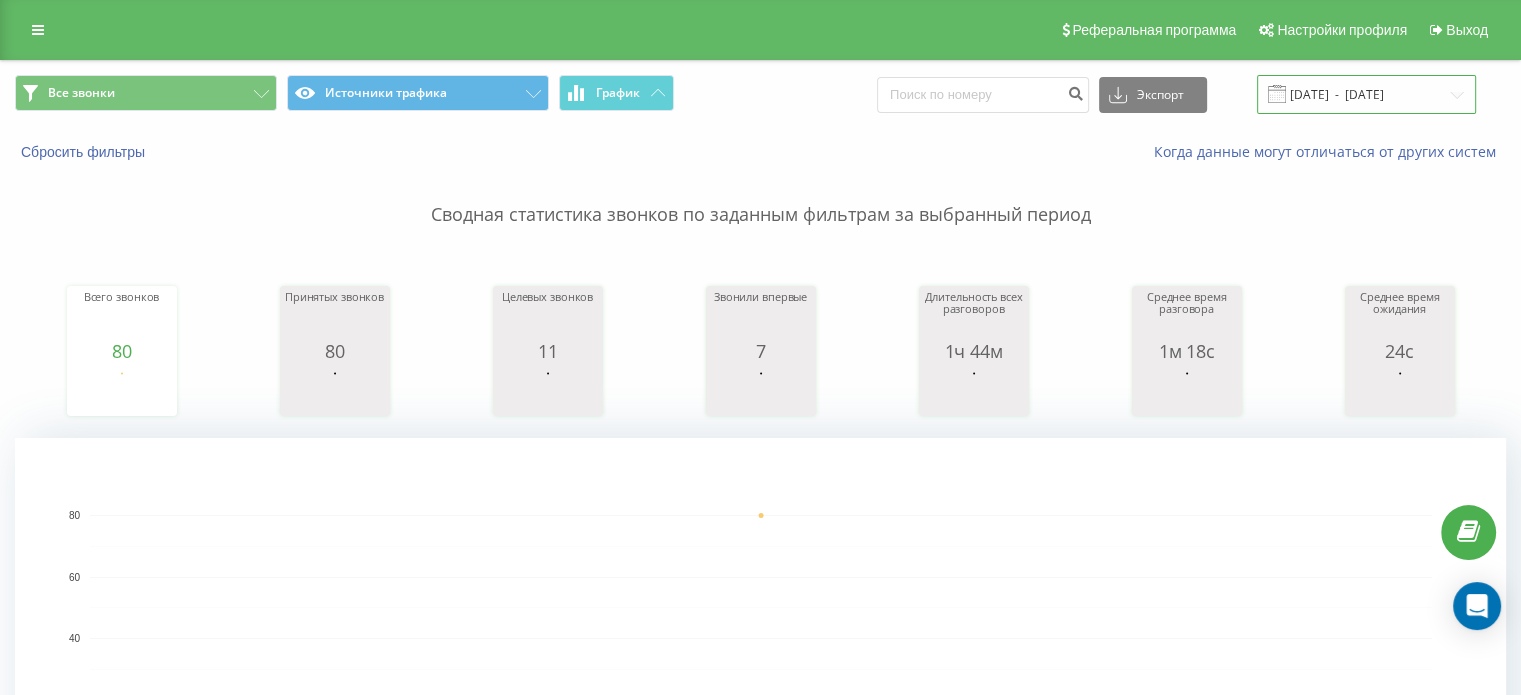 click on "[DATE]  -  [DATE]" at bounding box center [1366, 94] 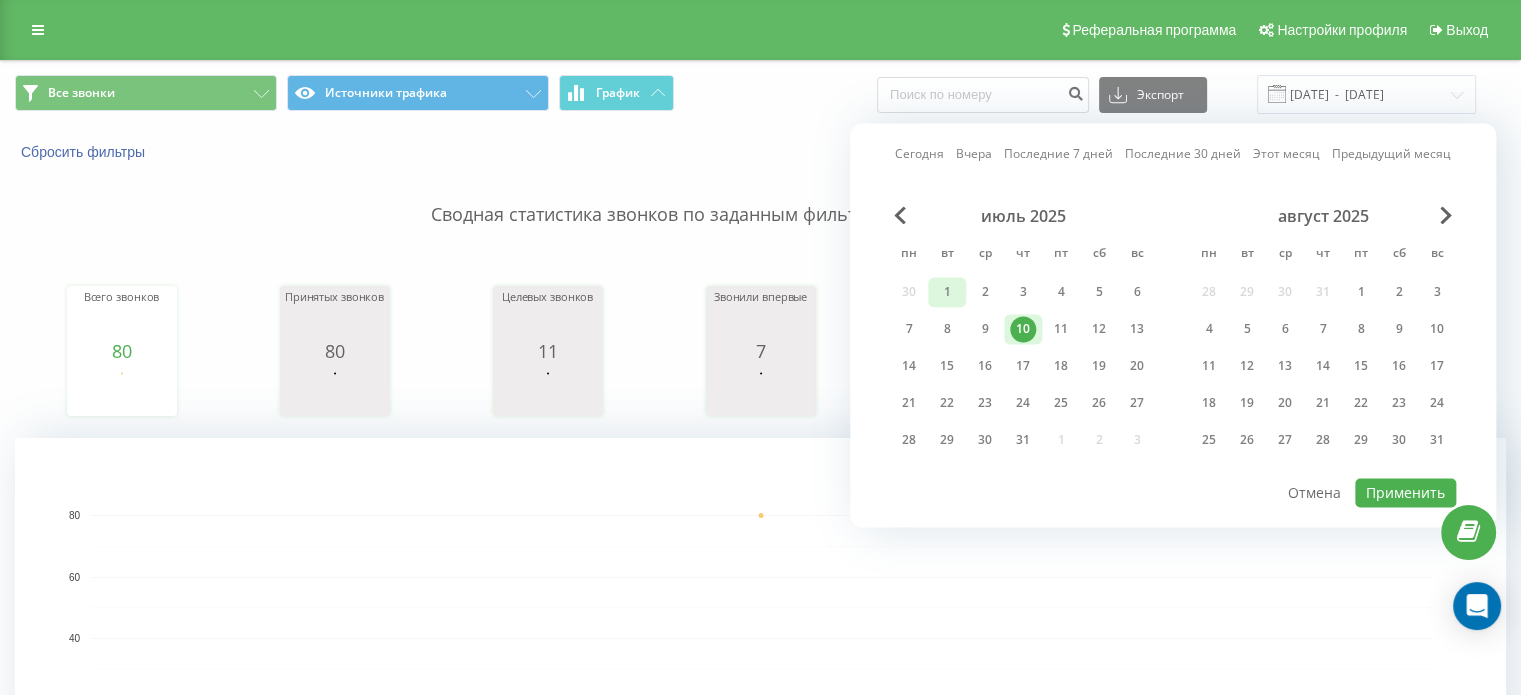 click on "1" at bounding box center [947, 292] 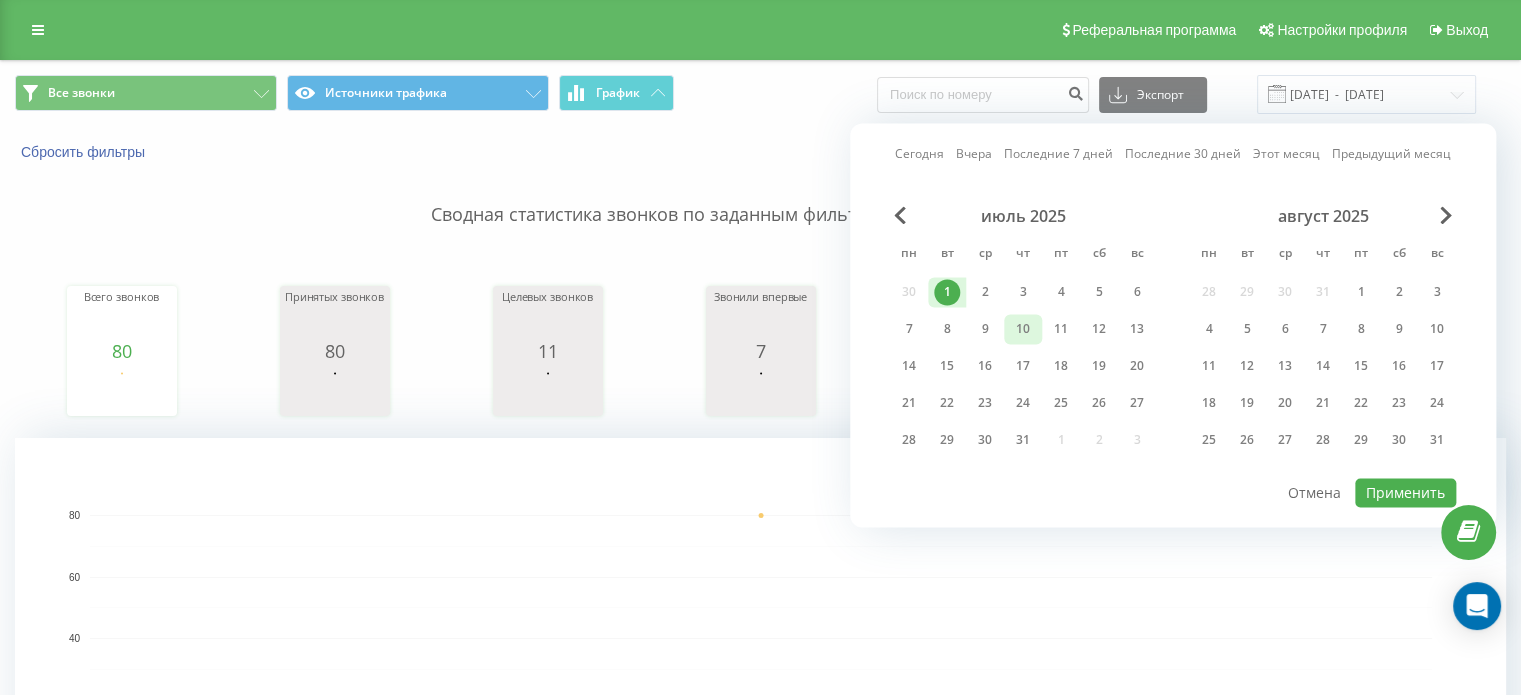 click on "10" at bounding box center [1023, 329] 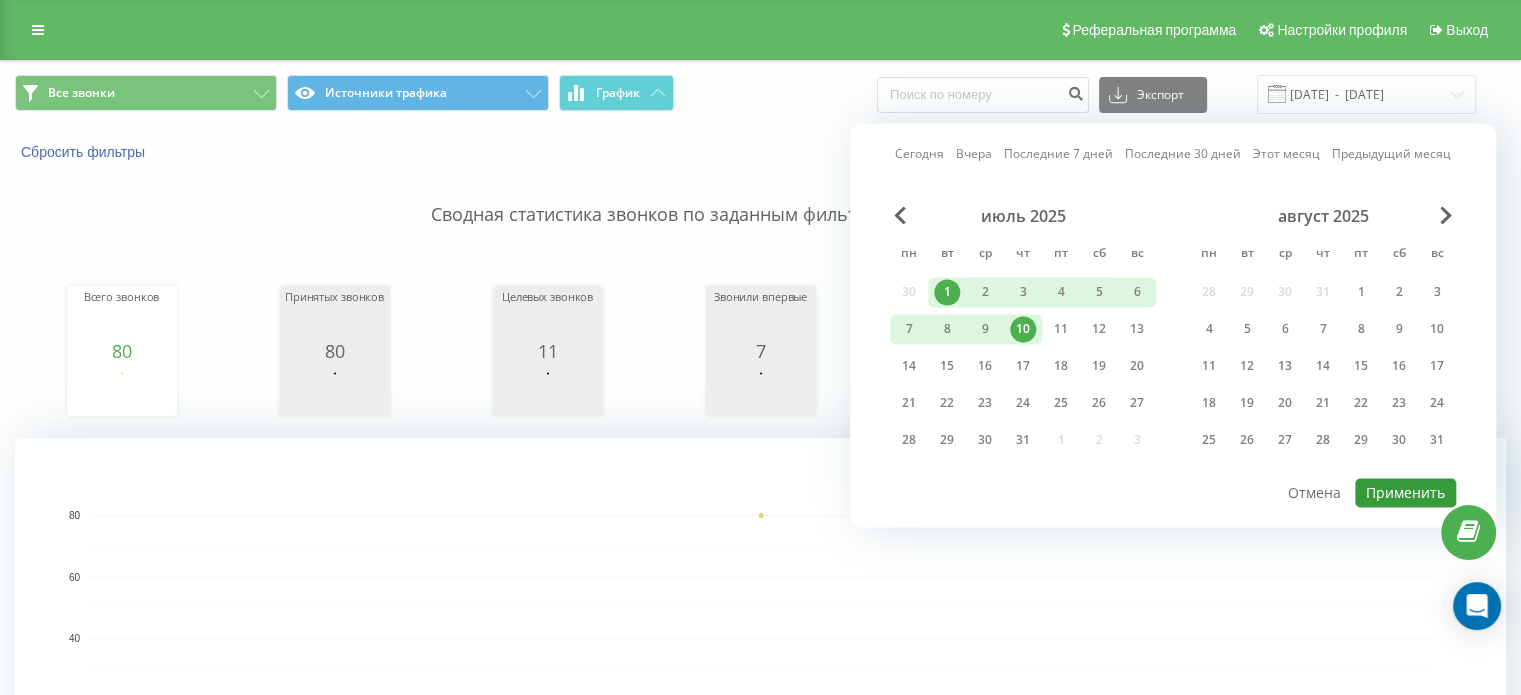 click on "Применить" at bounding box center [1405, 492] 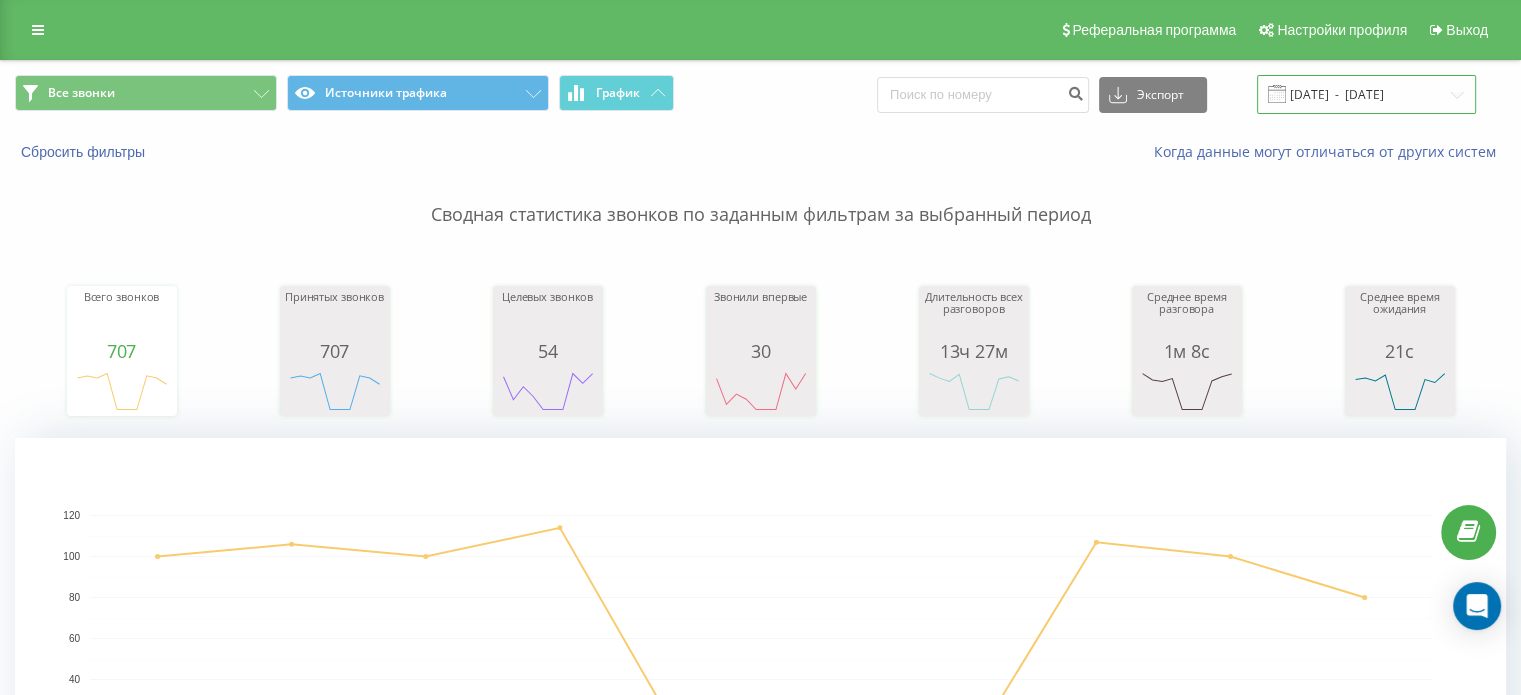 click on "[DATE]  -  [DATE]" at bounding box center (1366, 94) 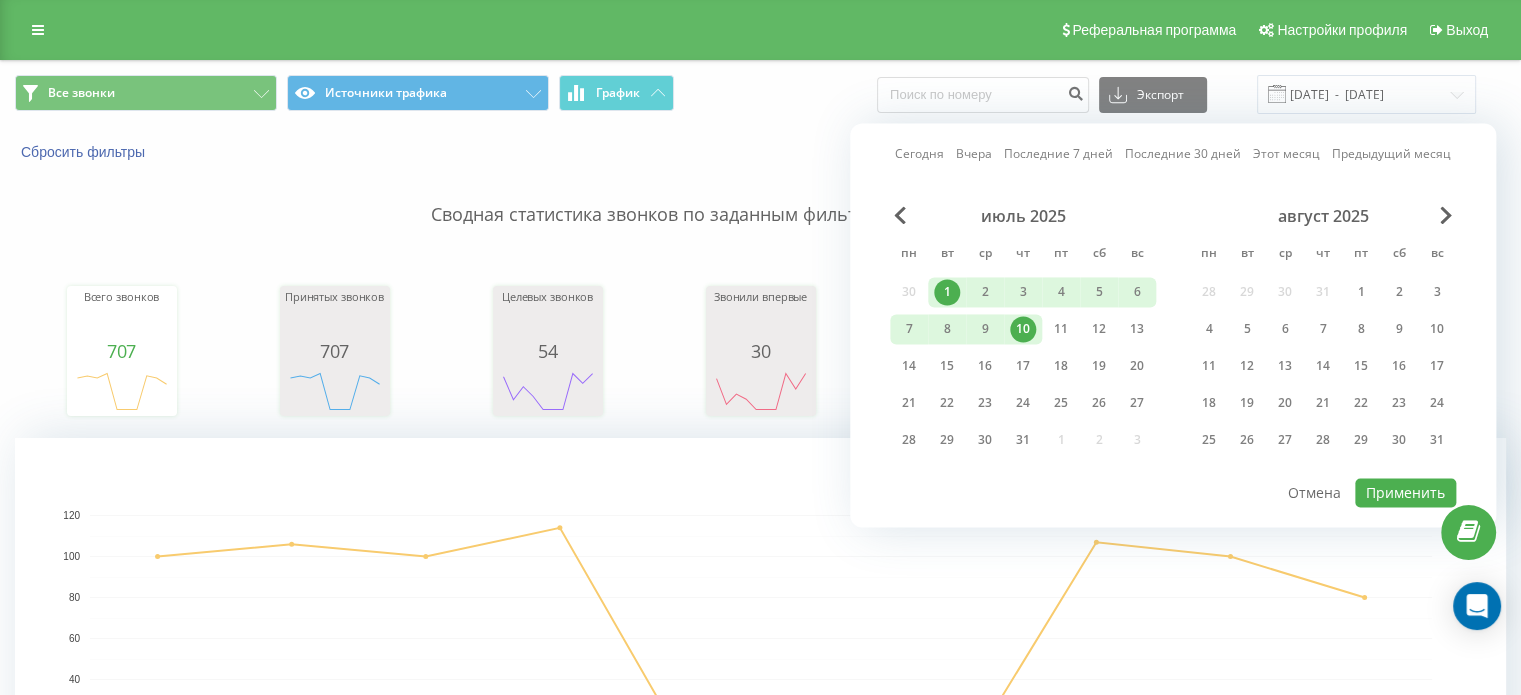 click on "10" at bounding box center (1023, 329) 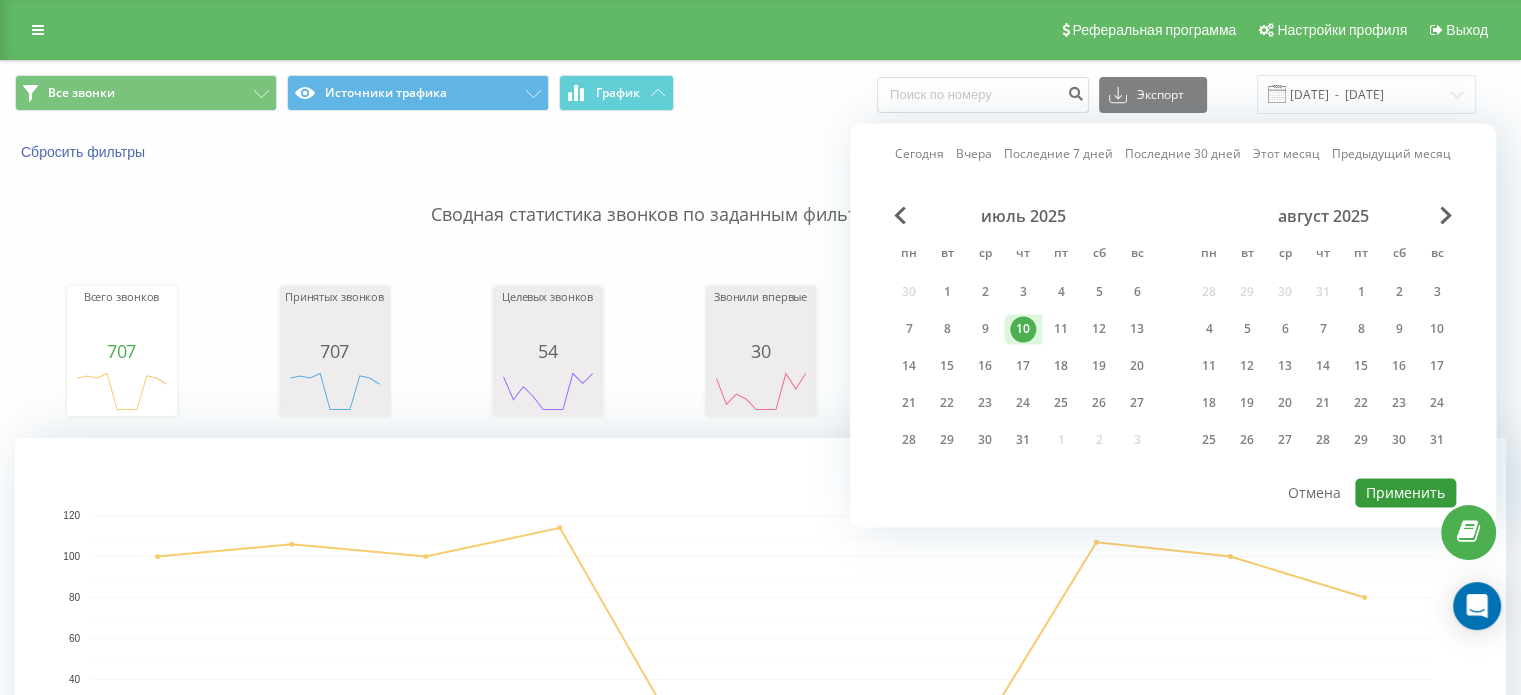 click on "Применить" at bounding box center (1405, 492) 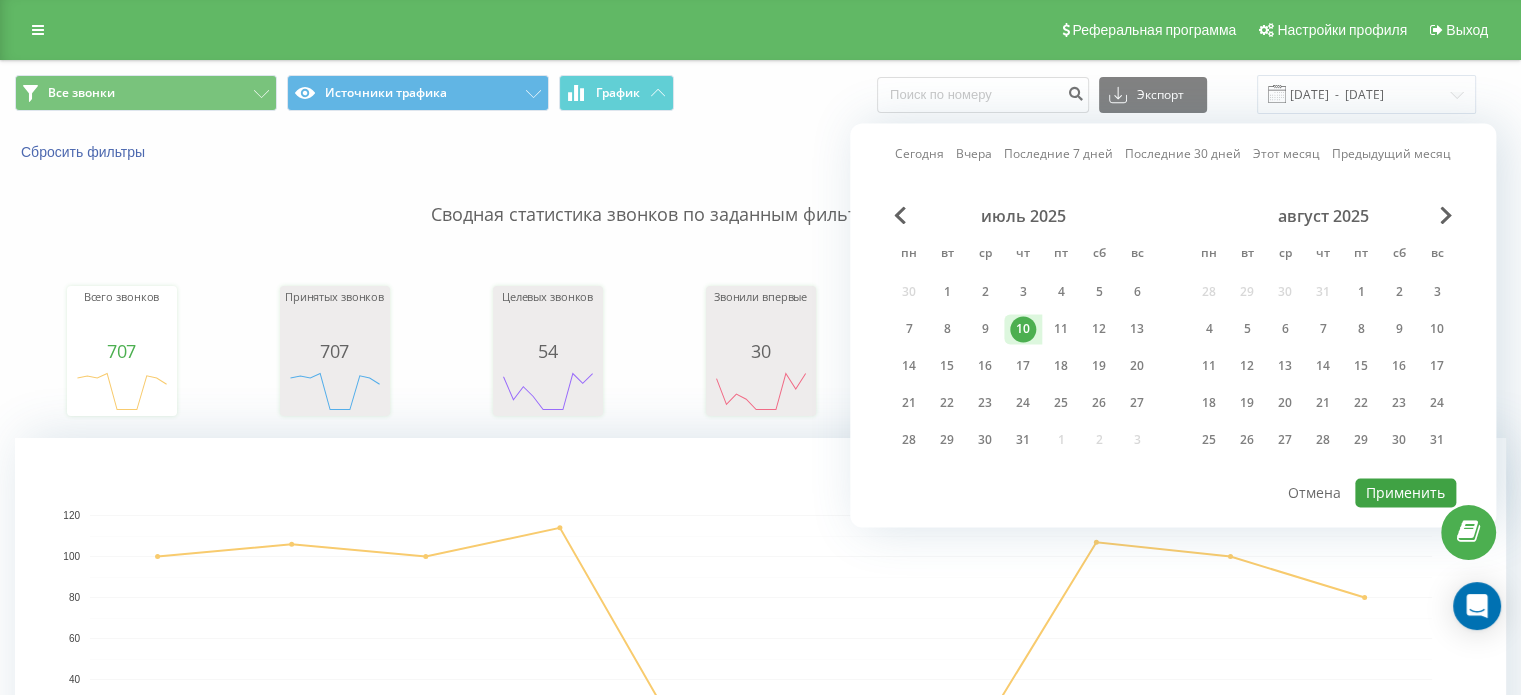 type on "10.07.2025  -  10.07.2025" 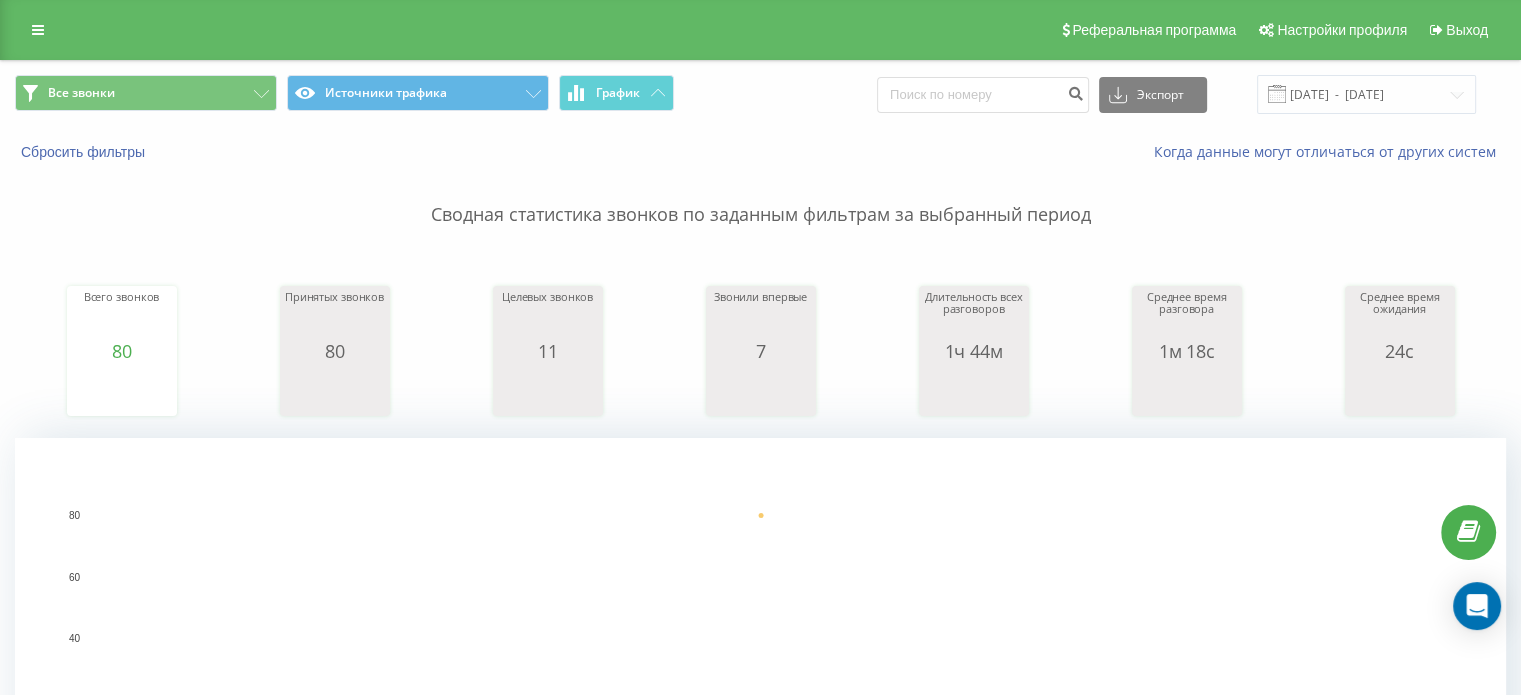 type on "774780367" 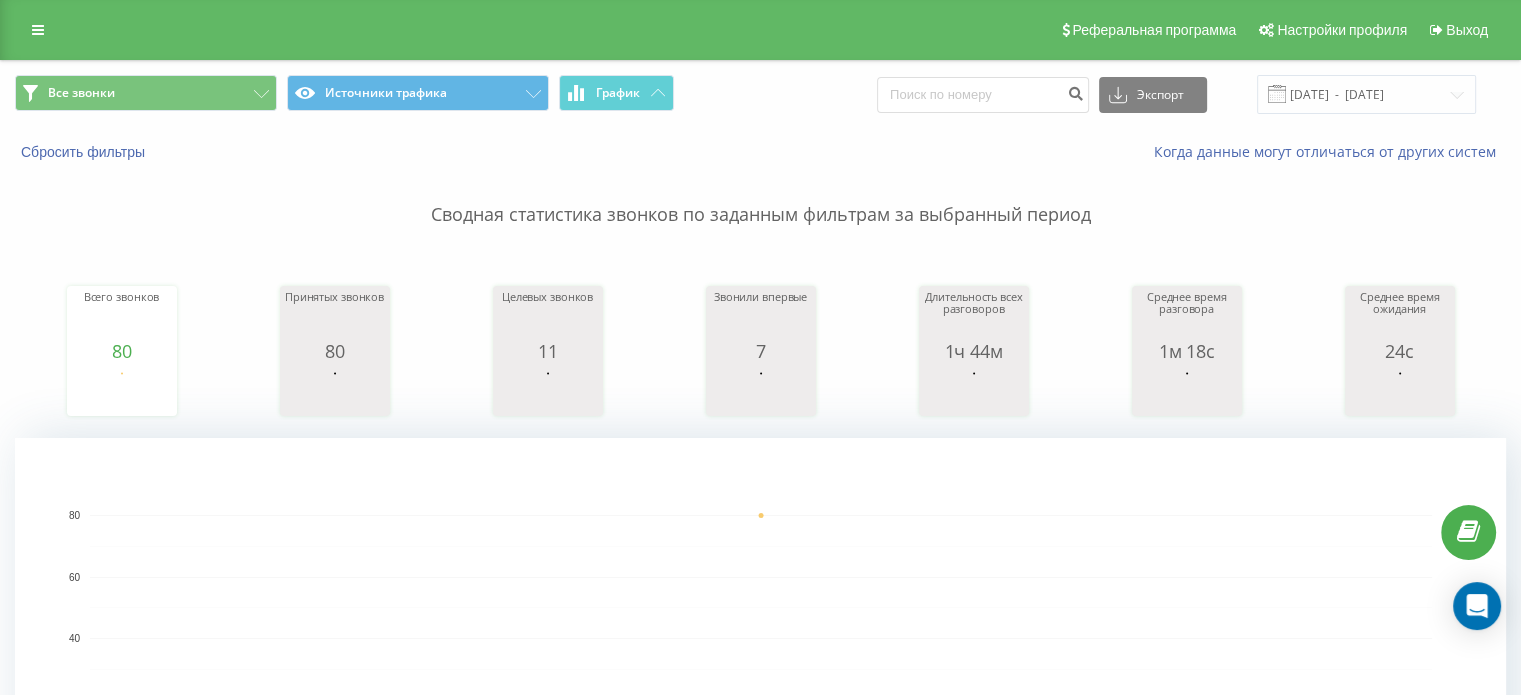 click 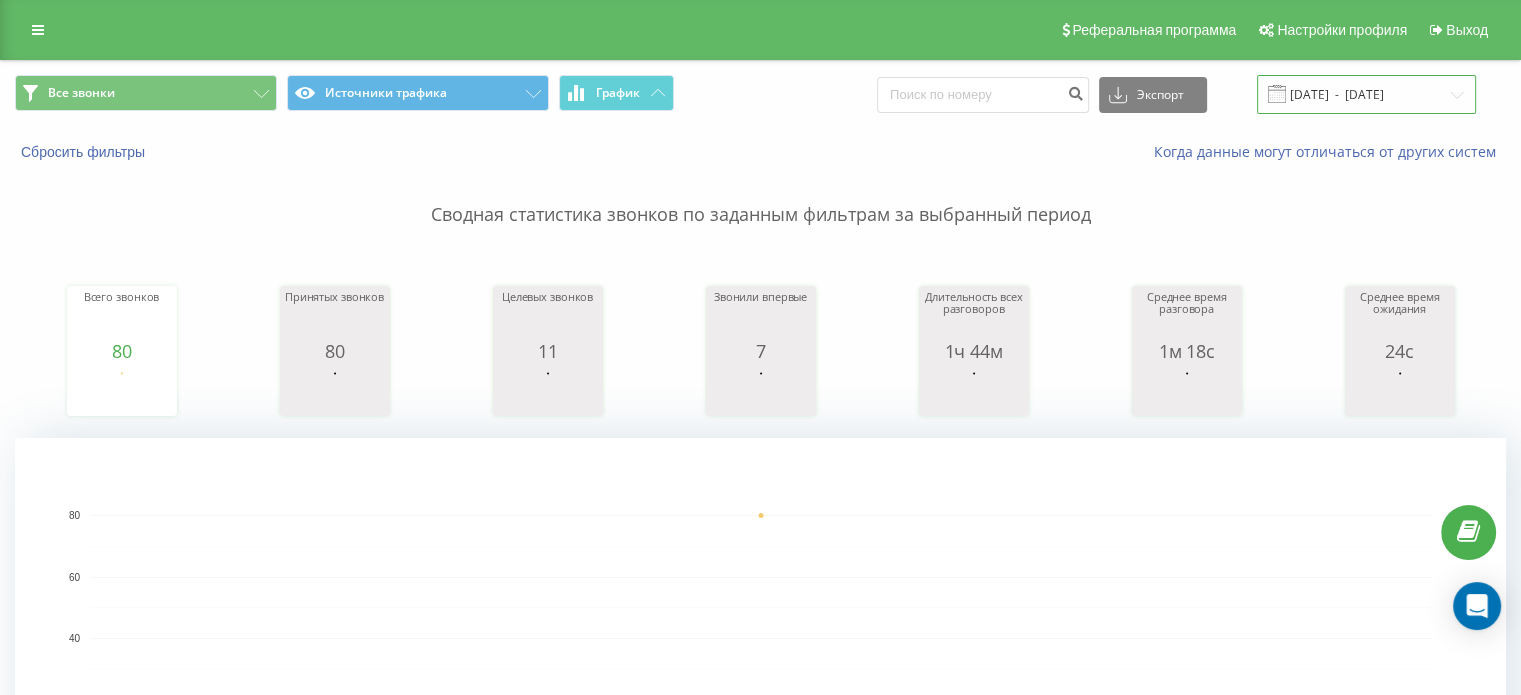 click on "10.07.2025  -  10.07.2025" at bounding box center (1366, 94) 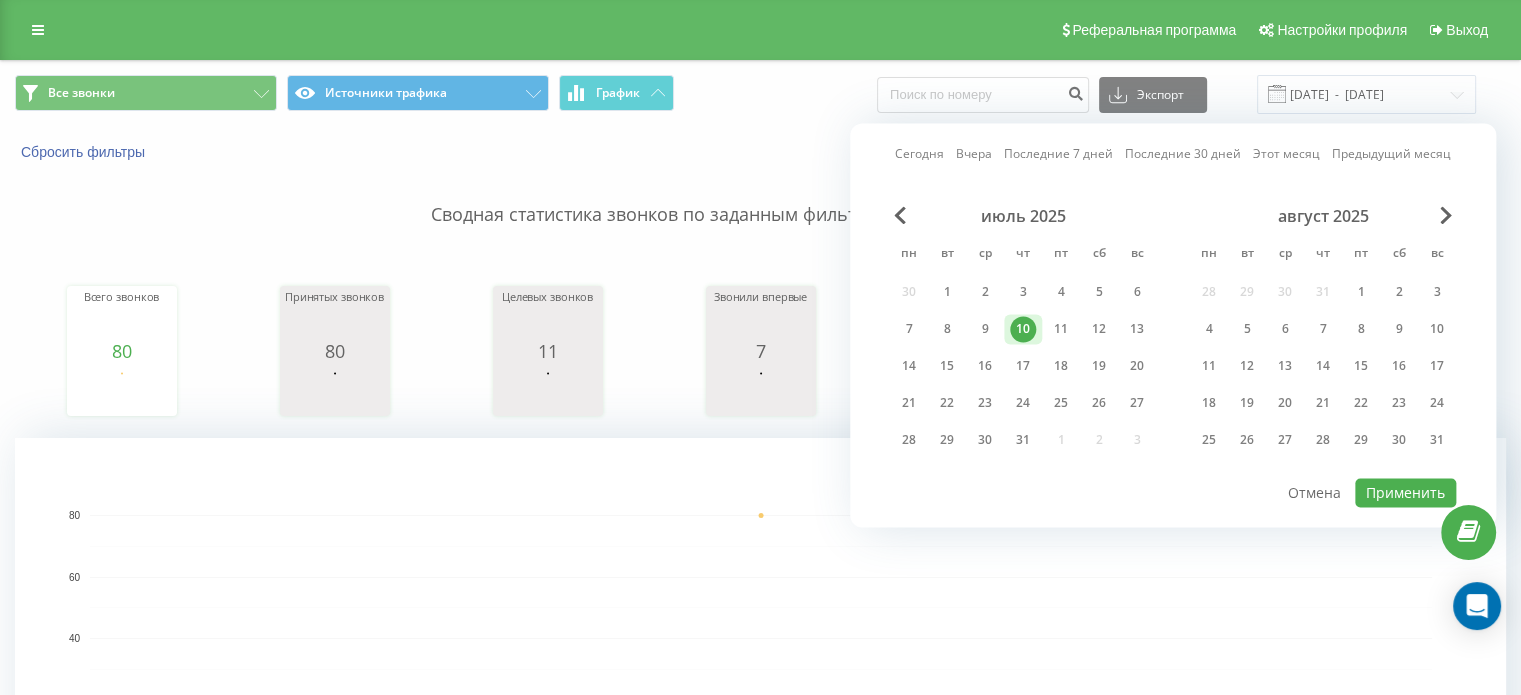 click 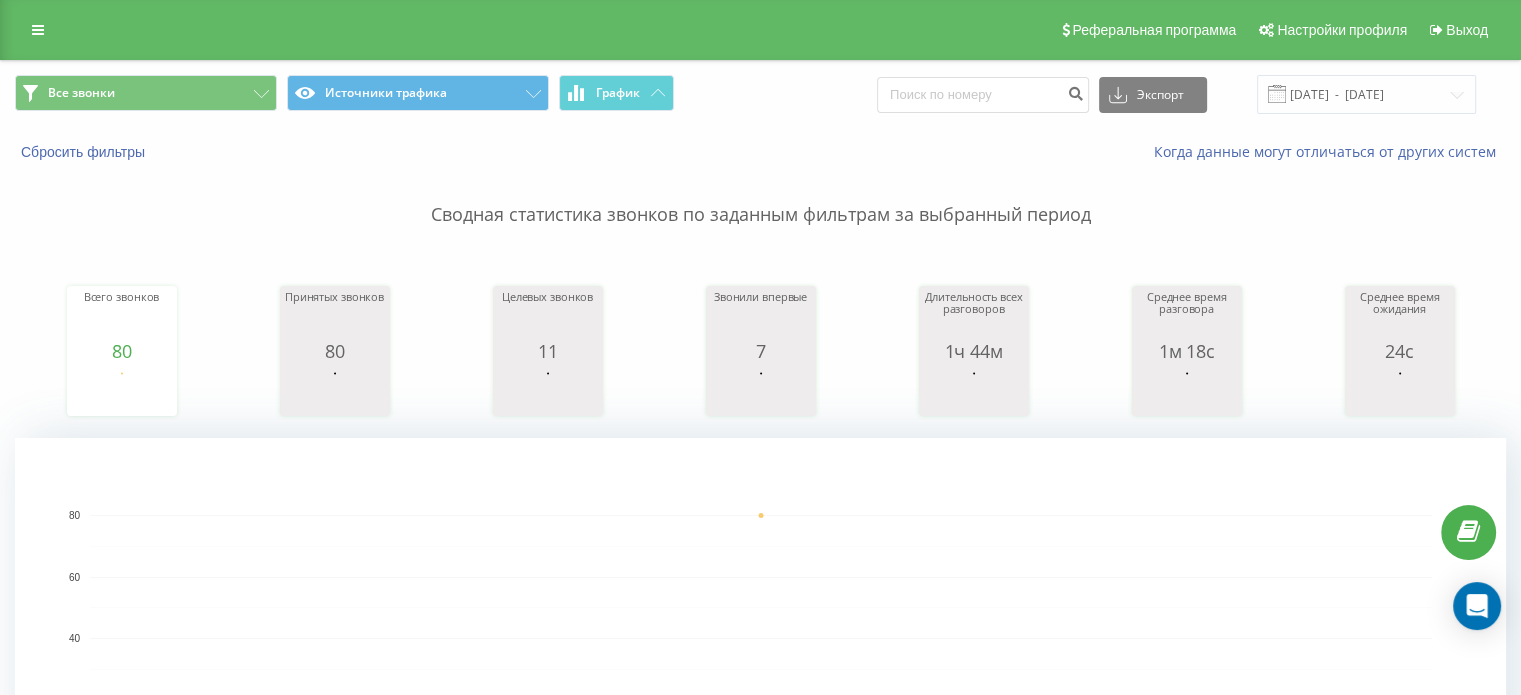 click 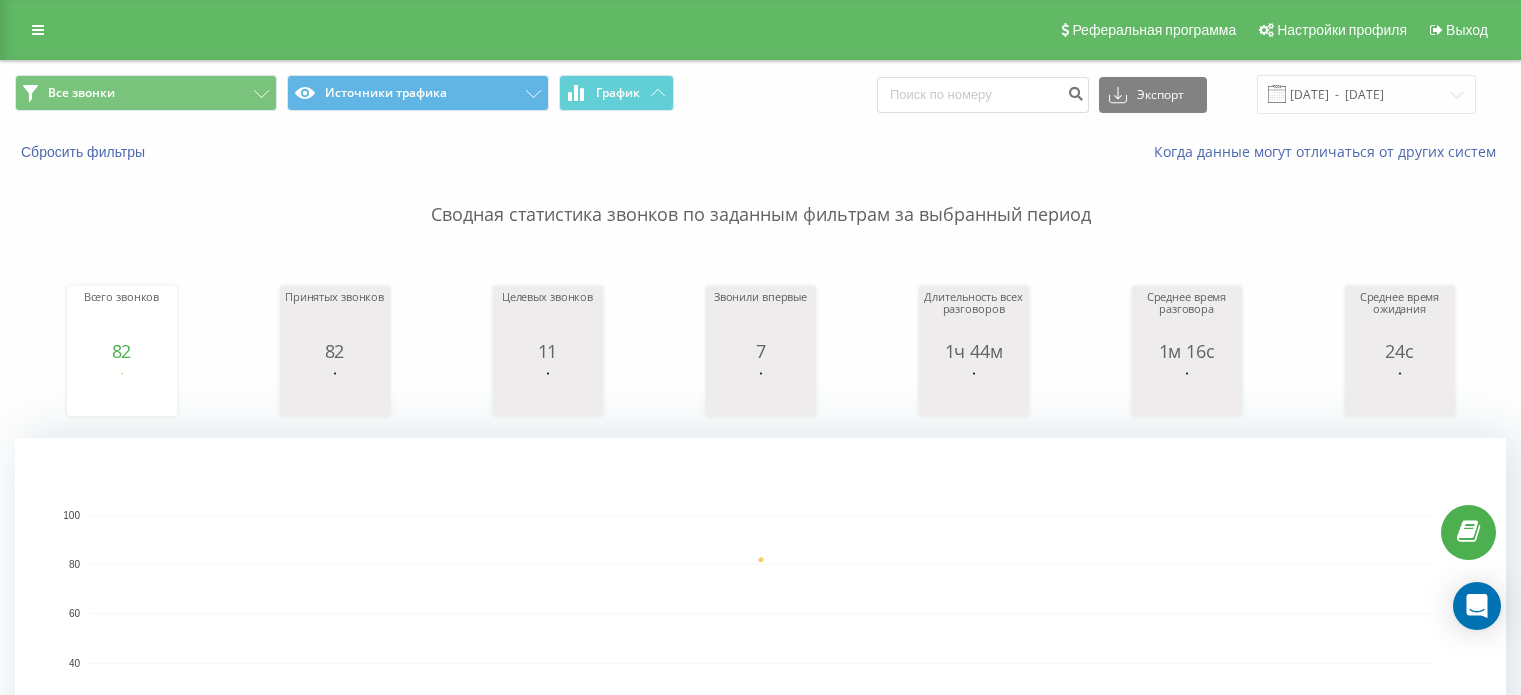 scroll, scrollTop: 0, scrollLeft: 0, axis: both 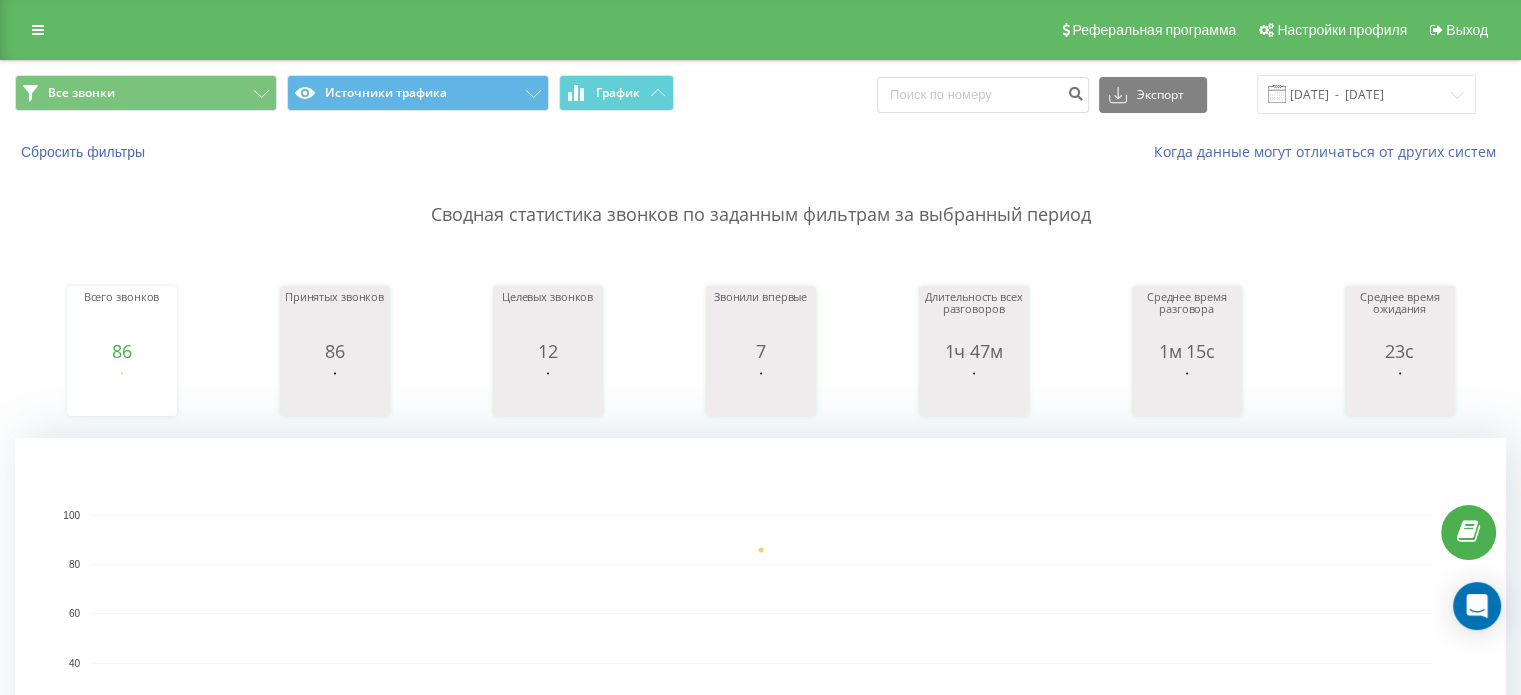 click 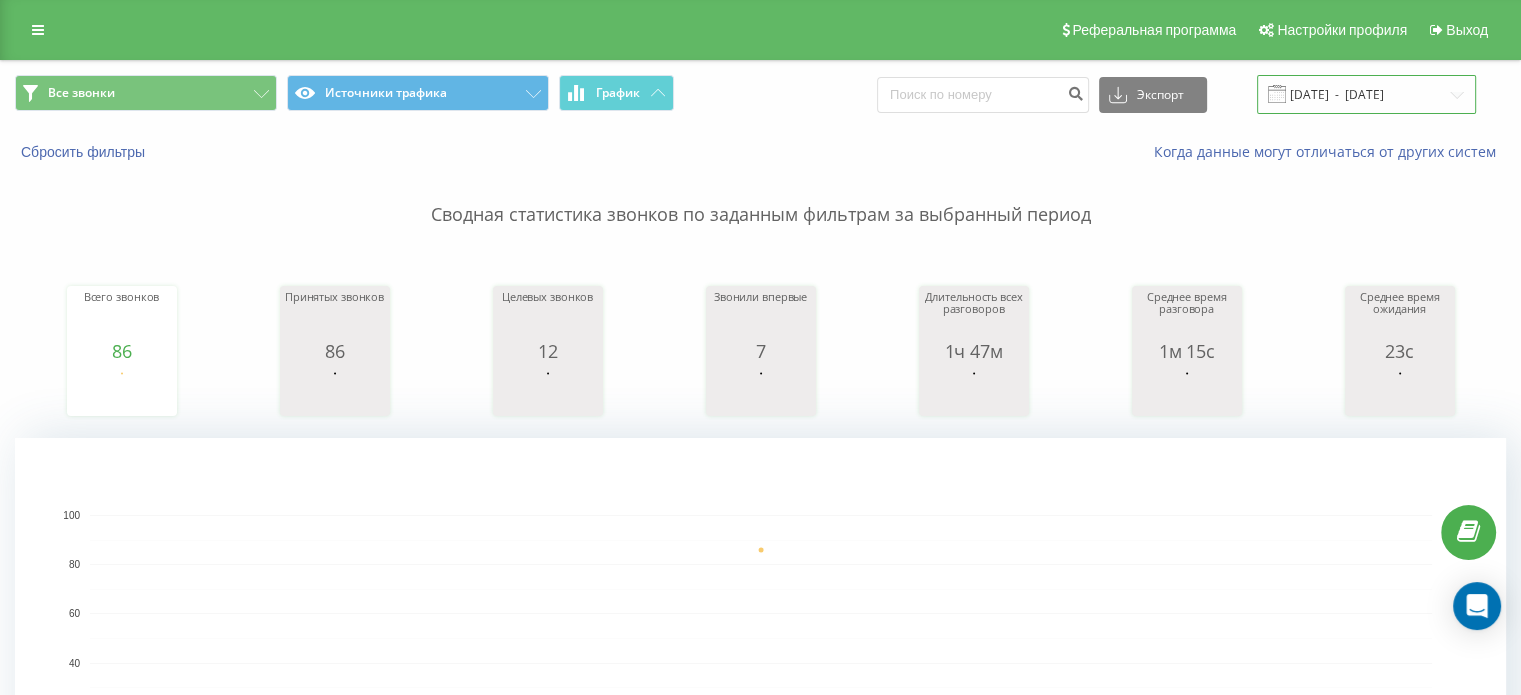 click on "10.07.2025  -  10.07.2025" at bounding box center (1366, 94) 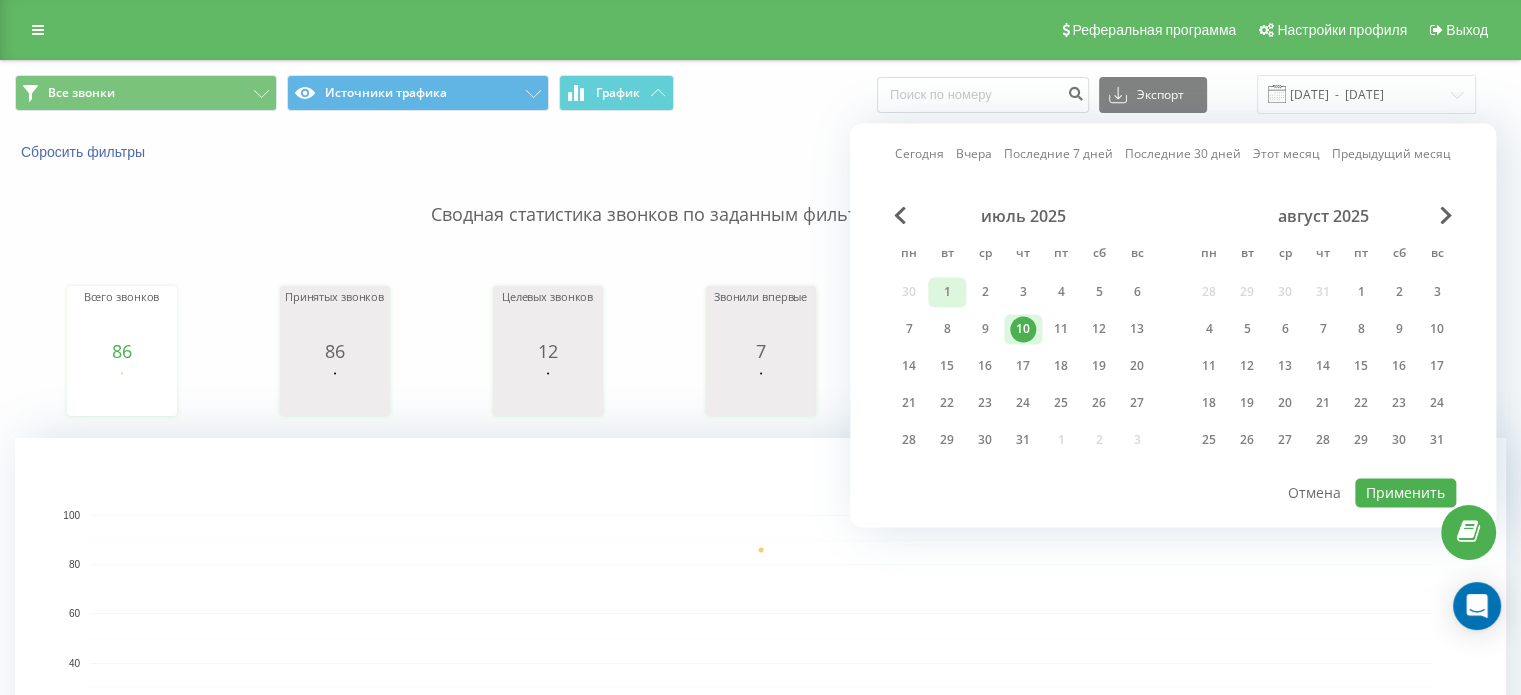 click on "1" at bounding box center (947, 292) 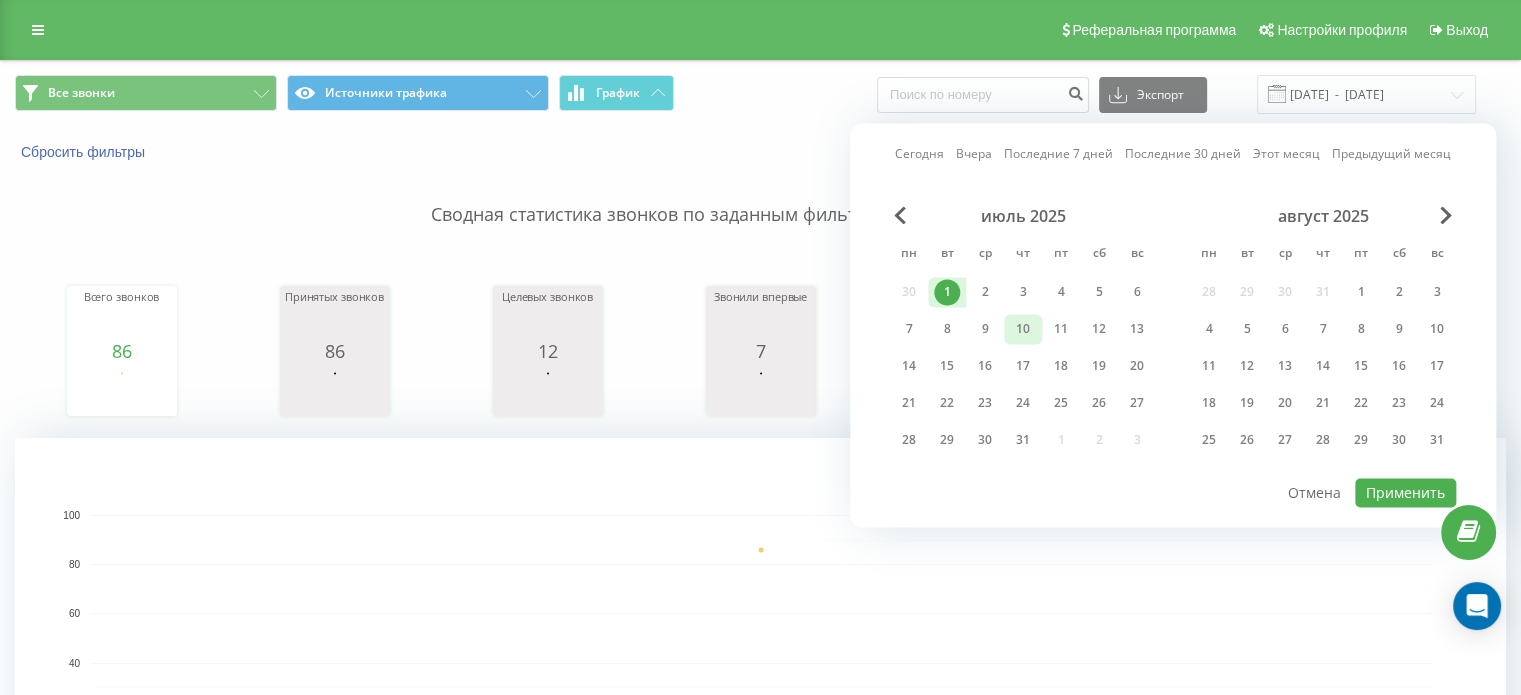 click on "10" at bounding box center [1023, 329] 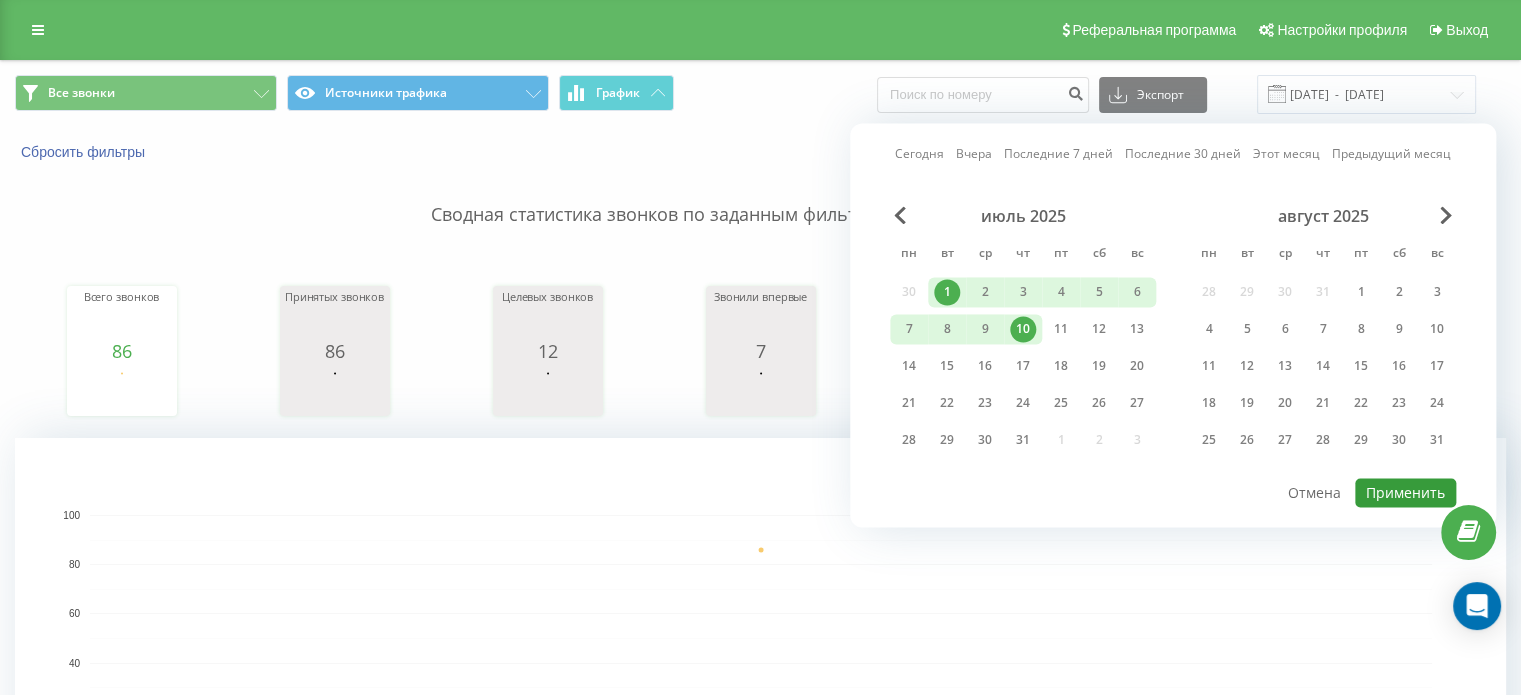 click on "Применить" at bounding box center [1405, 492] 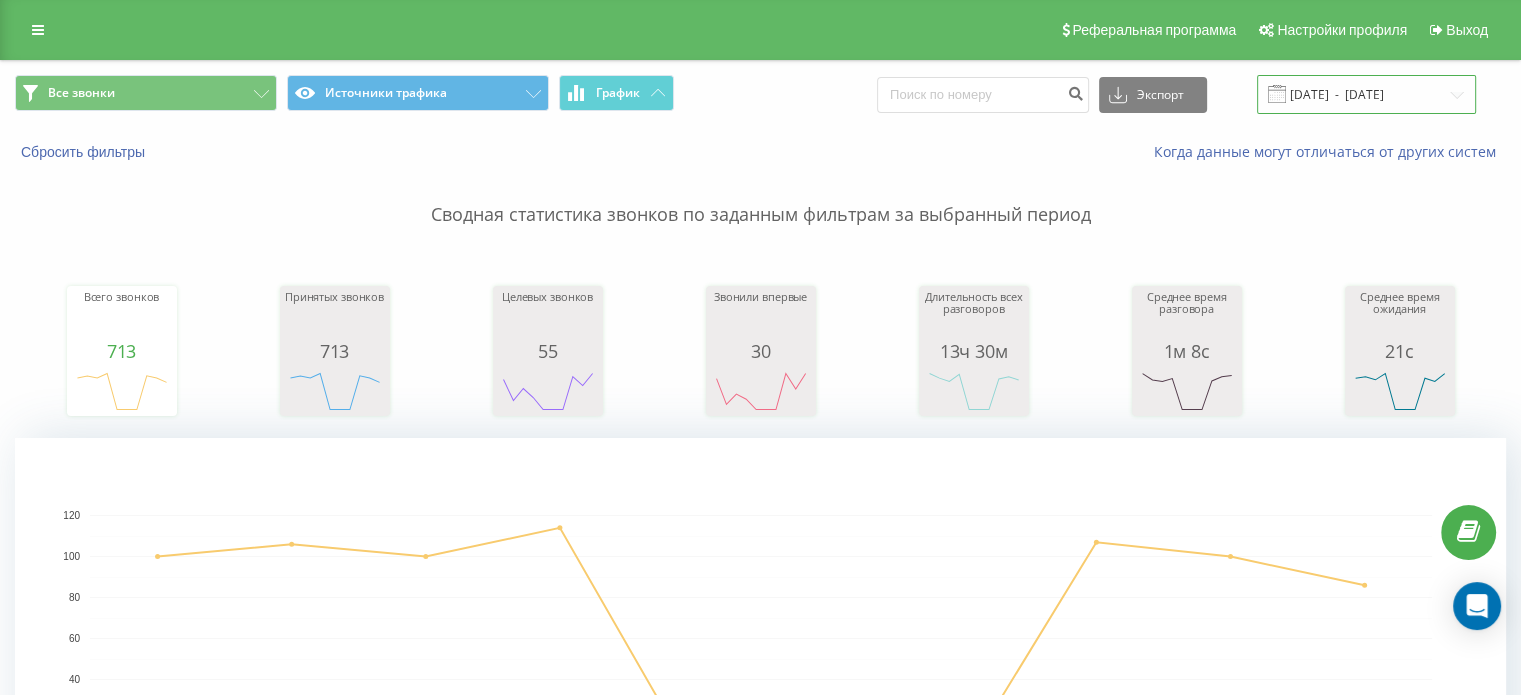 click on "01.07.2025  -  10.07.2025" at bounding box center [1366, 94] 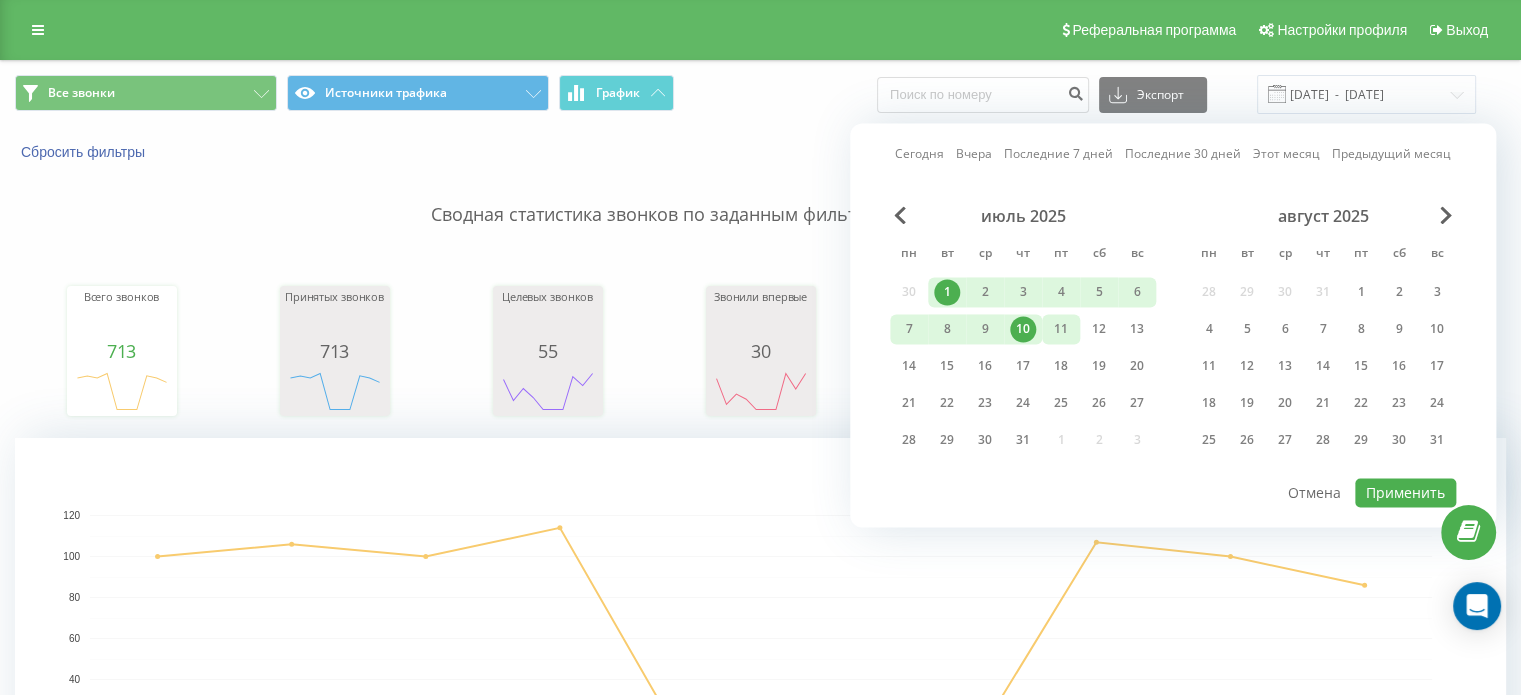 click on "11" at bounding box center [1061, 329] 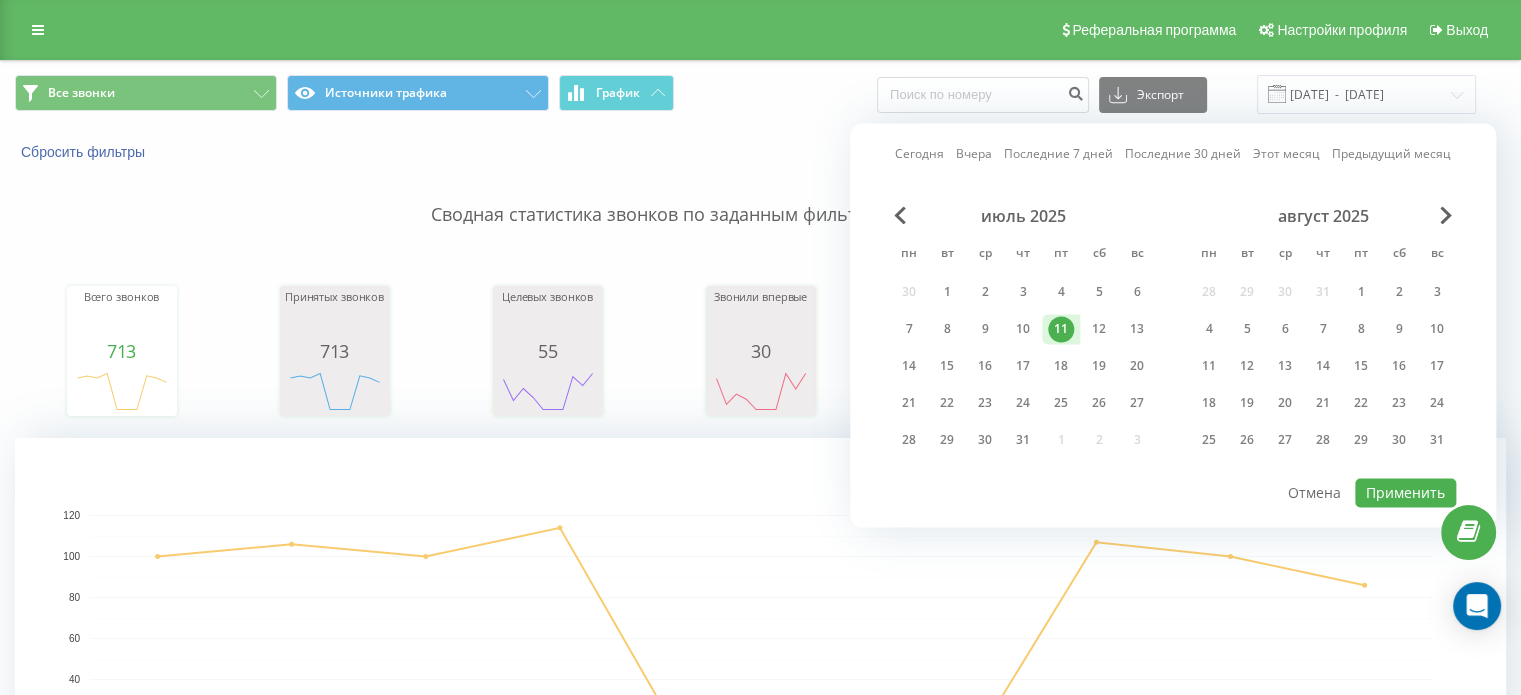 drag, startPoint x: 955, startPoint y: 285, endPoint x: 994, endPoint y: 309, distance: 45.79301 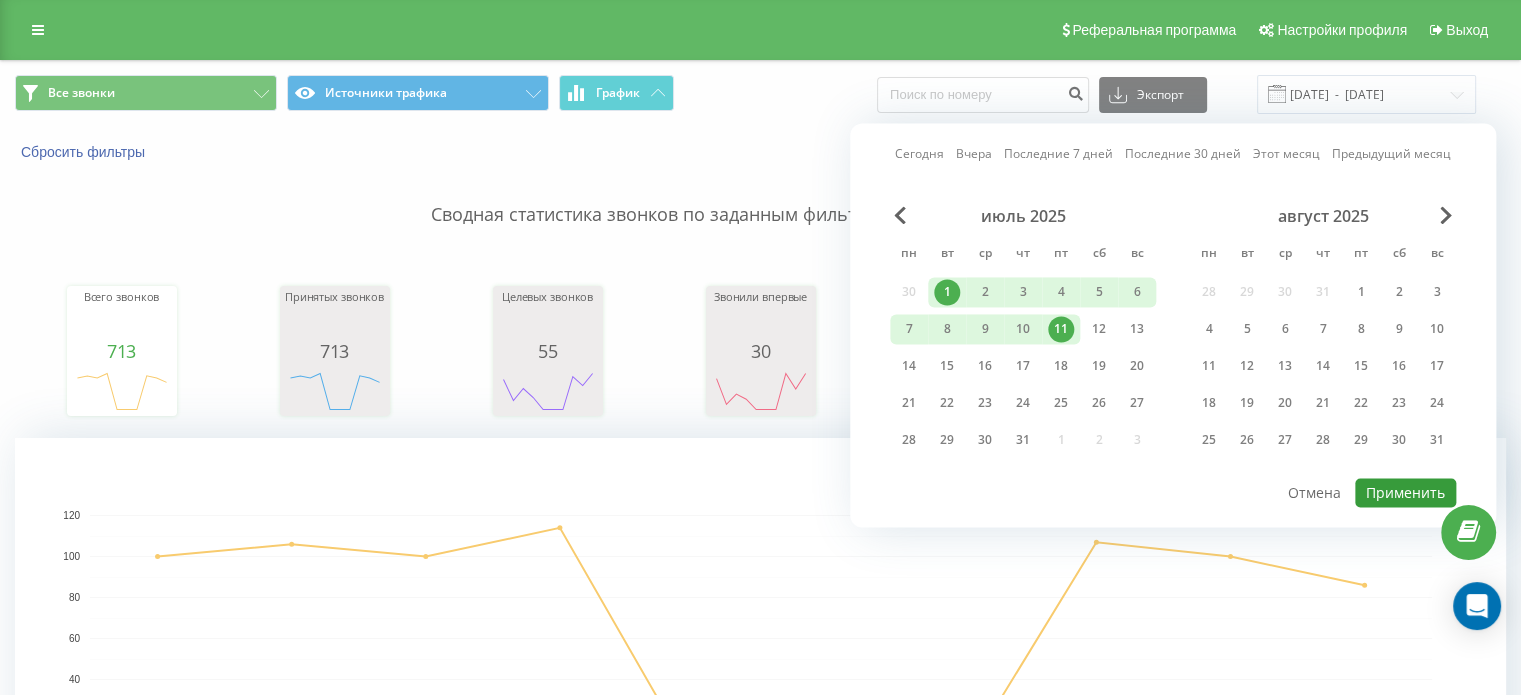 click on "Применить" at bounding box center [1405, 492] 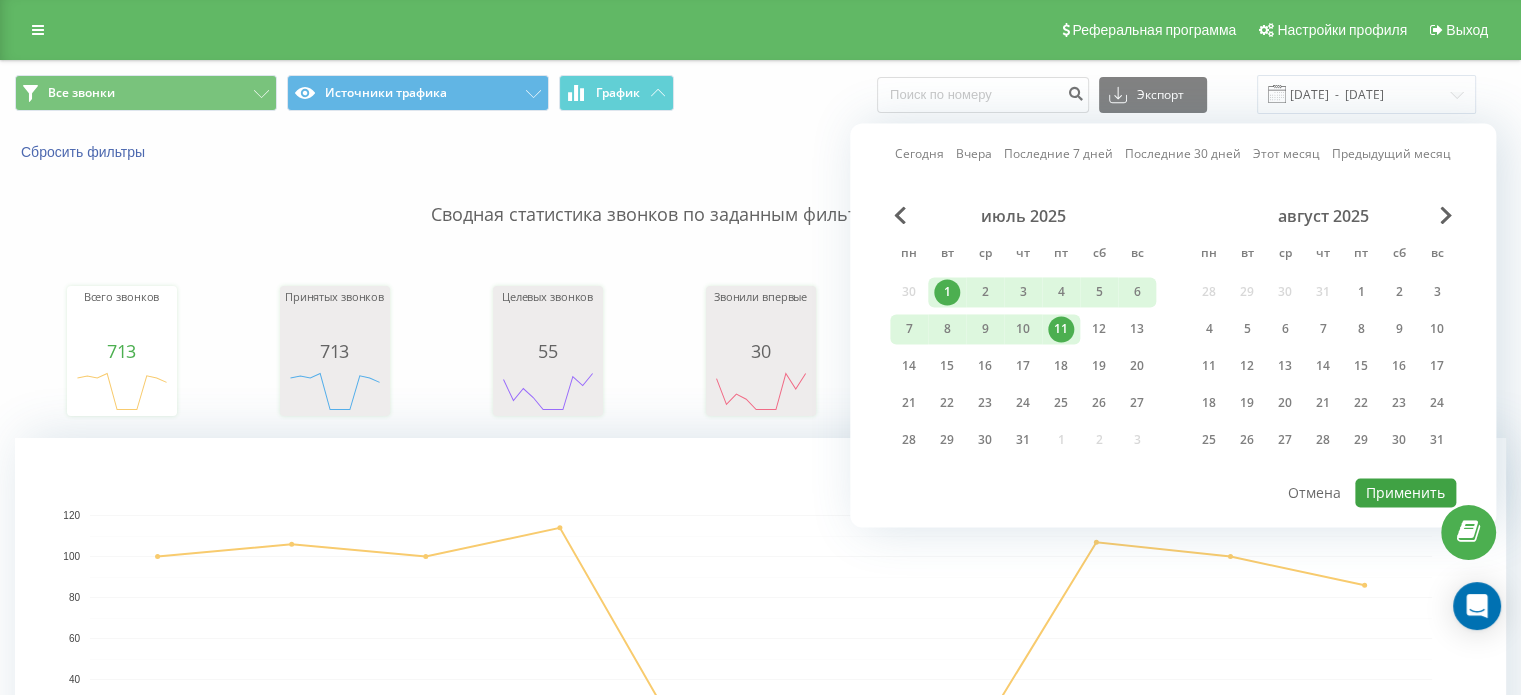 type on "[DATE]  -  [DATE]" 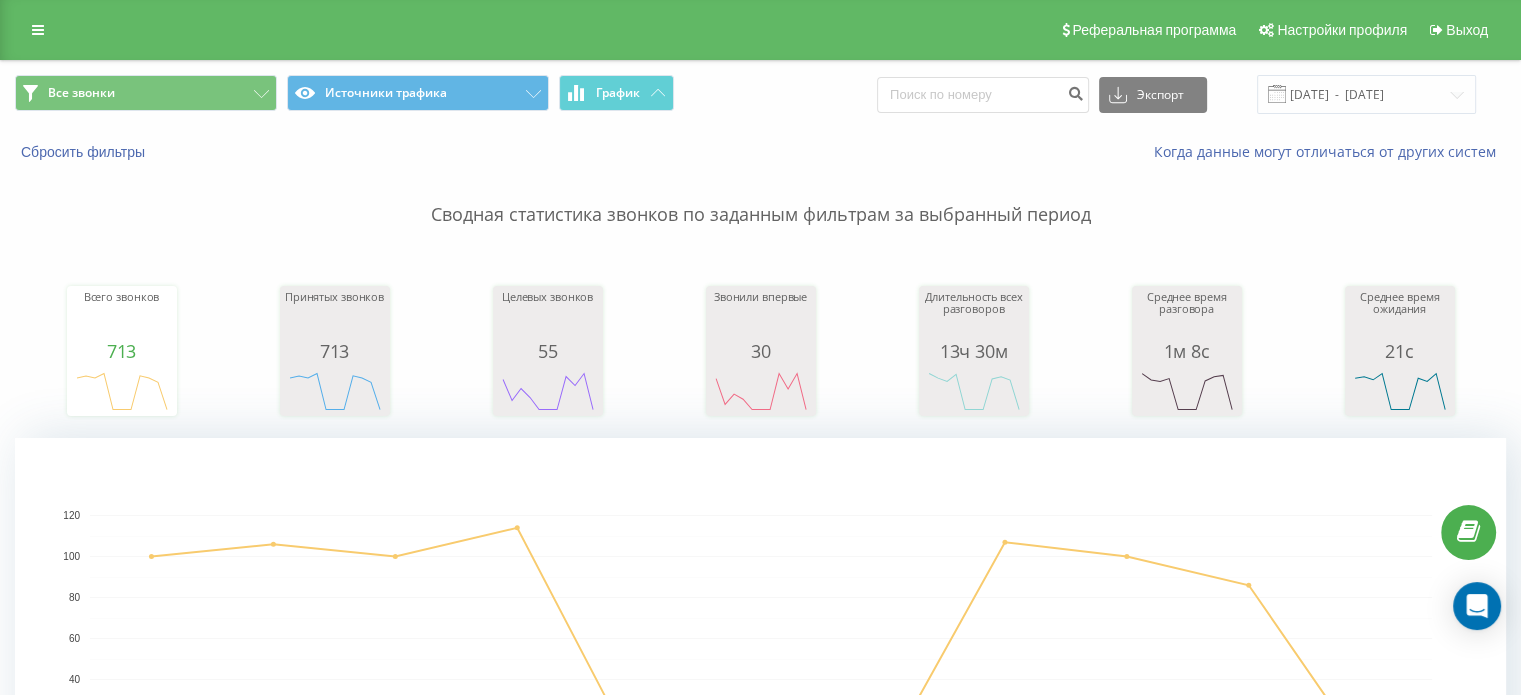click at bounding box center (0, 0) 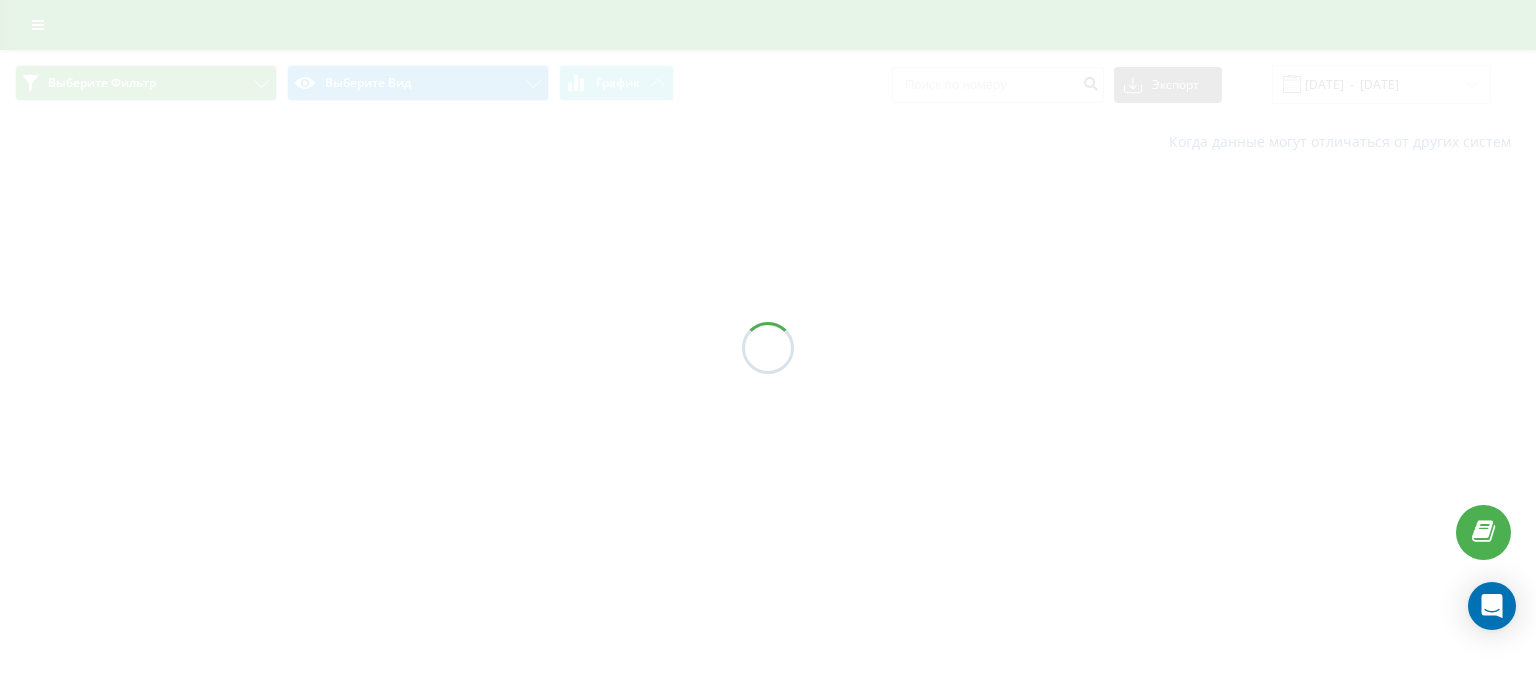 scroll, scrollTop: 0, scrollLeft: 0, axis: both 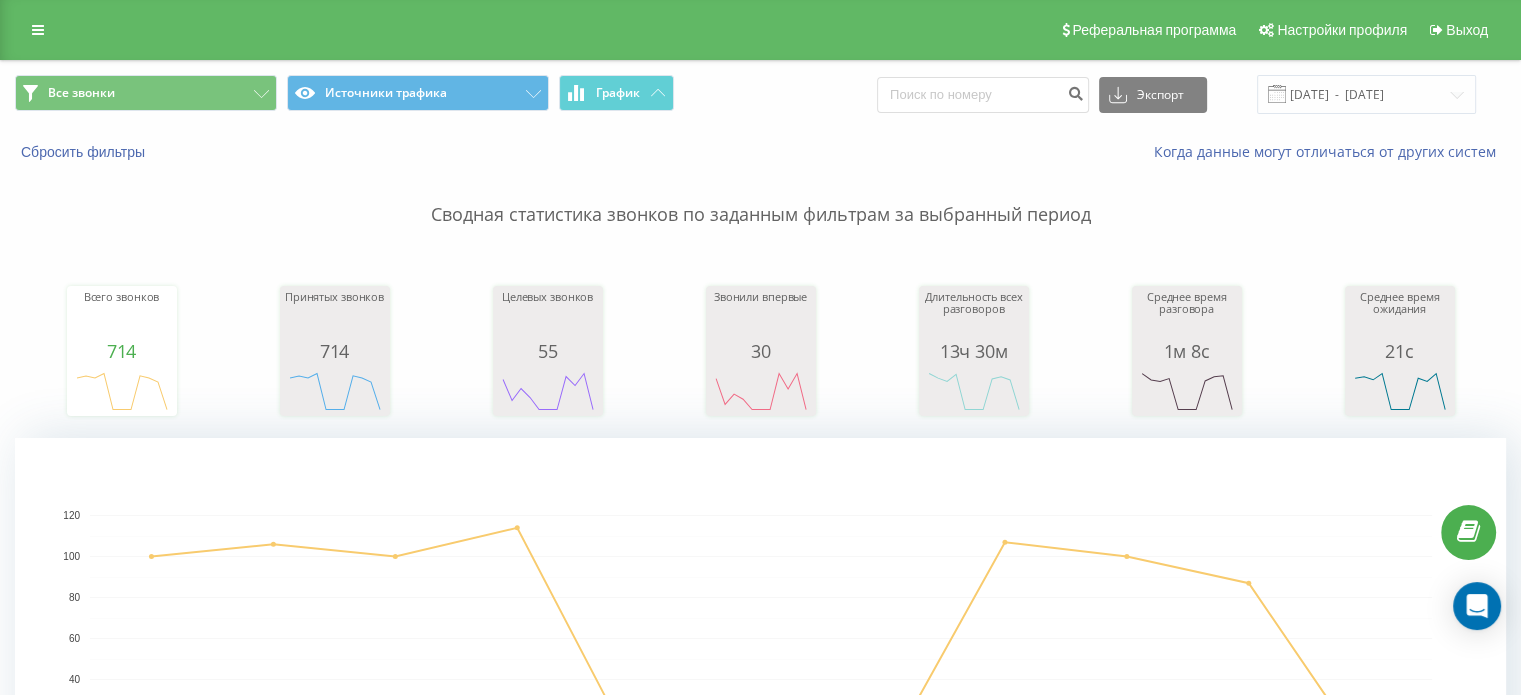 click 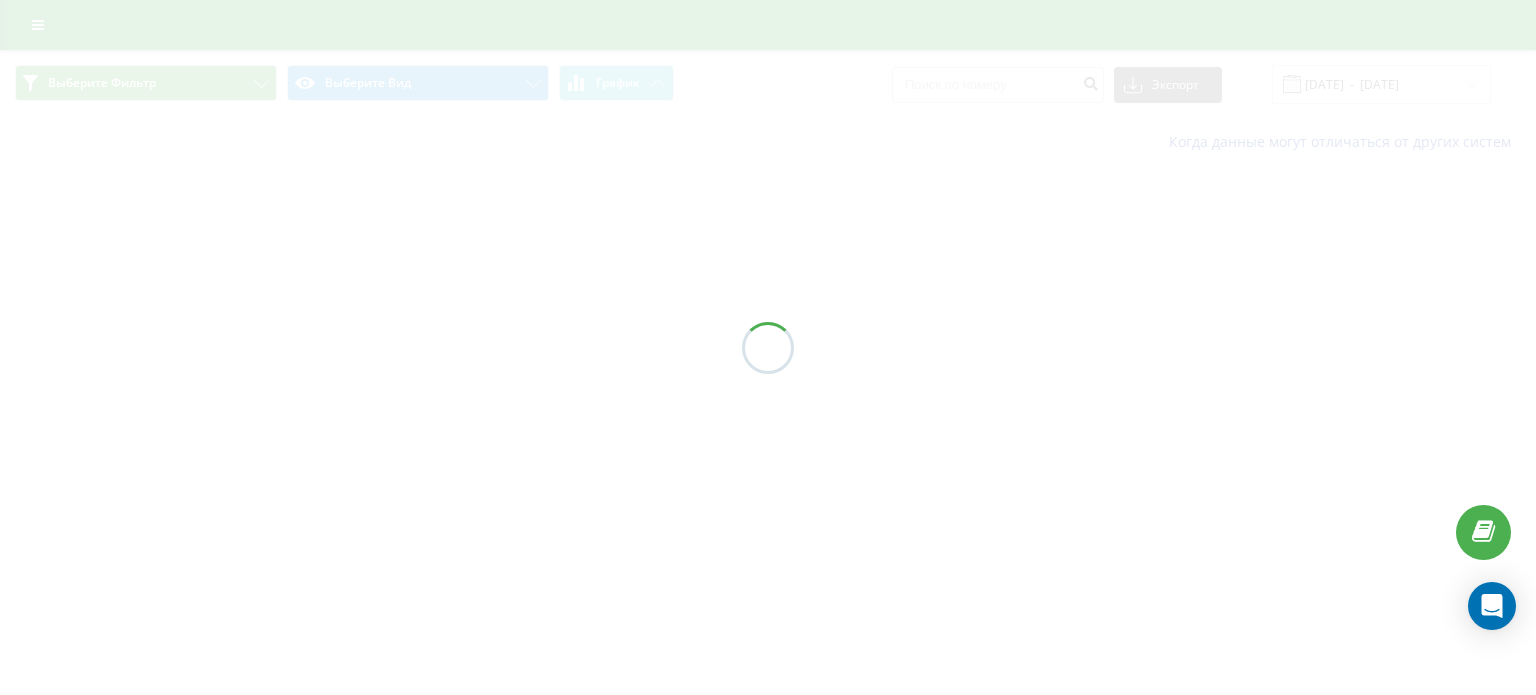 scroll, scrollTop: 0, scrollLeft: 0, axis: both 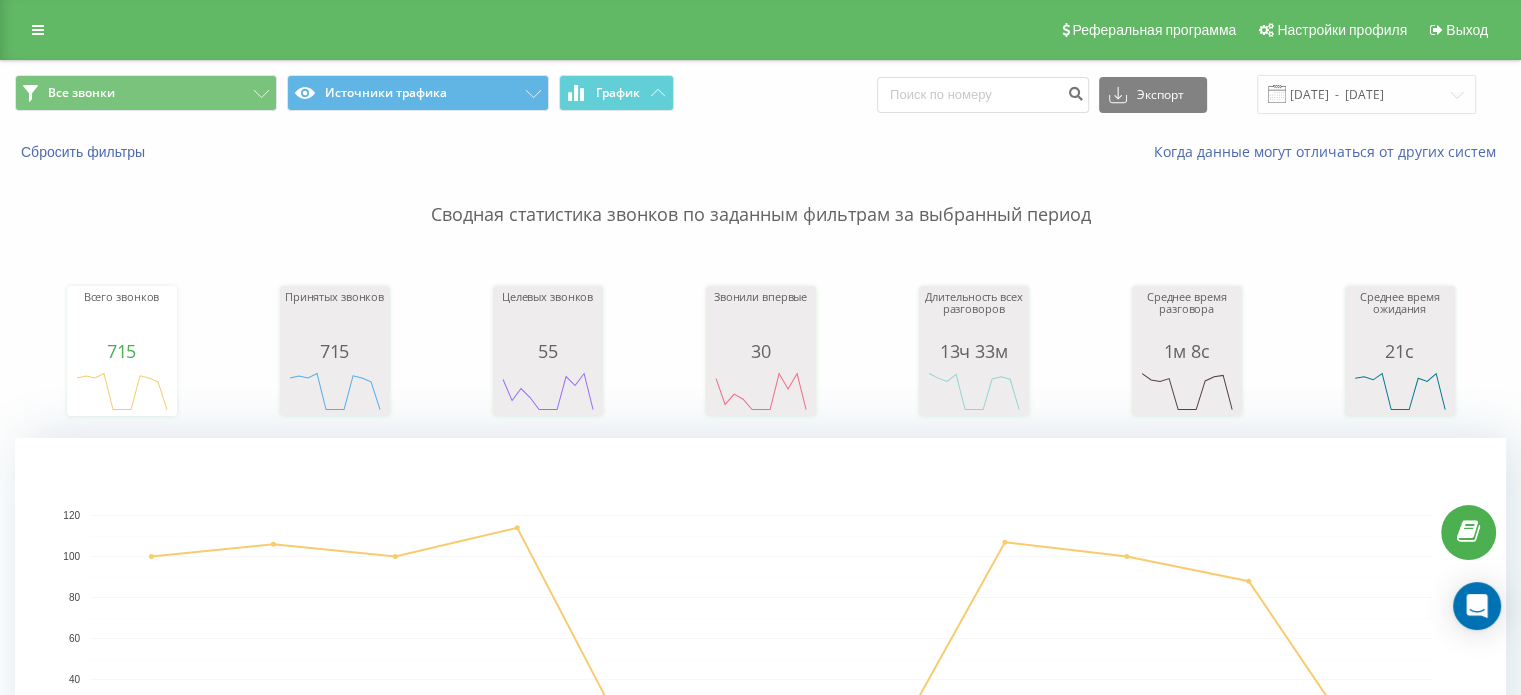 click at bounding box center (0, 0) 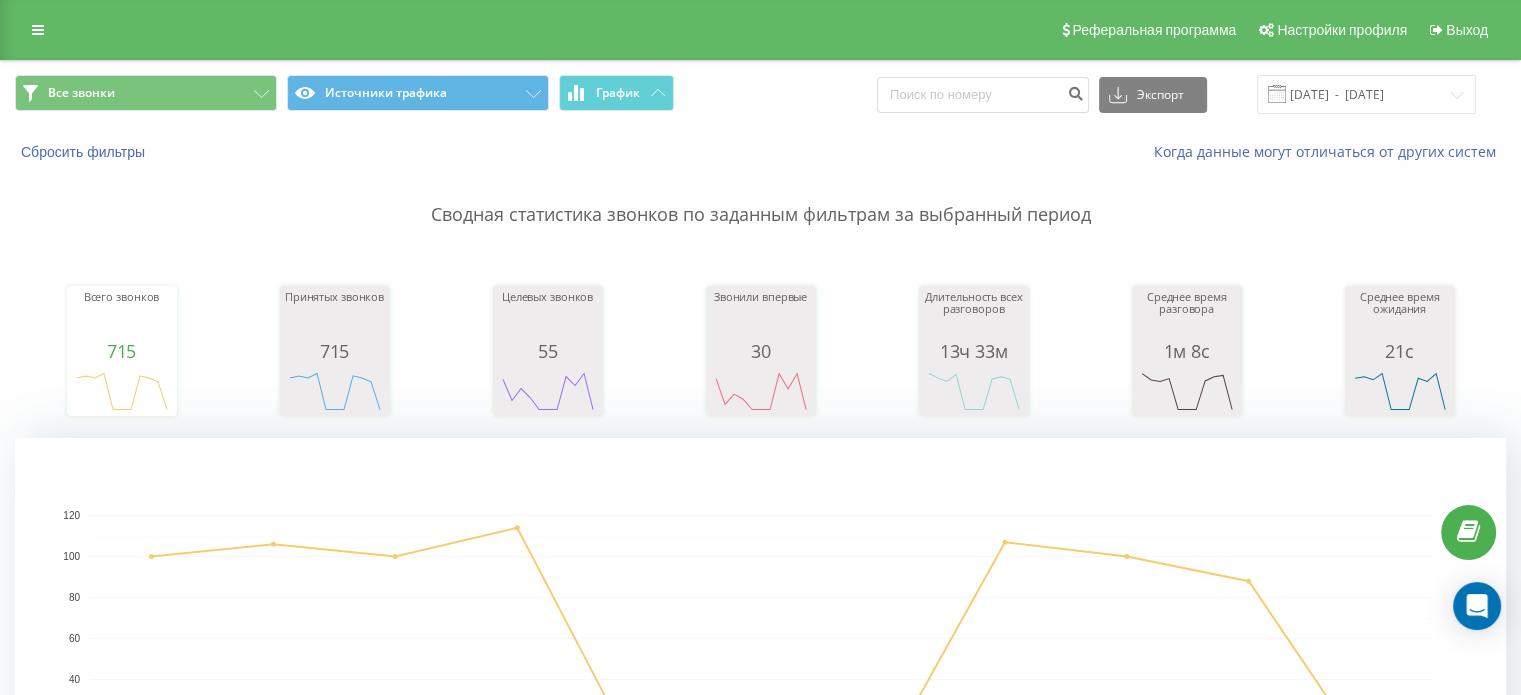 click on "[PERSON_NAME]: 1 час Офлайн: весь день Офлайн" at bounding box center (0, 0) 